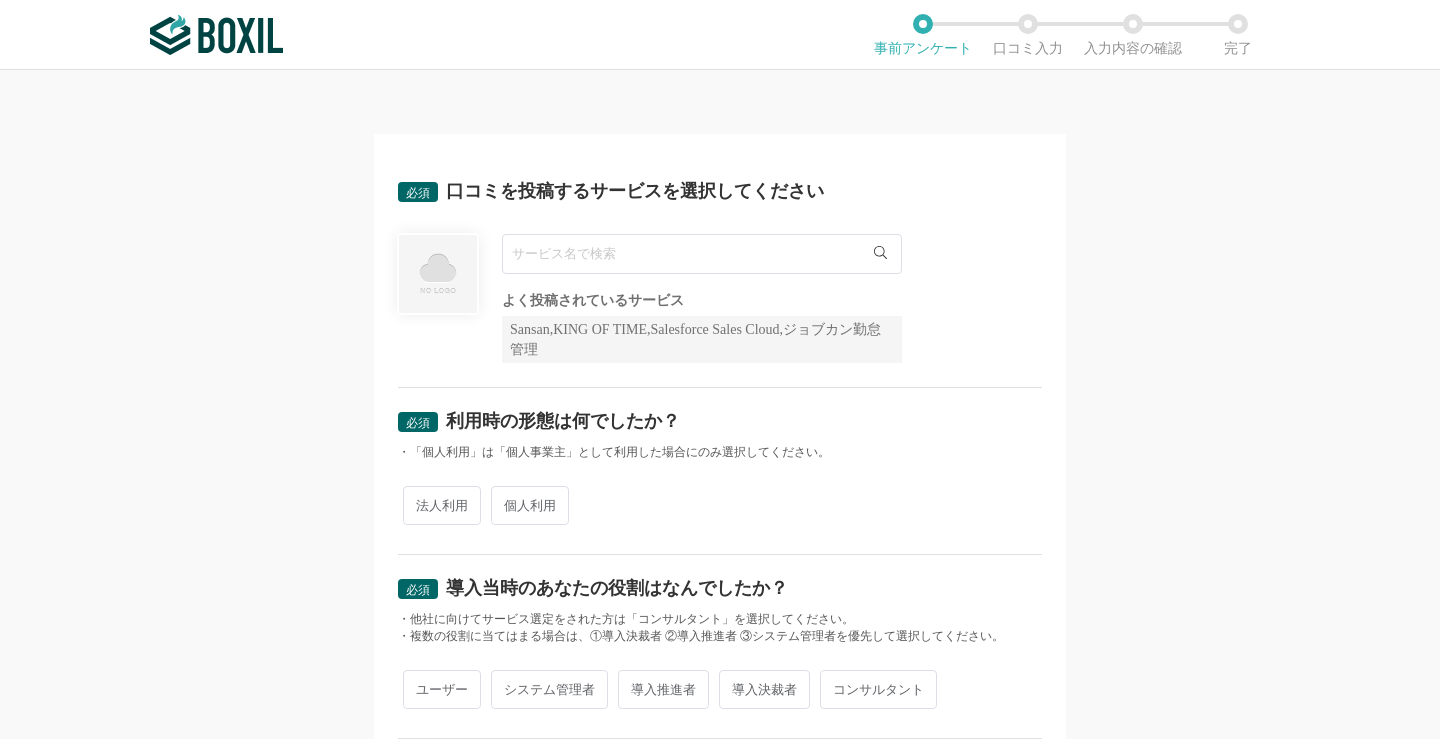scroll, scrollTop: 0, scrollLeft: 0, axis: both 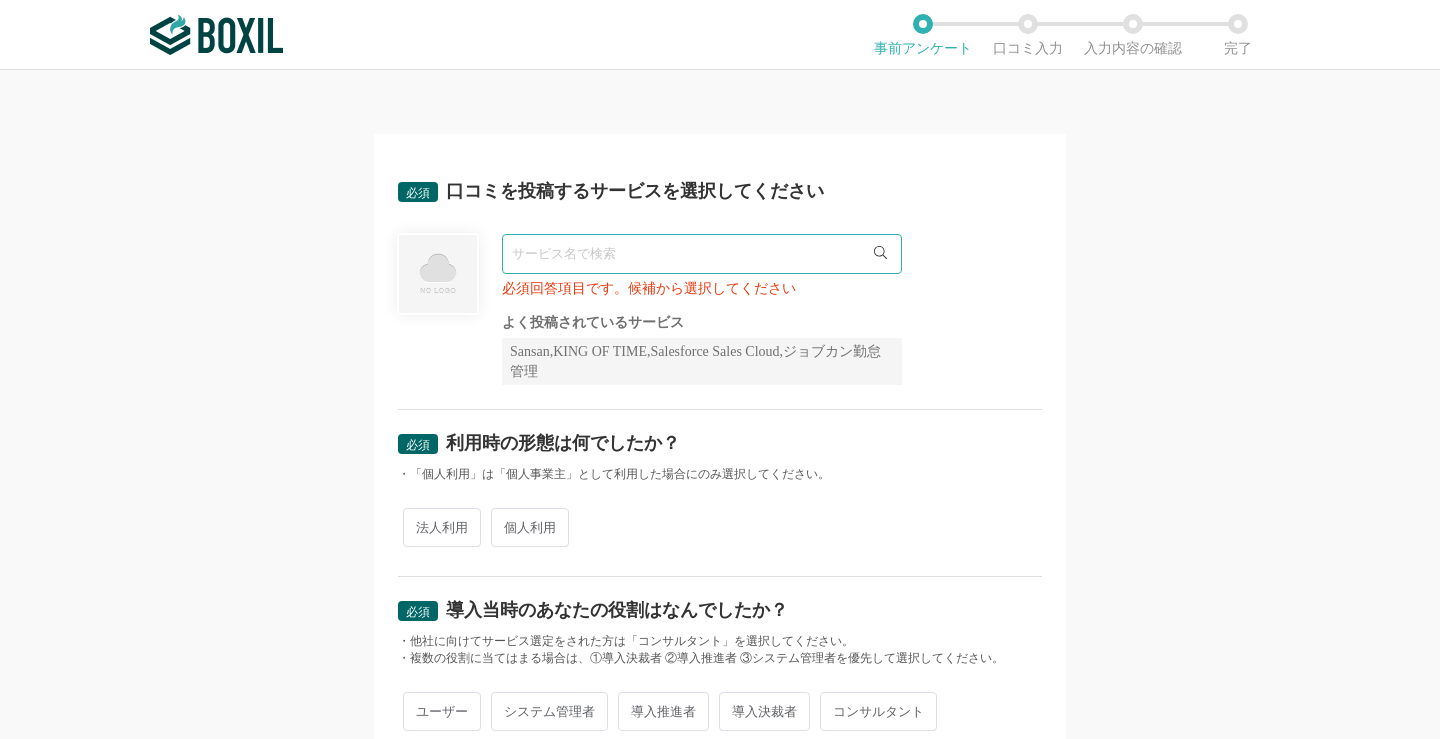 click at bounding box center (702, 254) 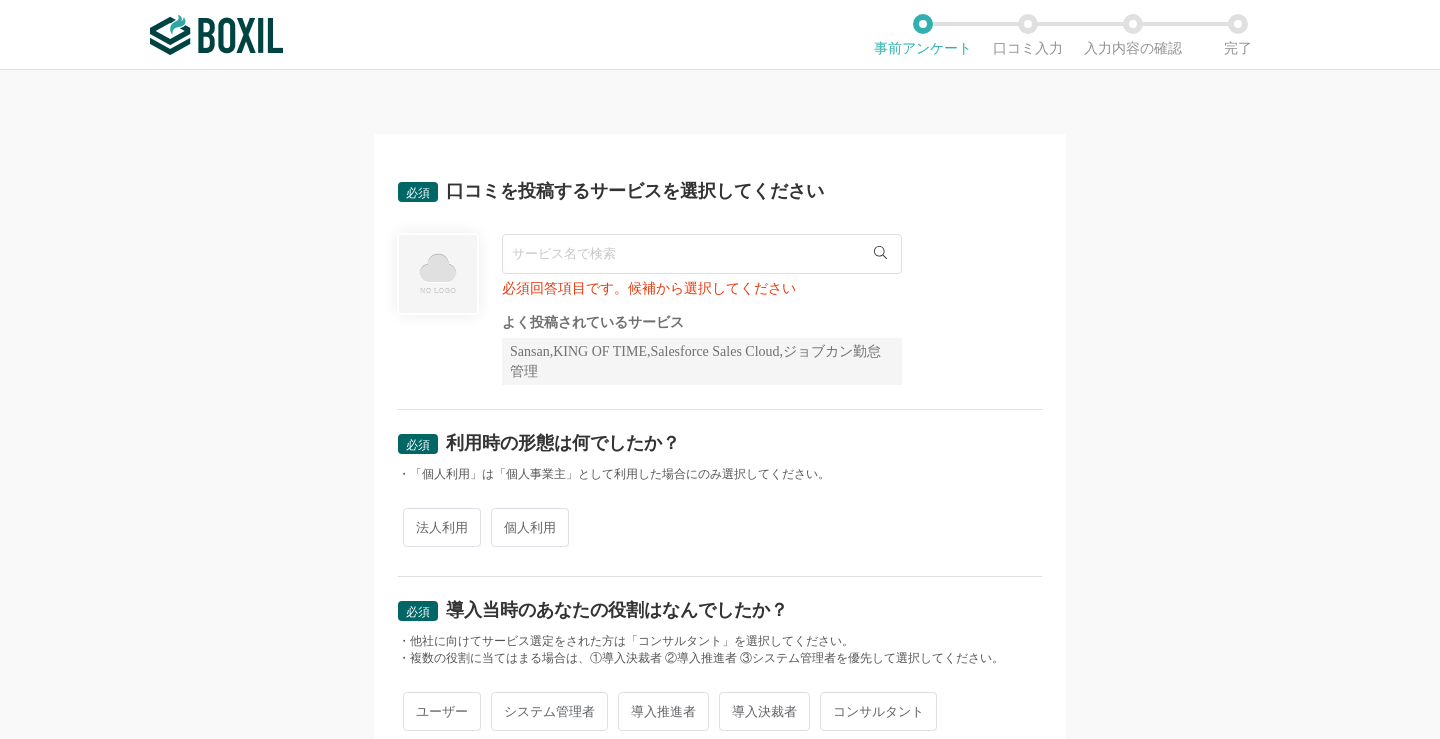 paste on "Smart BTM" 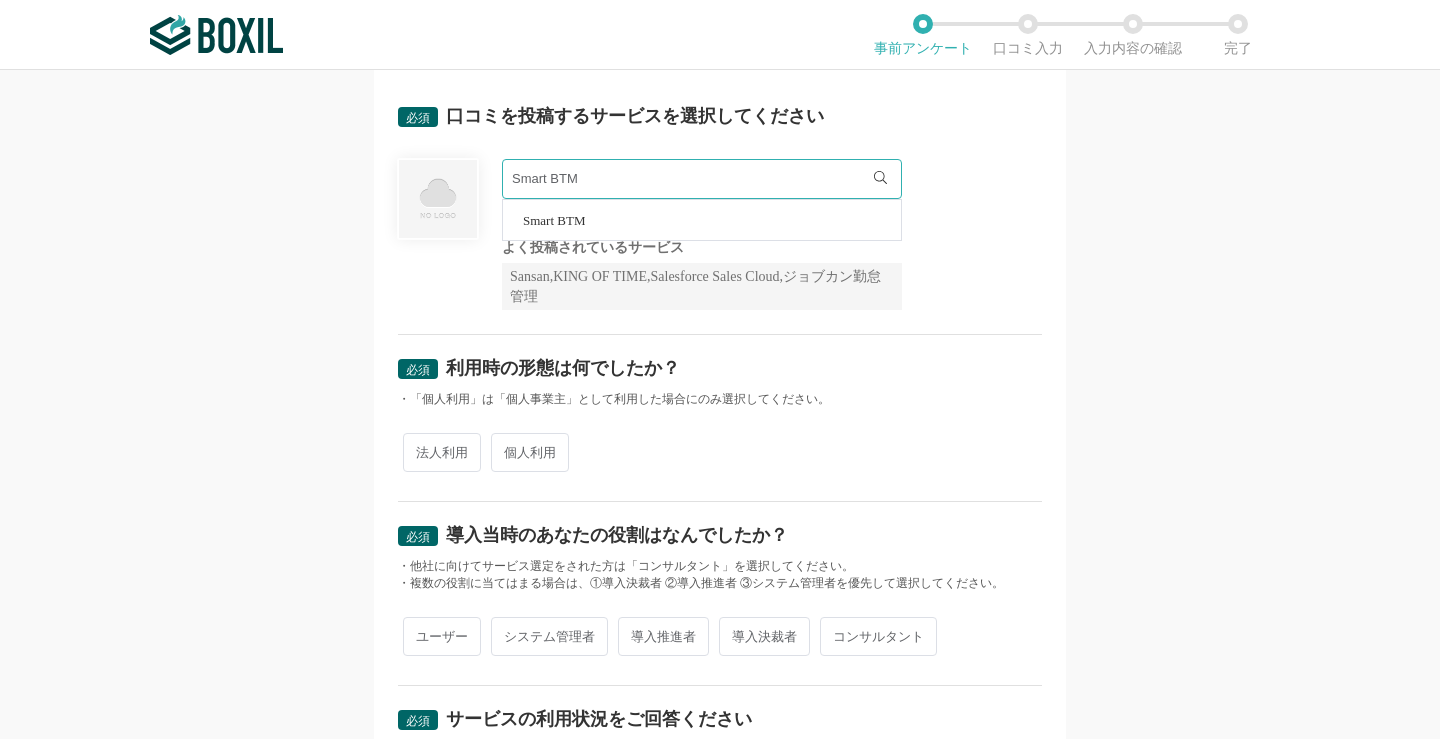 scroll, scrollTop: 200, scrollLeft: 0, axis: vertical 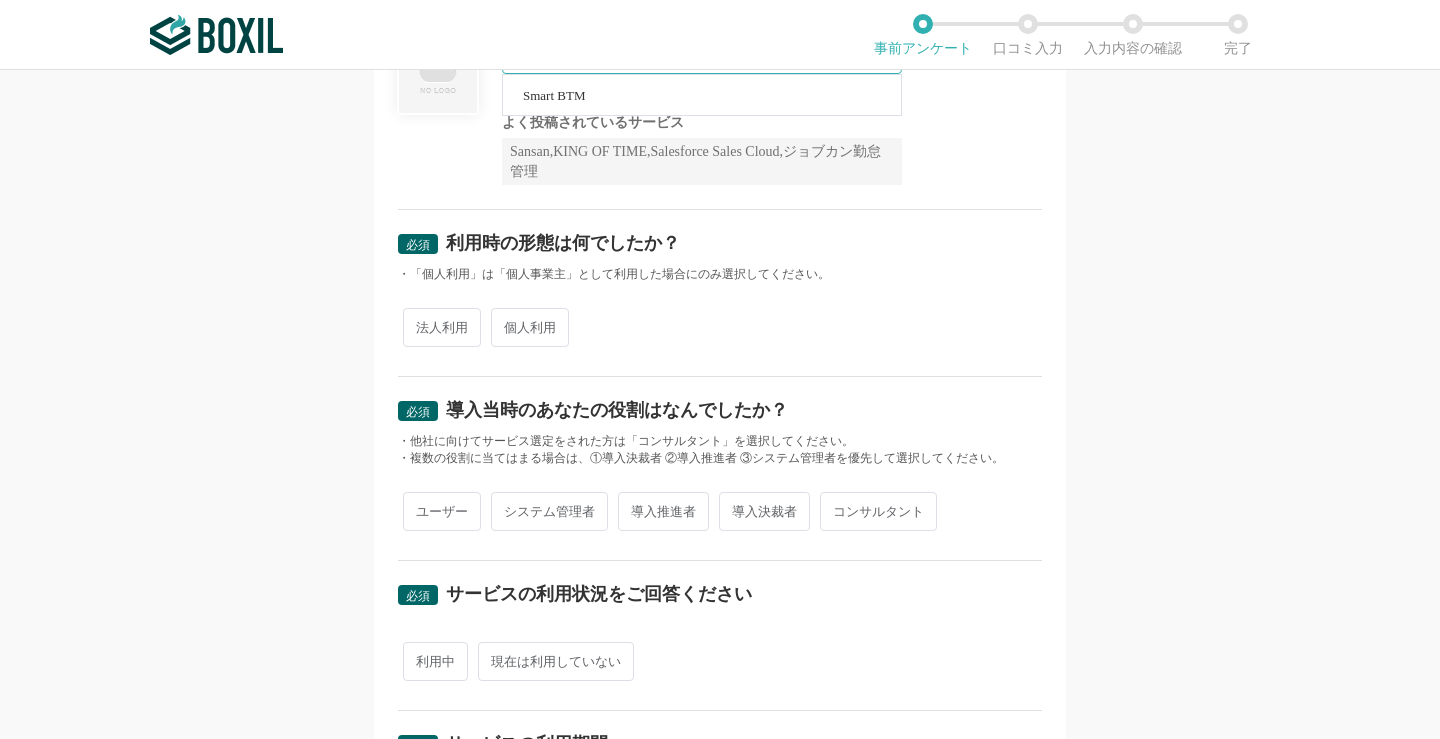 type on "Smart BTM" 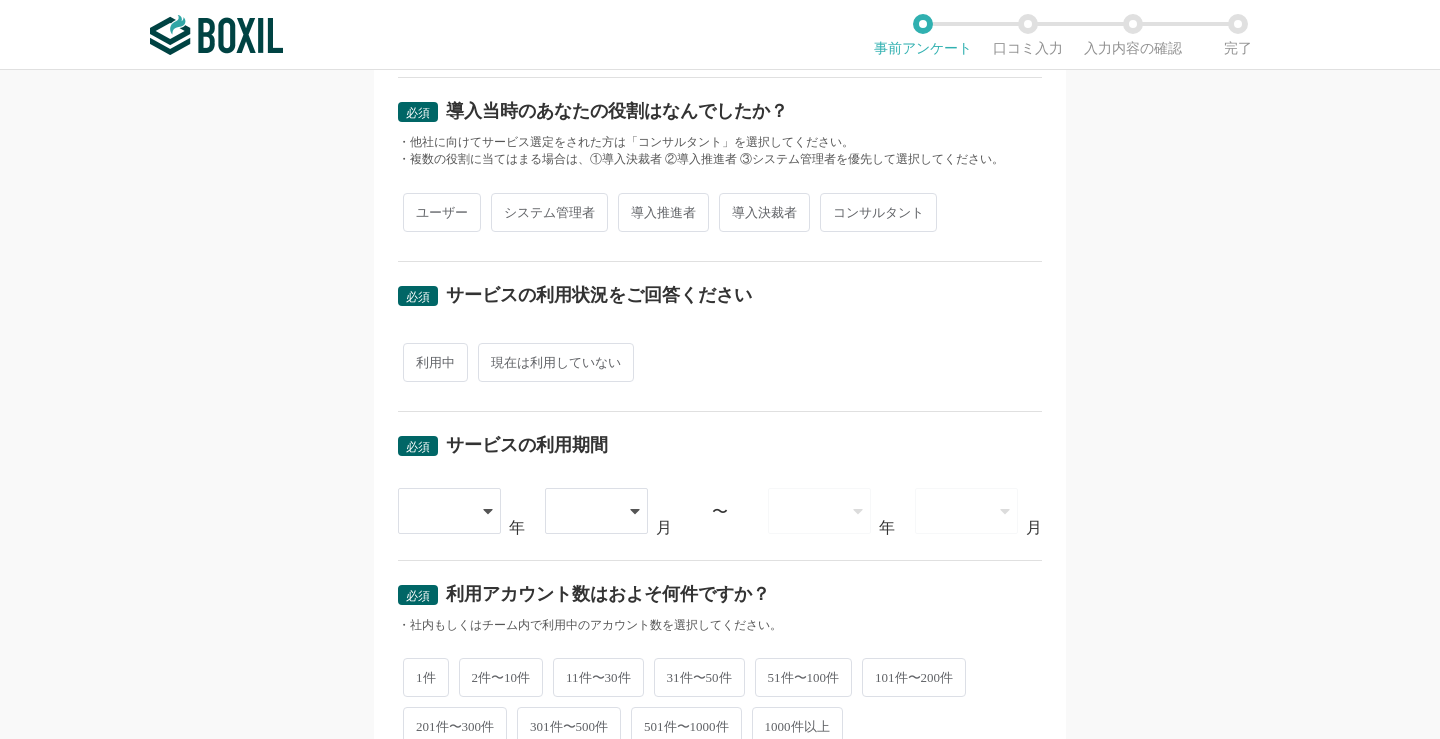 scroll, scrollTop: 500, scrollLeft: 0, axis: vertical 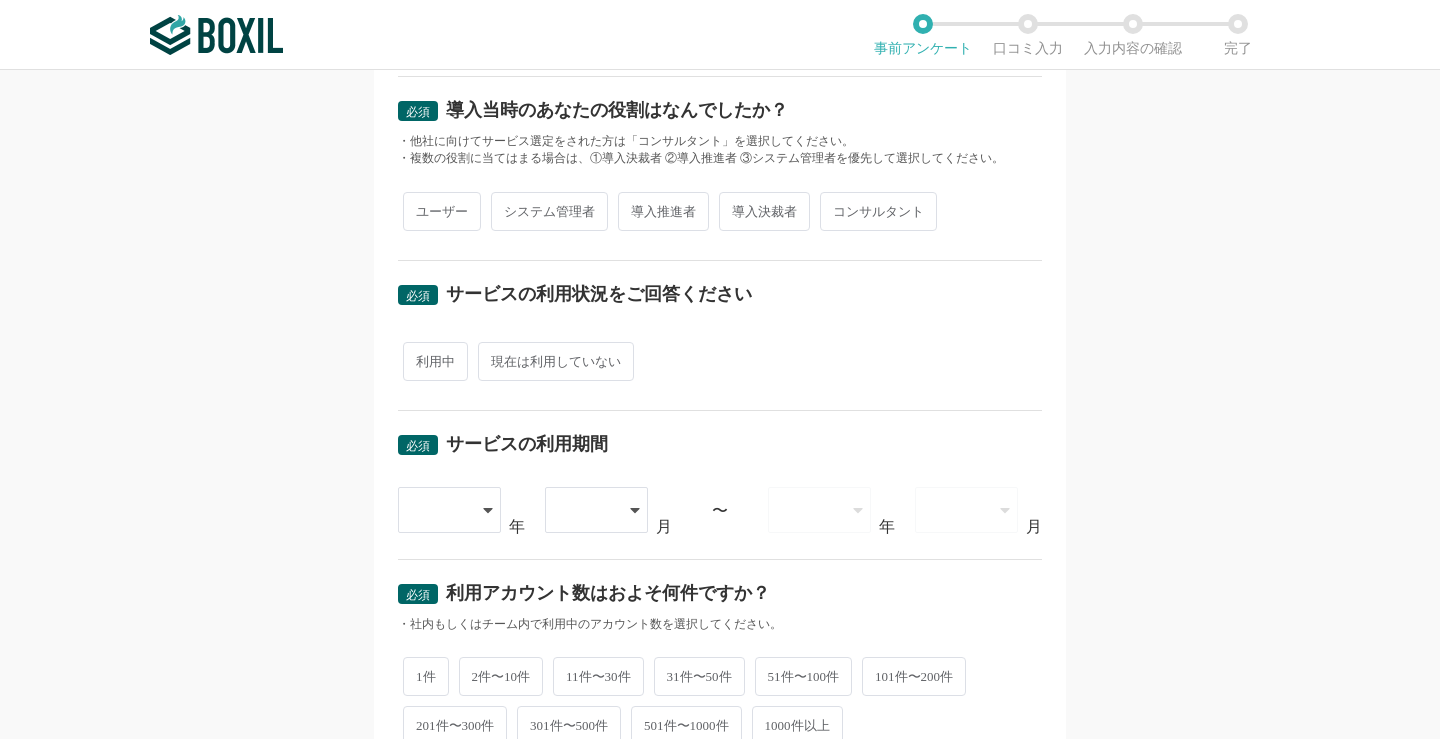 click on "ユーザー" at bounding box center [442, 211] 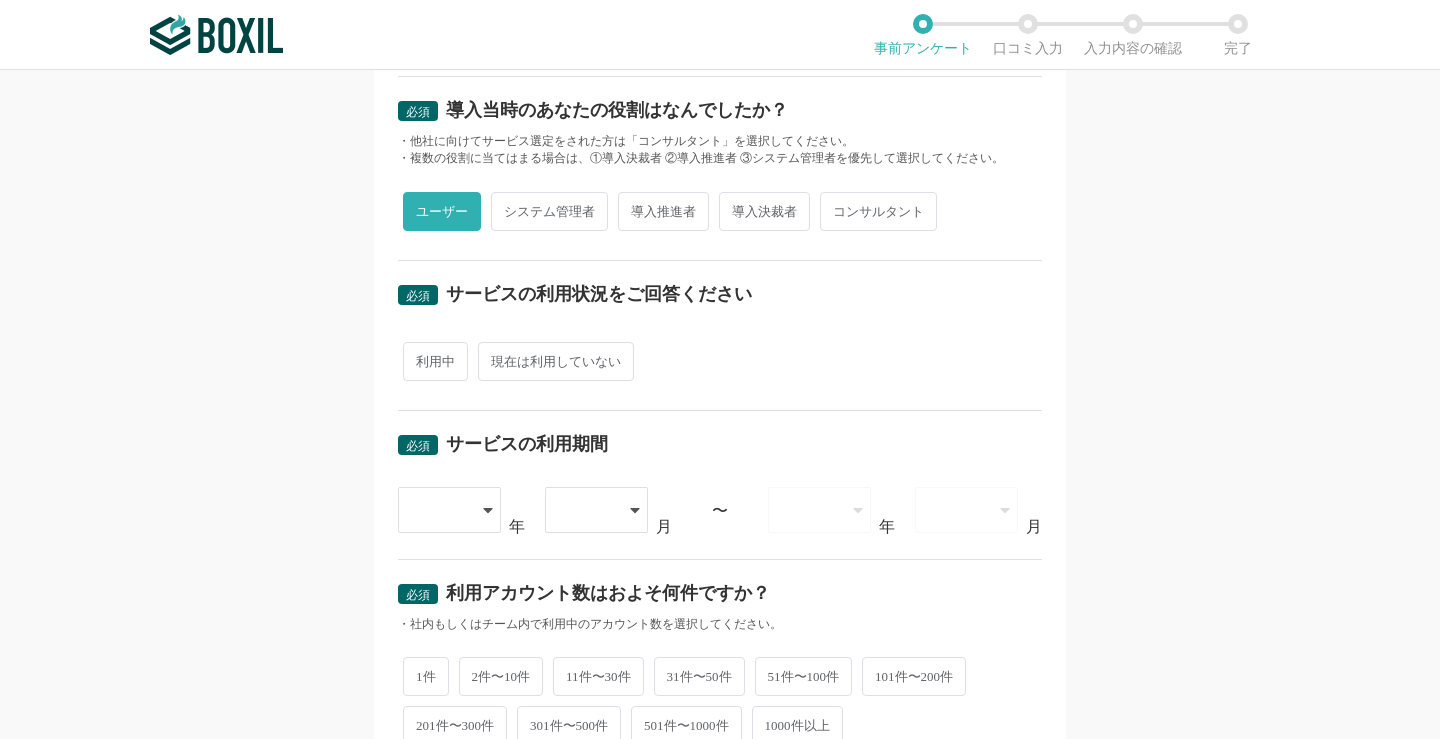 click on "利用中" at bounding box center [435, 361] 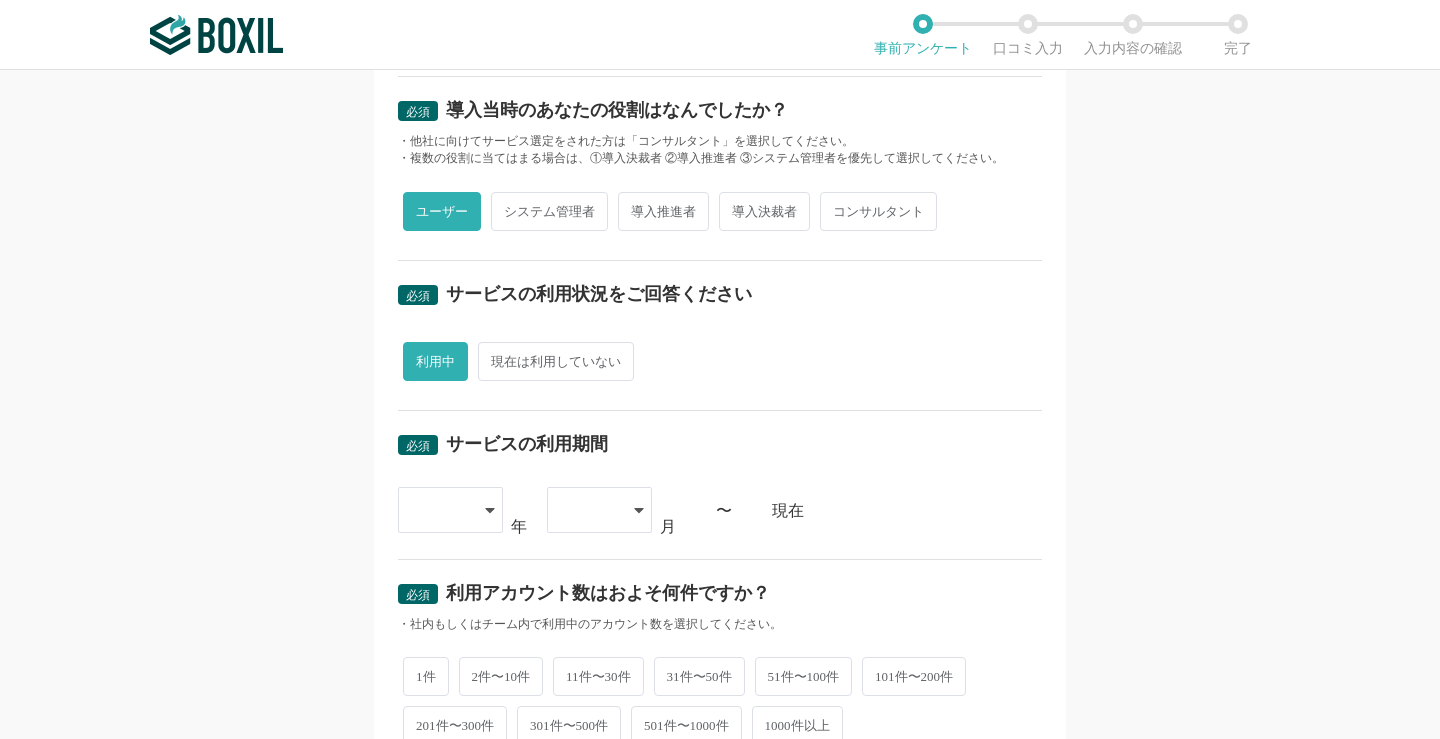 click at bounding box center [440, 510] 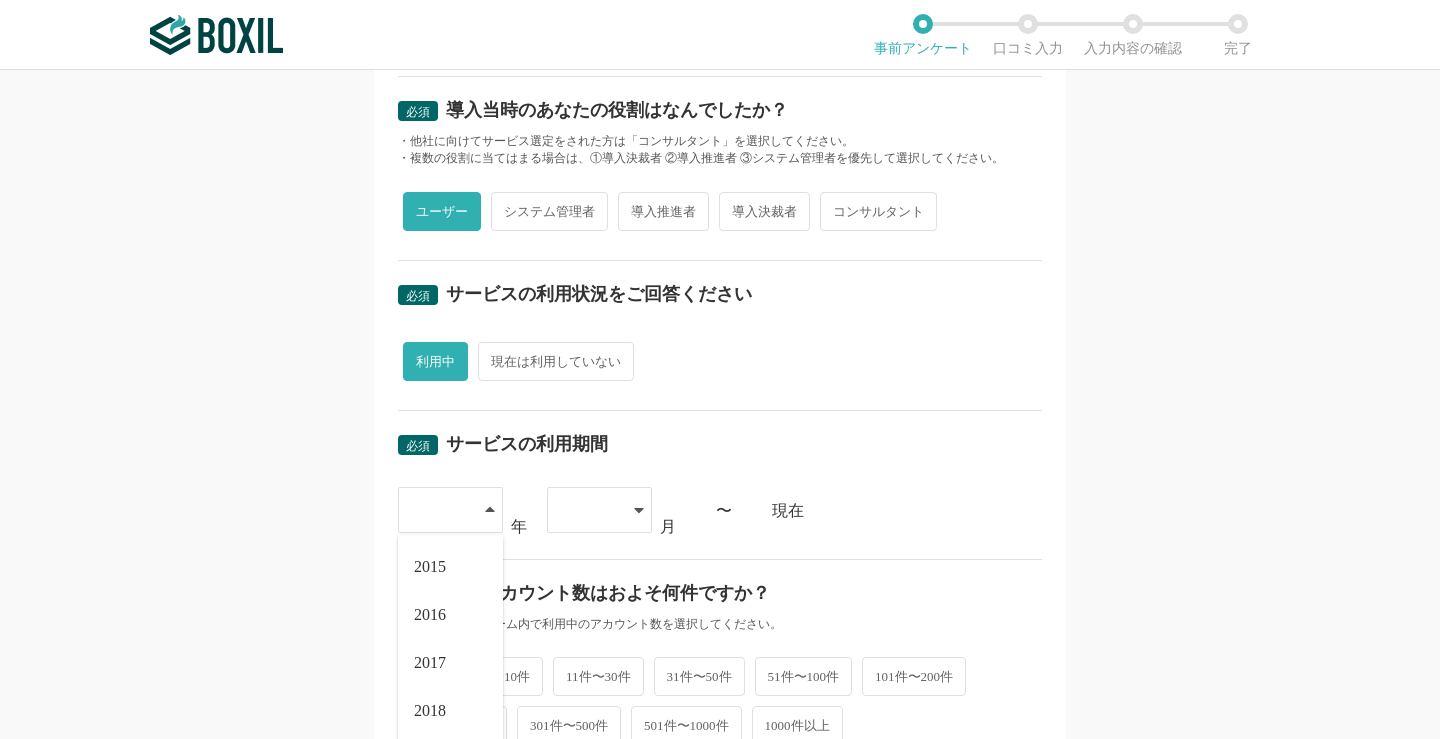 click on "[YEAR] [YEAR] [YEAR] [YEAR] [YEAR] [YEAR] [YEAR] [YEAR] [YEAR] [YEAR] [MONTH] [MONTH] [MONTH] [MONTH] [MONTH] [MONTH] [MONTH] [MONTH] [MONTH] [MONTH] [MONTH] [MONTH] ~ 現在" at bounding box center (720, 511) 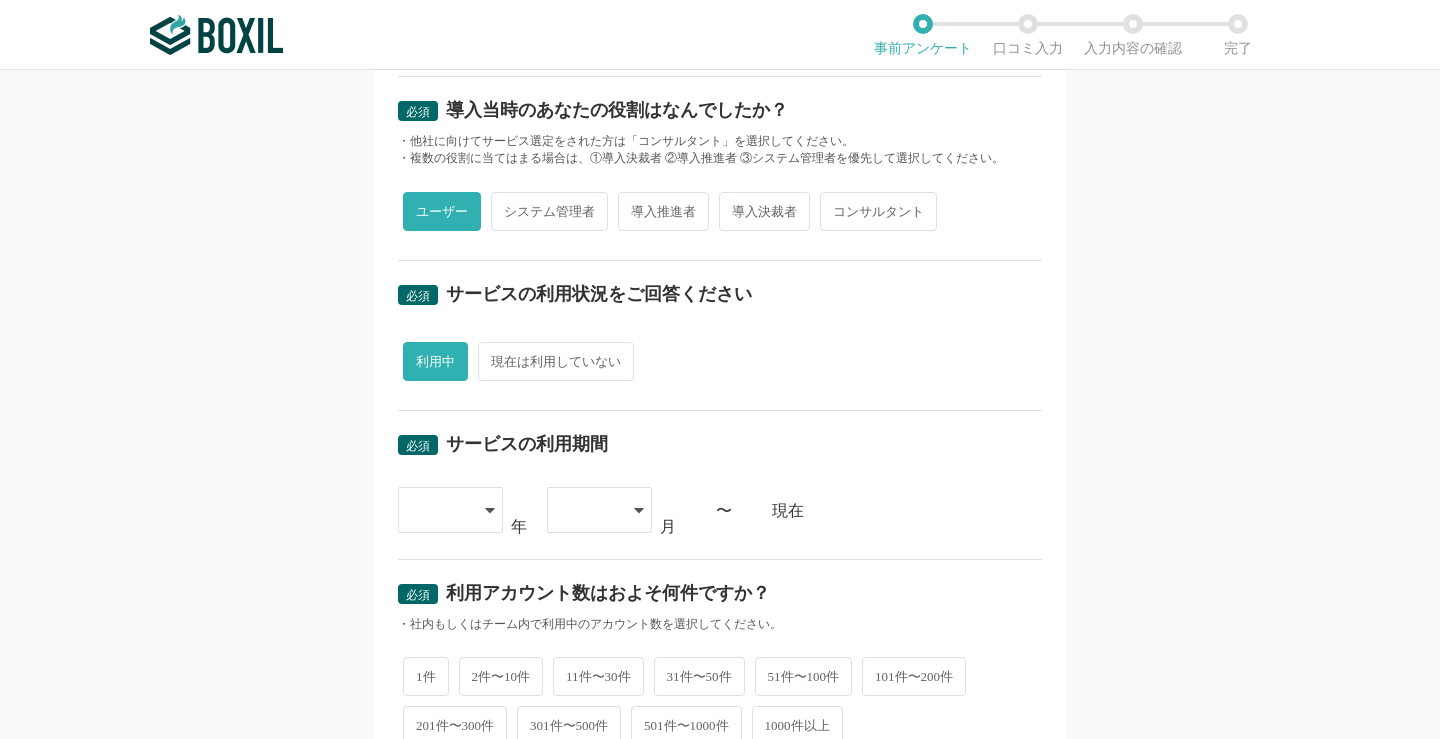 click on "[YEAR] [YEAR] [YEAR] [YEAR] [YEAR] [YEAR] [YEAR] [YEAR] [YEAR] [YEAR] [MONTH] [MONTH] [MONTH] [MONTH] [MONTH] [MONTH] [MONTH] [MONTH] [MONTH] [MONTH] [MONTH] [MONTH] ~ 現在" at bounding box center (720, 511) 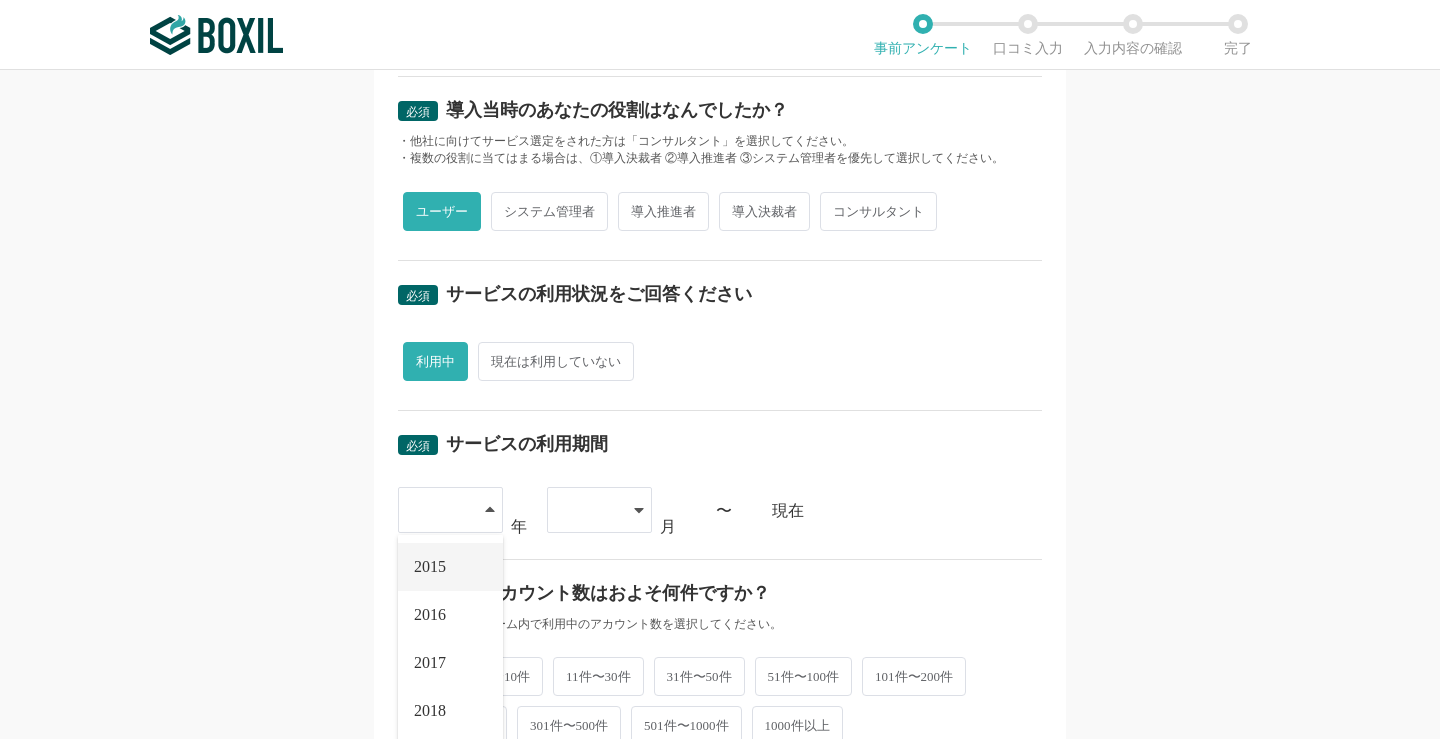 drag, startPoint x: 446, startPoint y: 561, endPoint x: 477, endPoint y: 549, distance: 33.24154 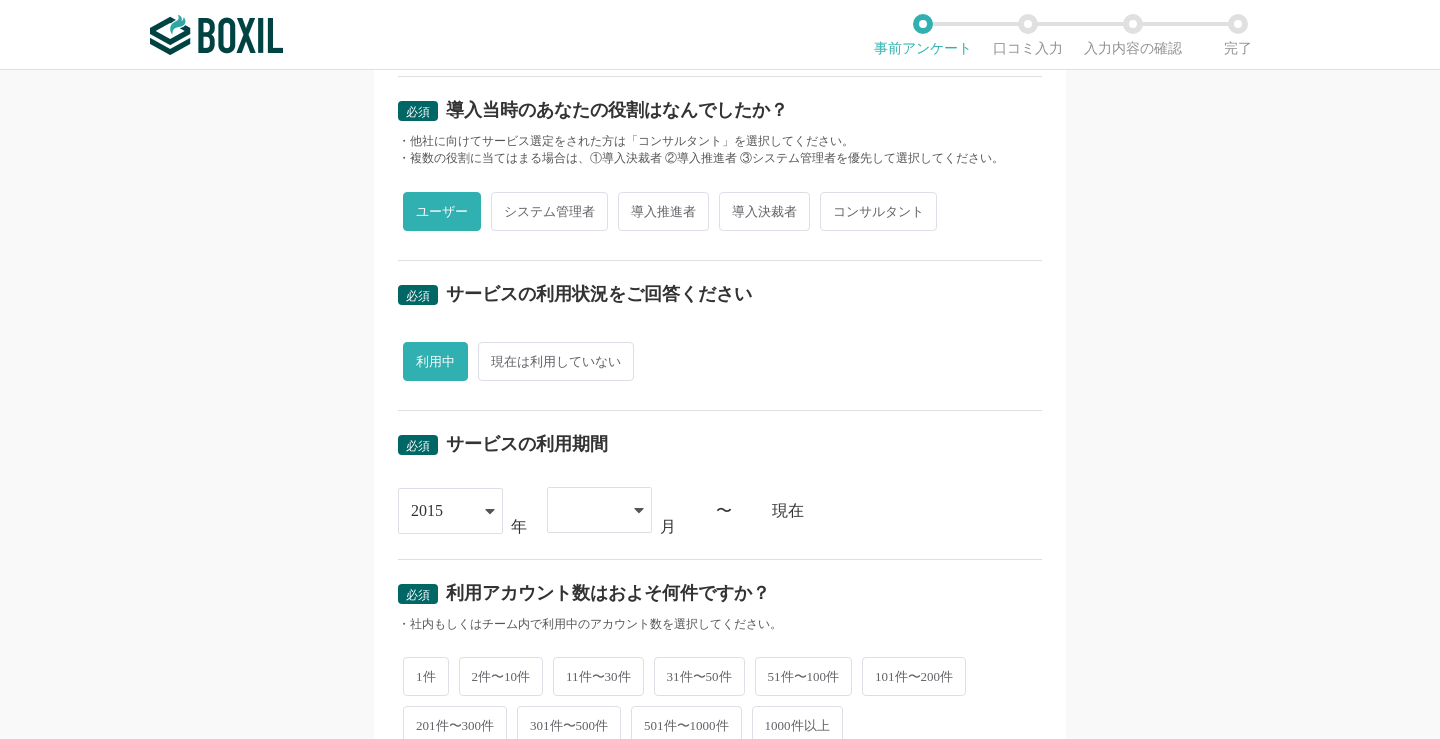 click at bounding box center [589, 510] 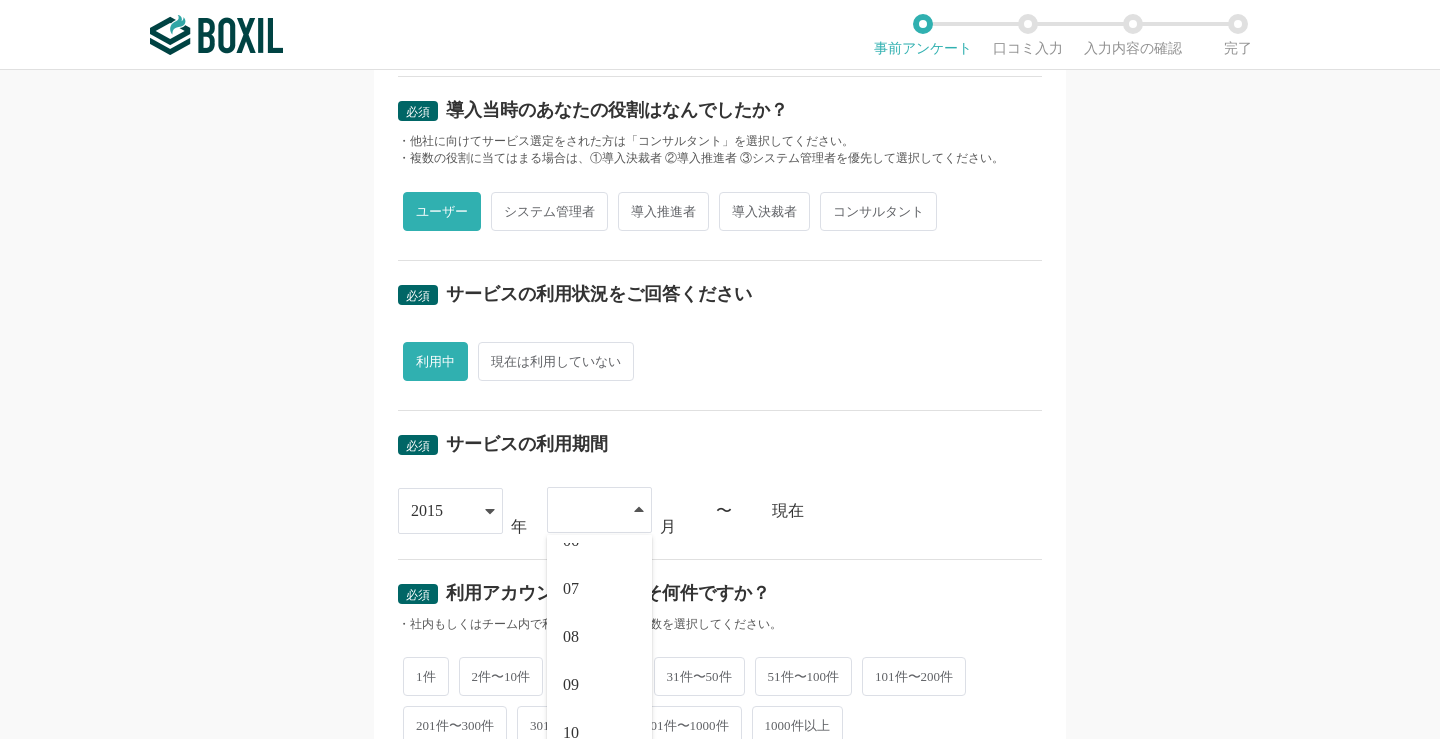 scroll, scrollTop: 276, scrollLeft: 0, axis: vertical 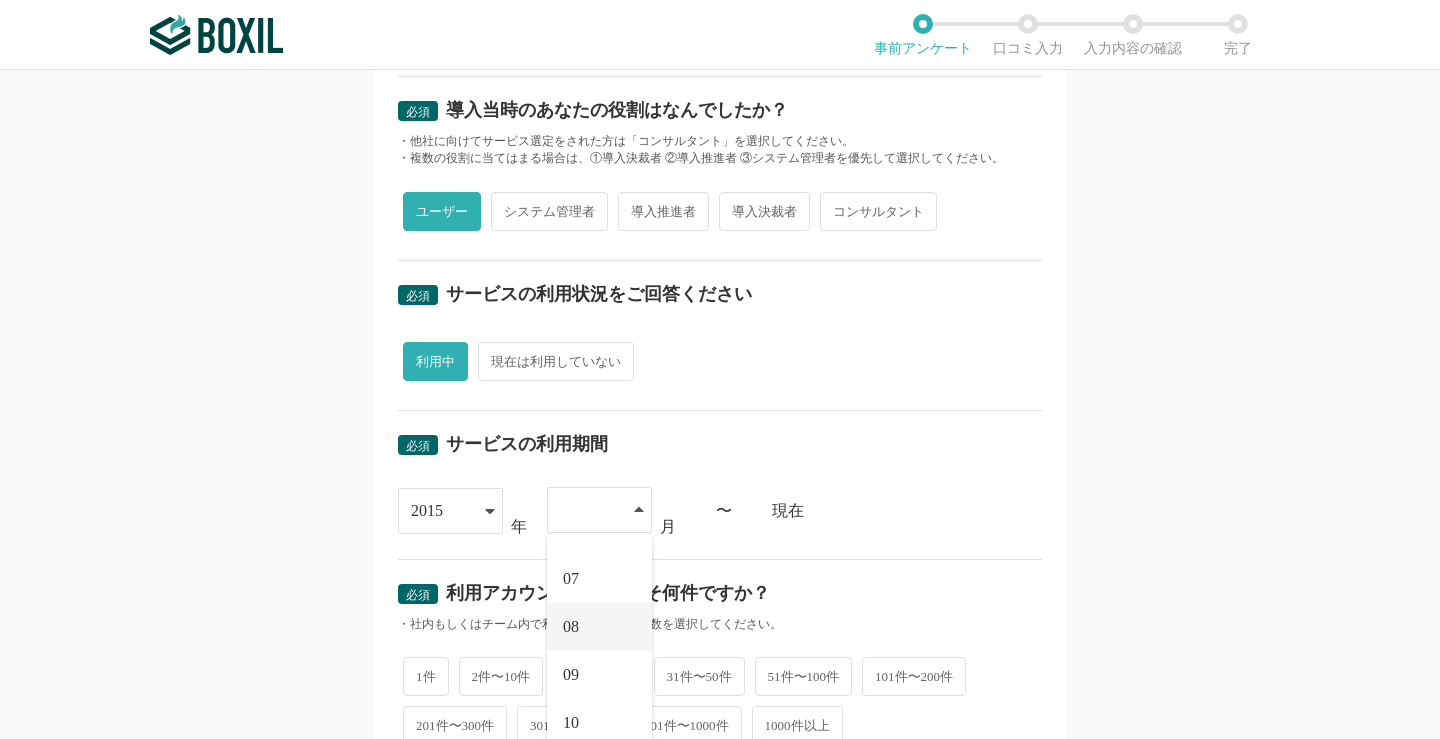 click on "08" at bounding box center [599, 627] 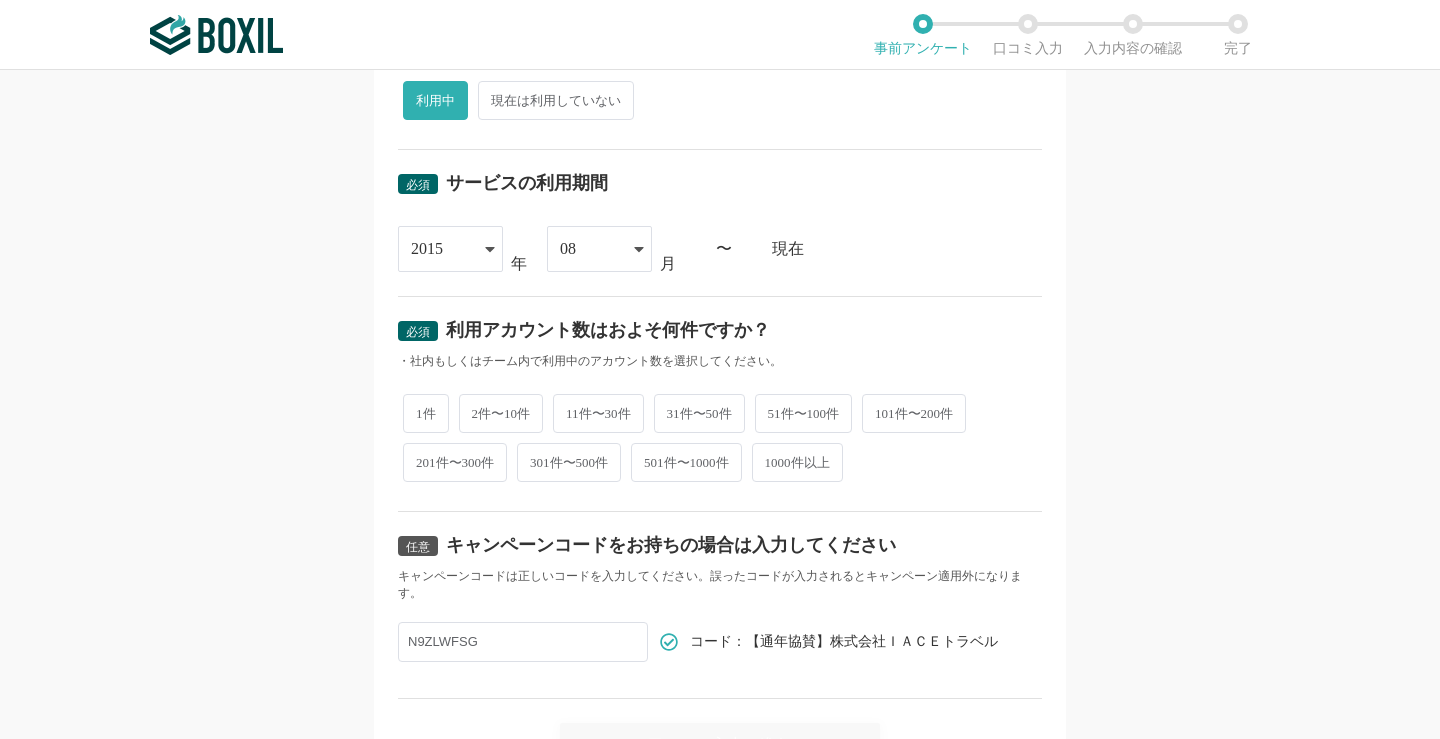scroll, scrollTop: 877, scrollLeft: 0, axis: vertical 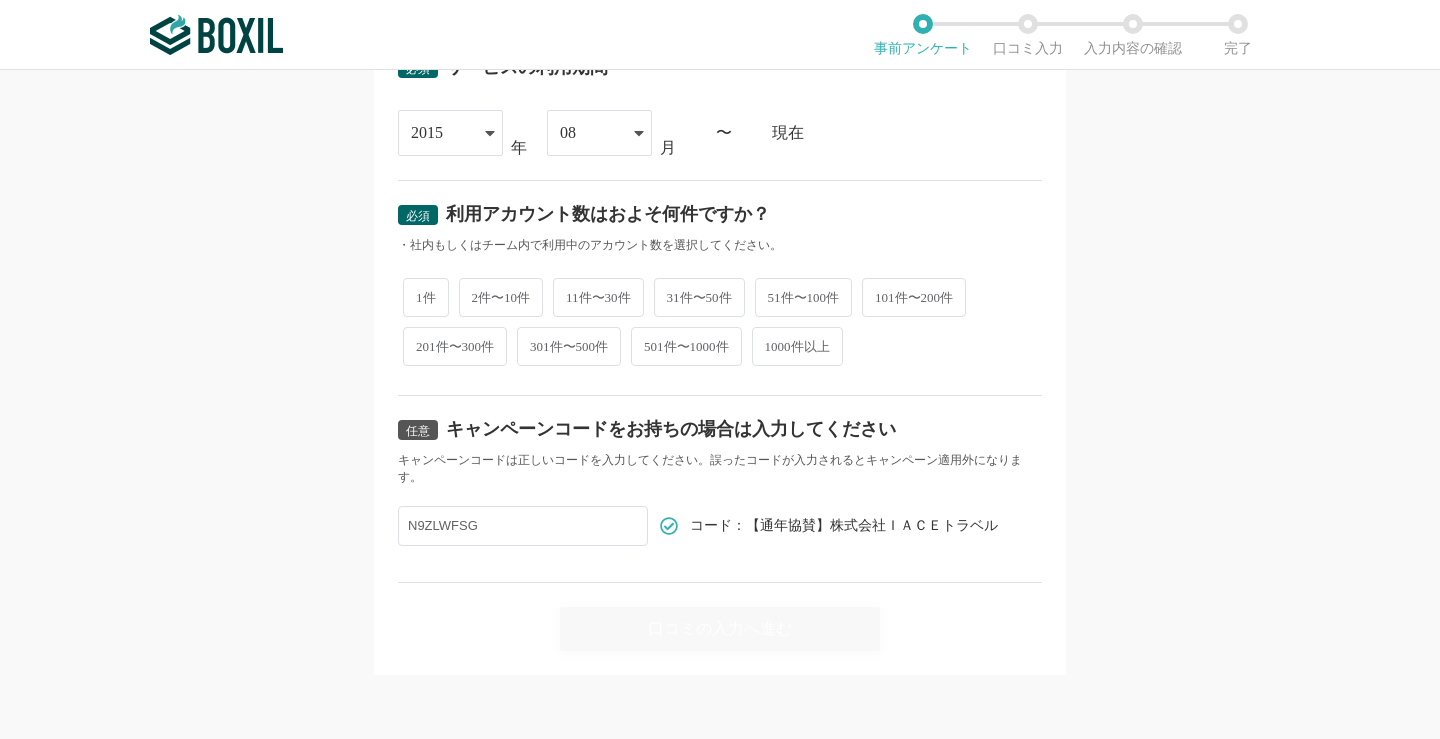 click on "11件〜30件" at bounding box center [598, 297] 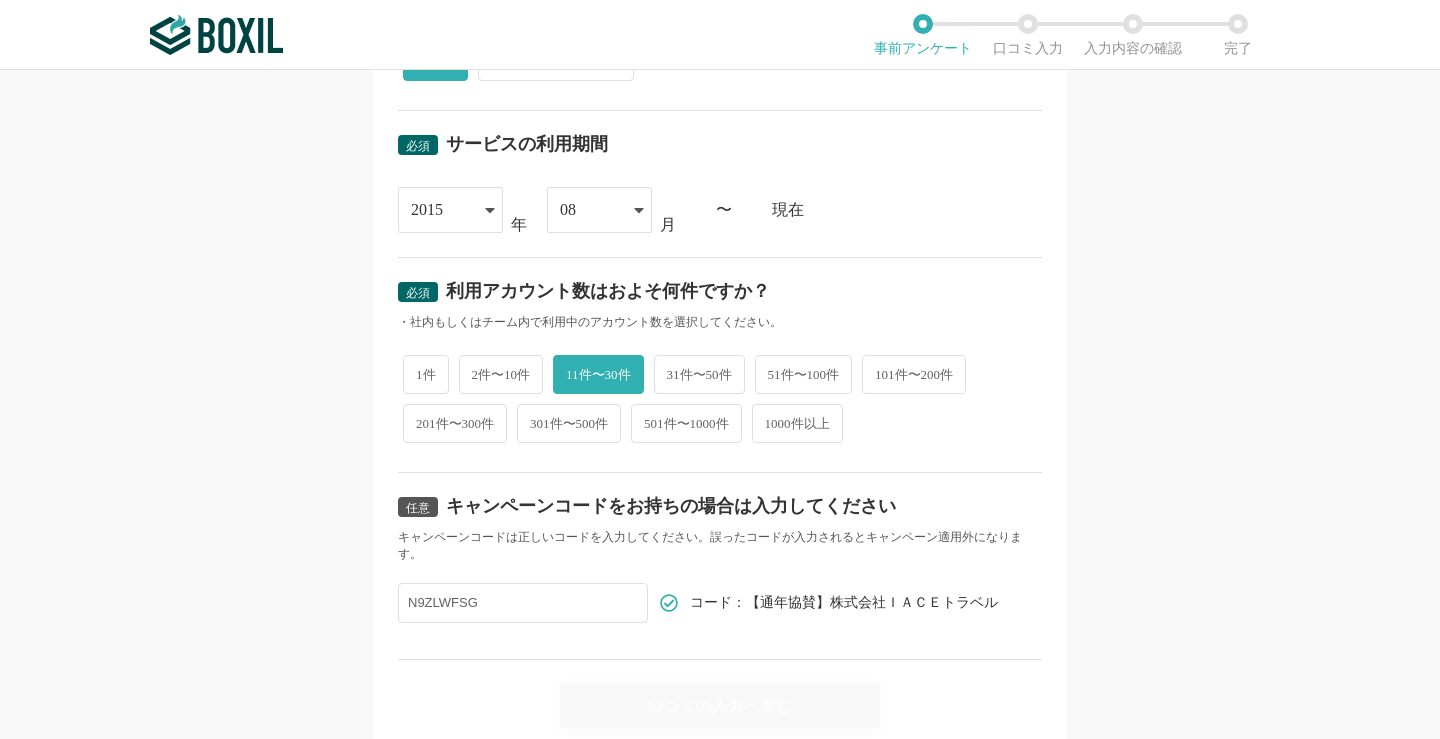 scroll, scrollTop: 877, scrollLeft: 0, axis: vertical 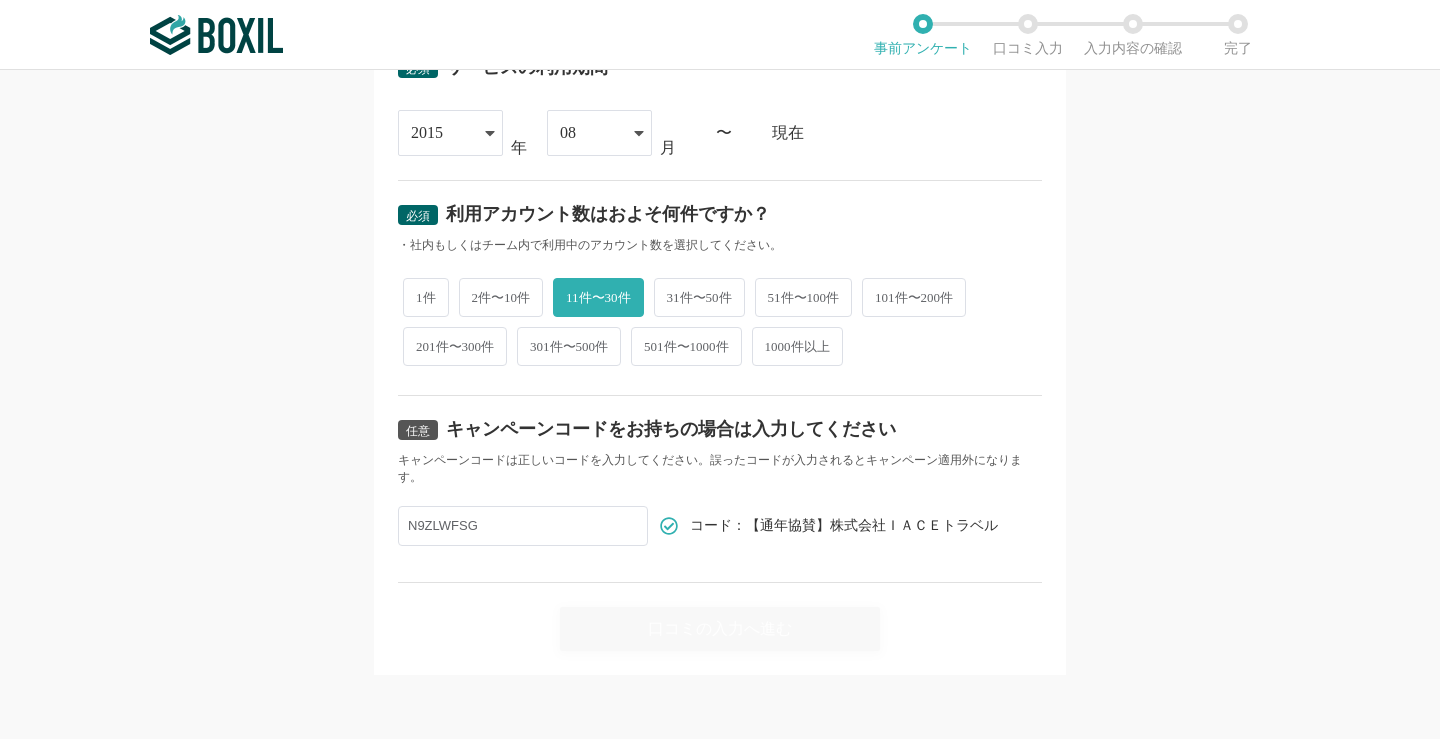 click on "口コミの入力へ進む" at bounding box center (720, 617) 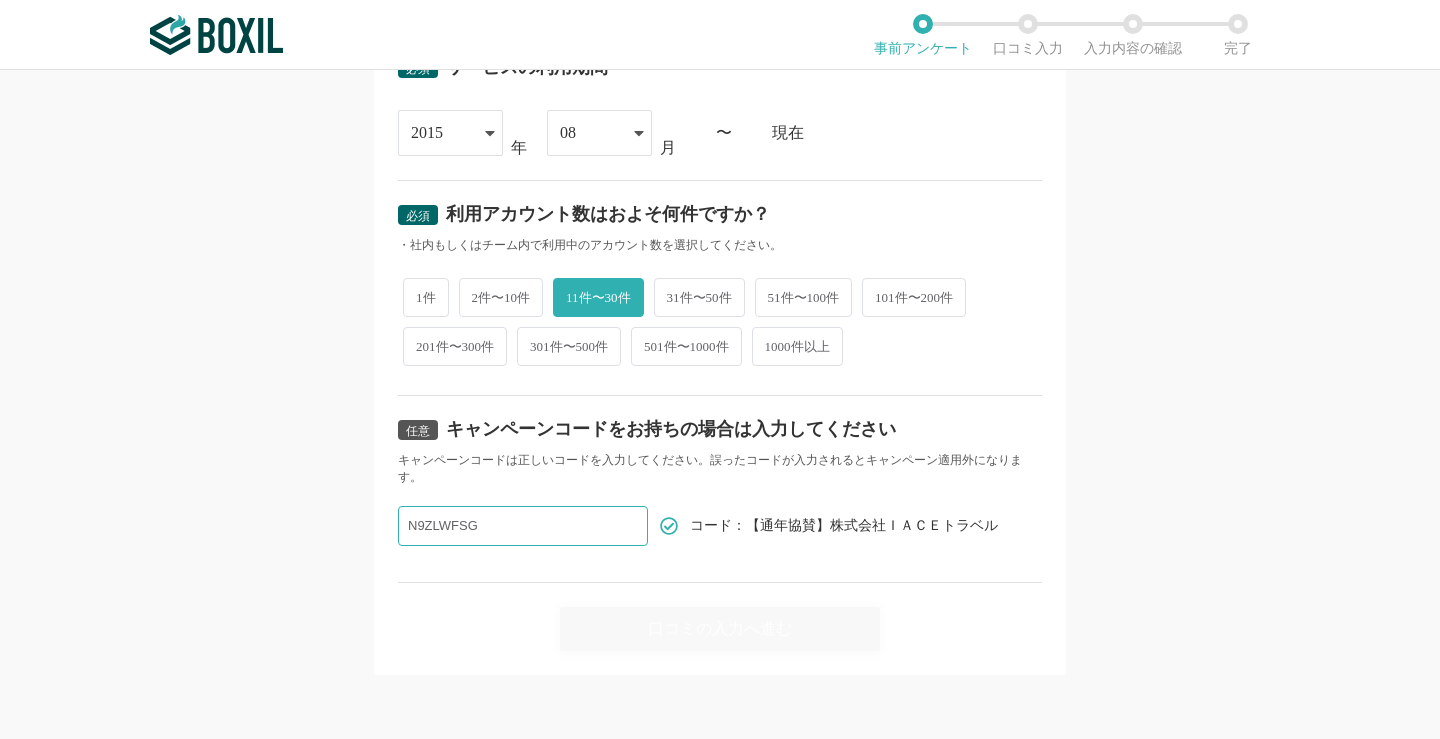 click on "口コミの入力へ進む" at bounding box center (720, 617) 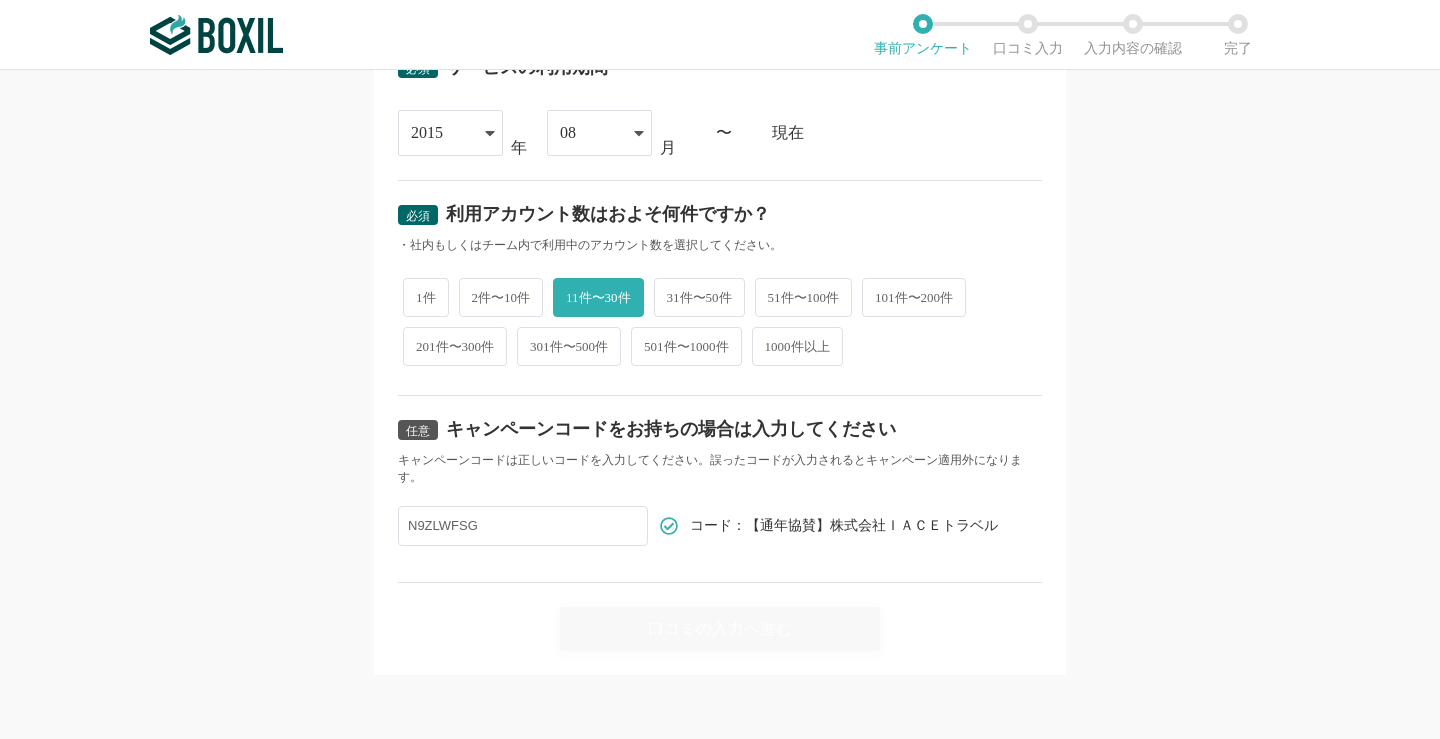 click on "口コミの入力へ進む" at bounding box center (720, 617) 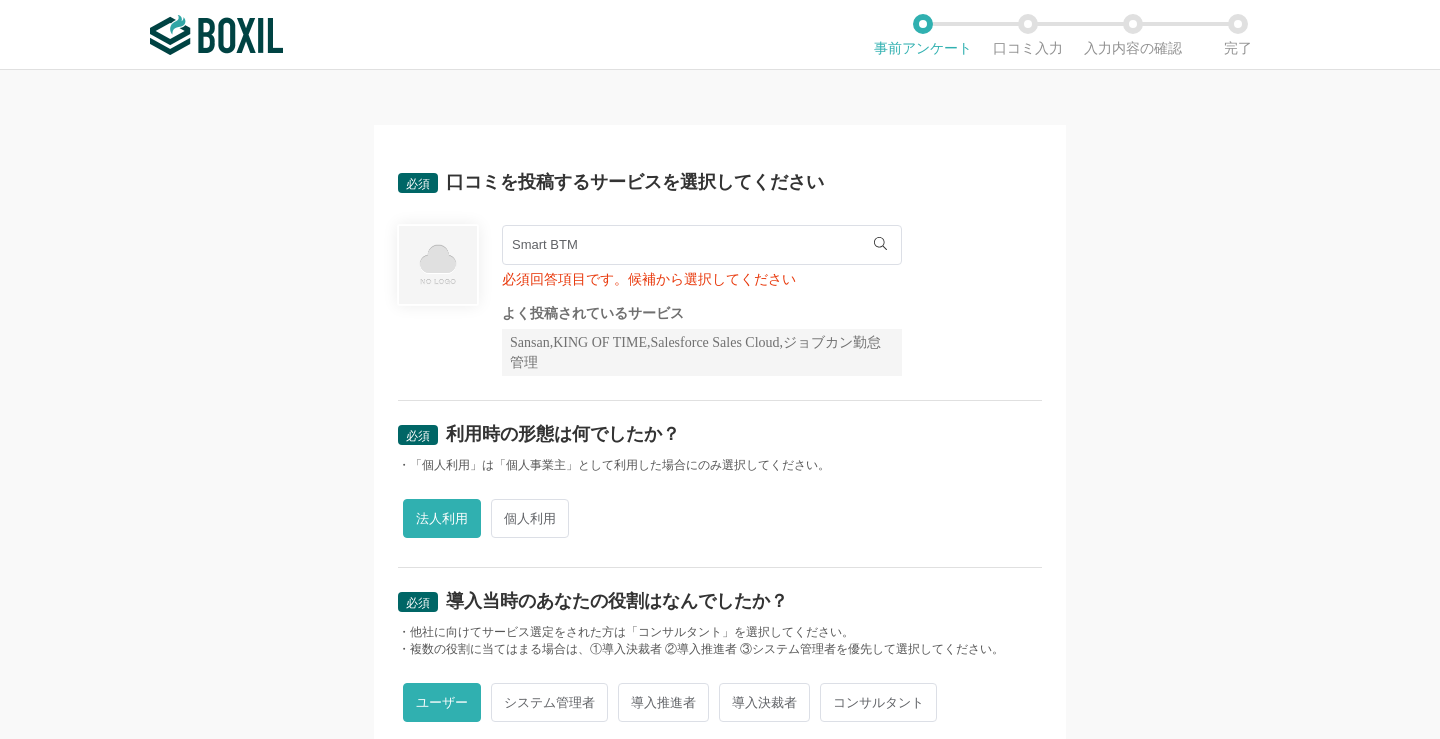 scroll, scrollTop: 0, scrollLeft: 0, axis: both 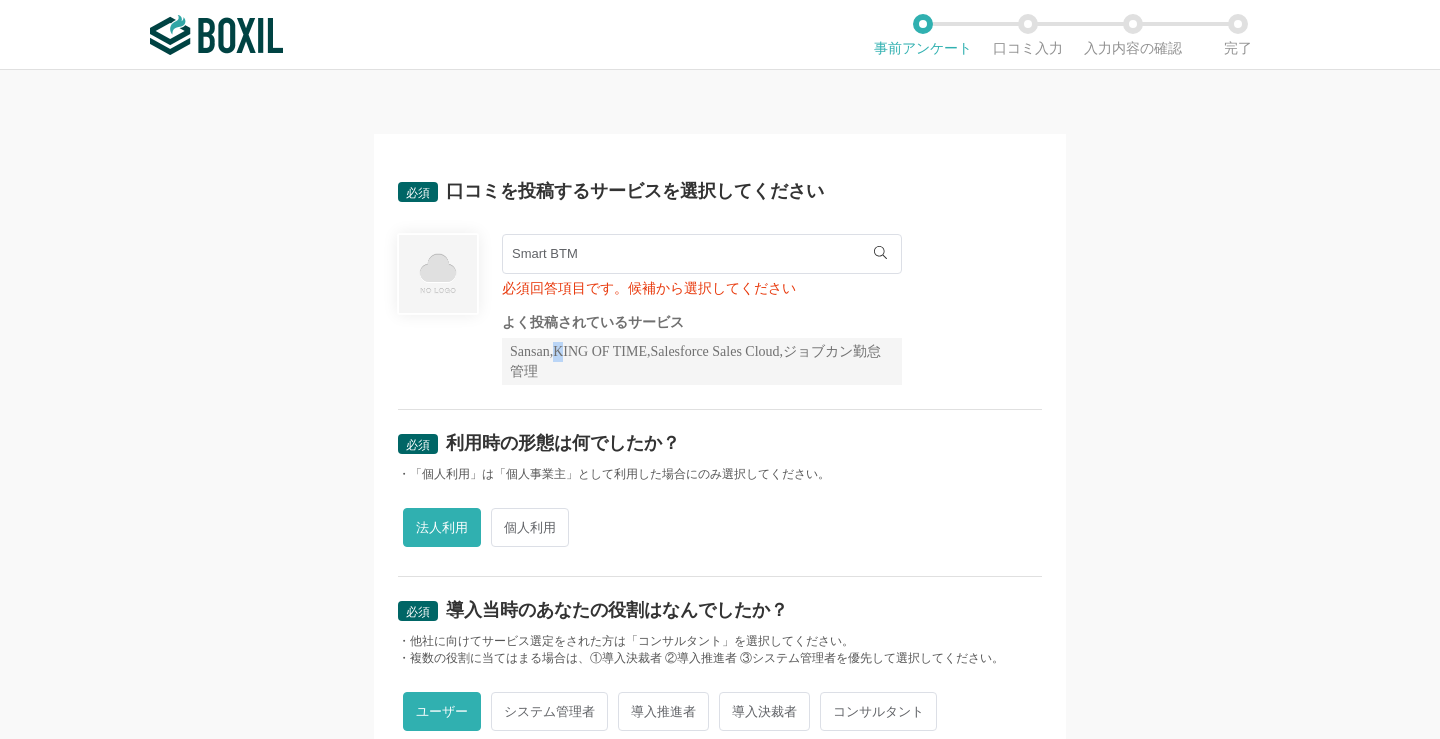 drag, startPoint x: 558, startPoint y: 343, endPoint x: 606, endPoint y: 355, distance: 49.47727 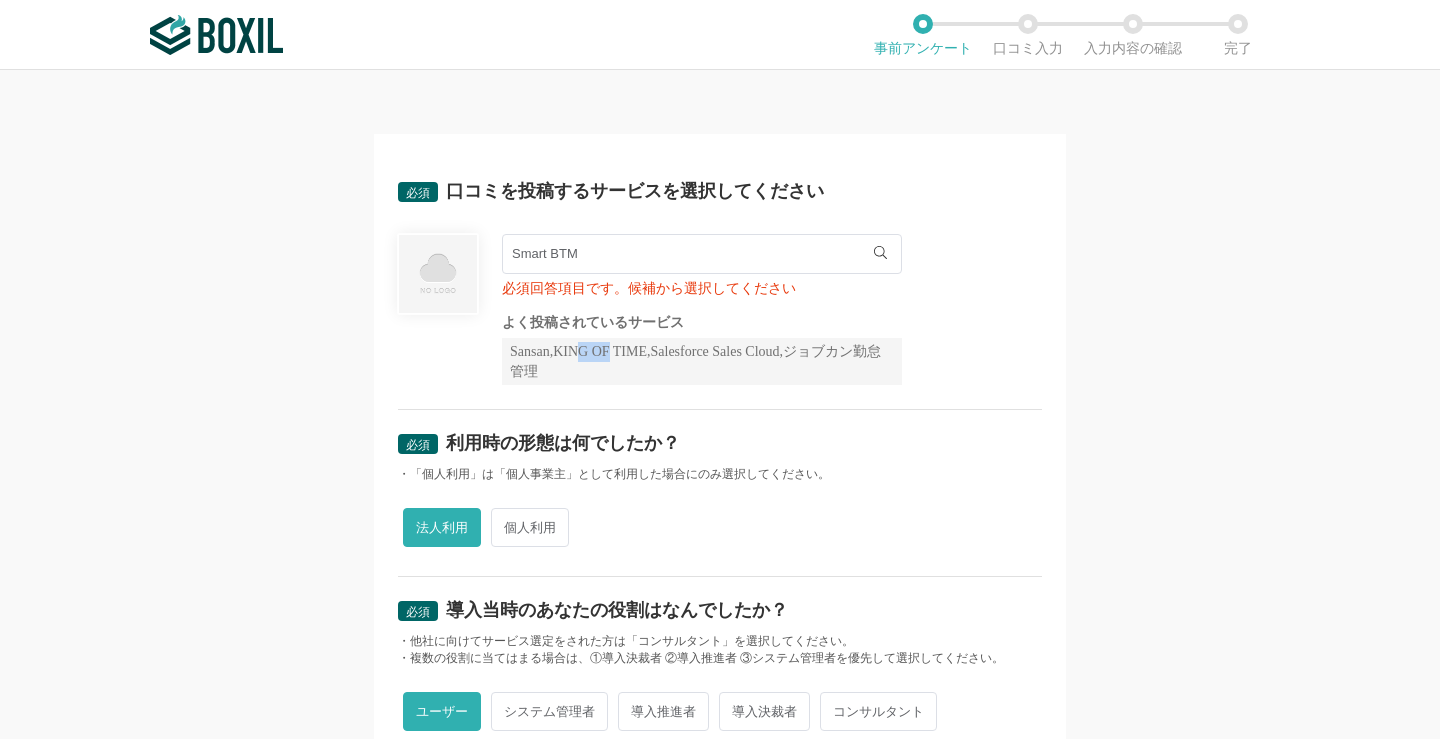 drag, startPoint x: 606, startPoint y: 355, endPoint x: 618, endPoint y: 356, distance: 12.0415945 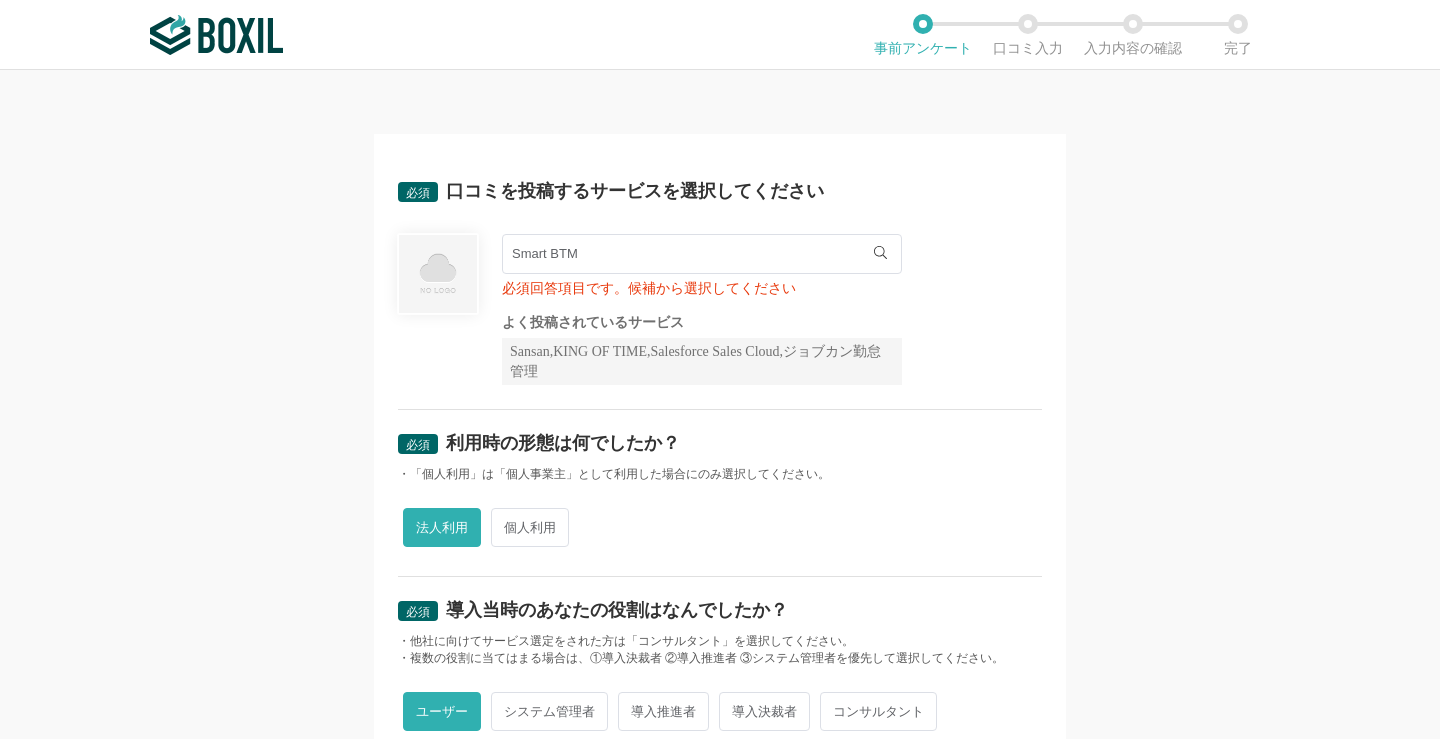 click on "Sansan,KING OF TIME,Salesforce Sales Cloud,ジョブカン勤怠管理" at bounding box center (702, 361) 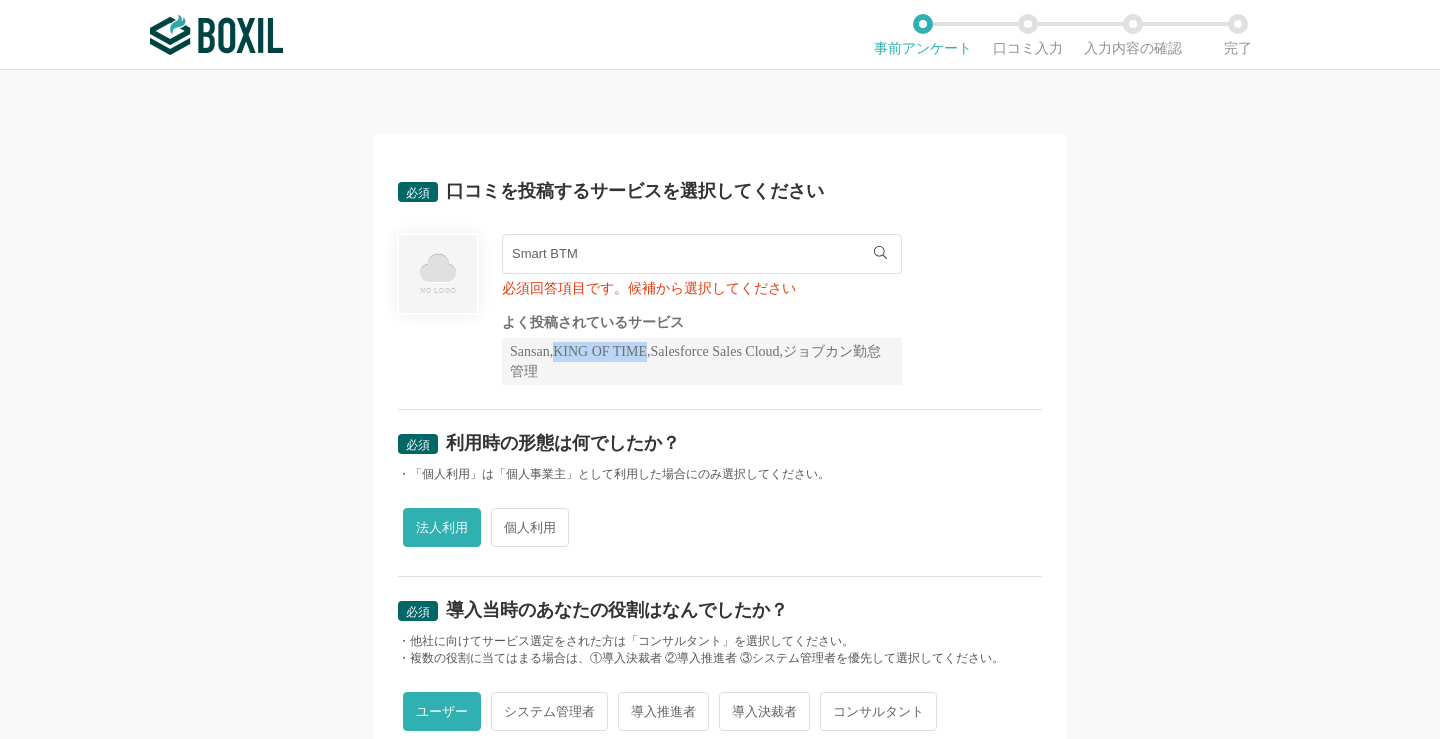 drag, startPoint x: 558, startPoint y: 351, endPoint x: 654, endPoint y: 354, distance: 96.04687 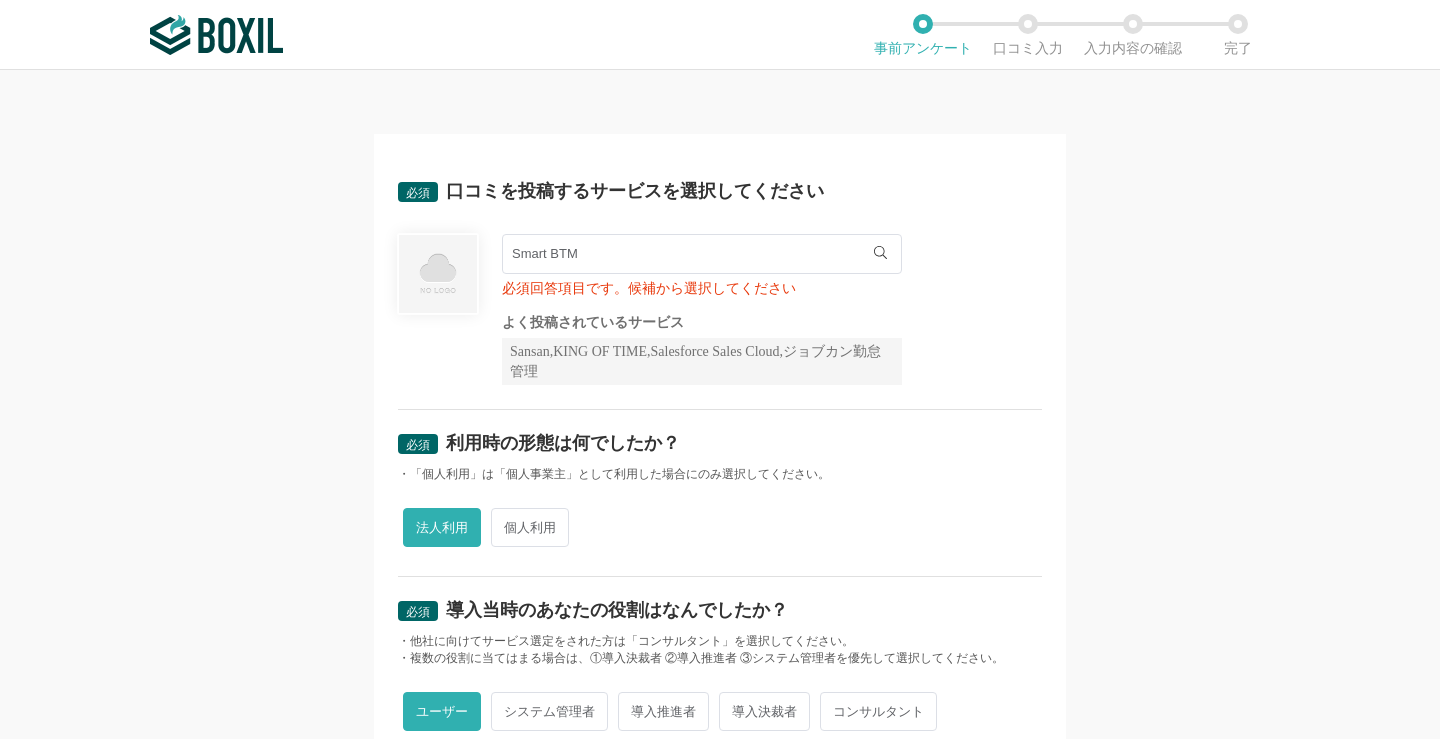 click on "Smart BTM" at bounding box center (702, 254) 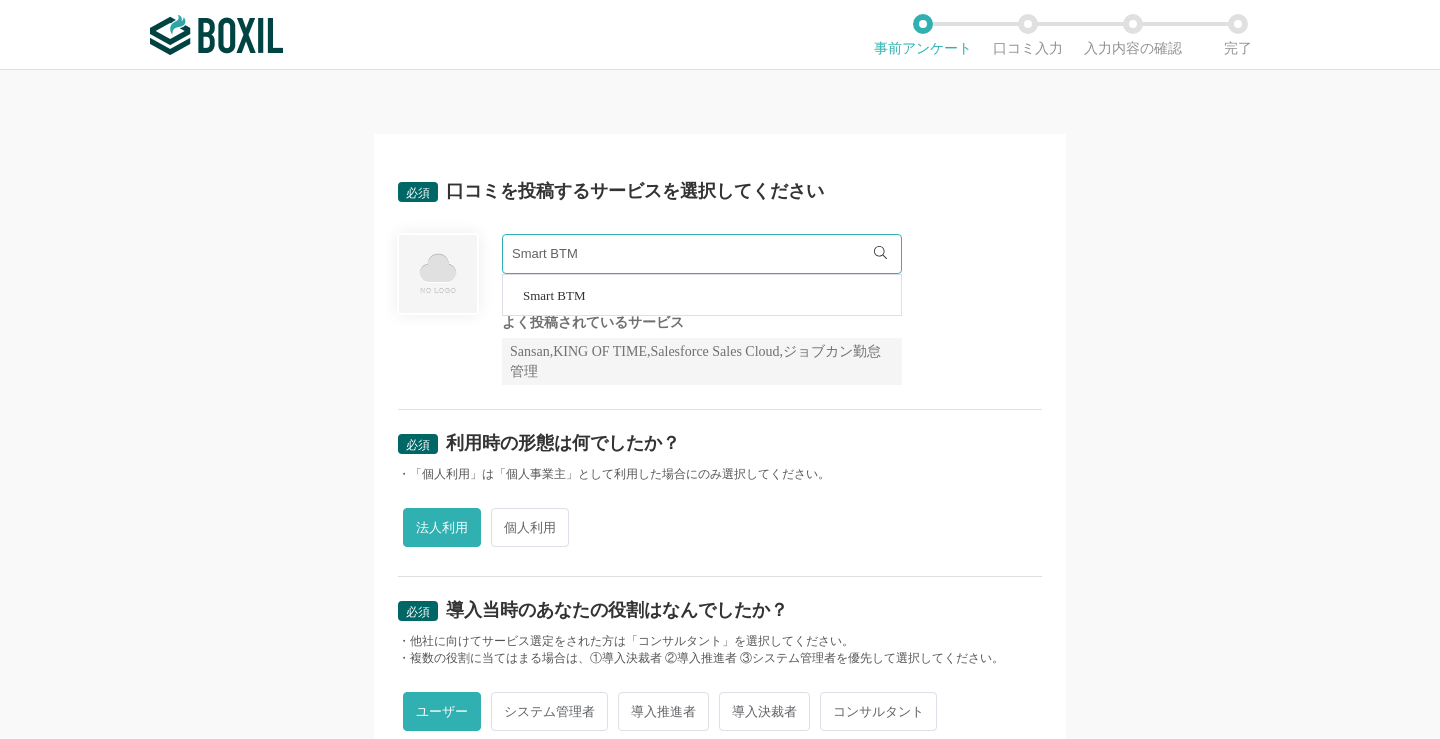 drag, startPoint x: 640, startPoint y: 252, endPoint x: 481, endPoint y: 247, distance: 159.0786 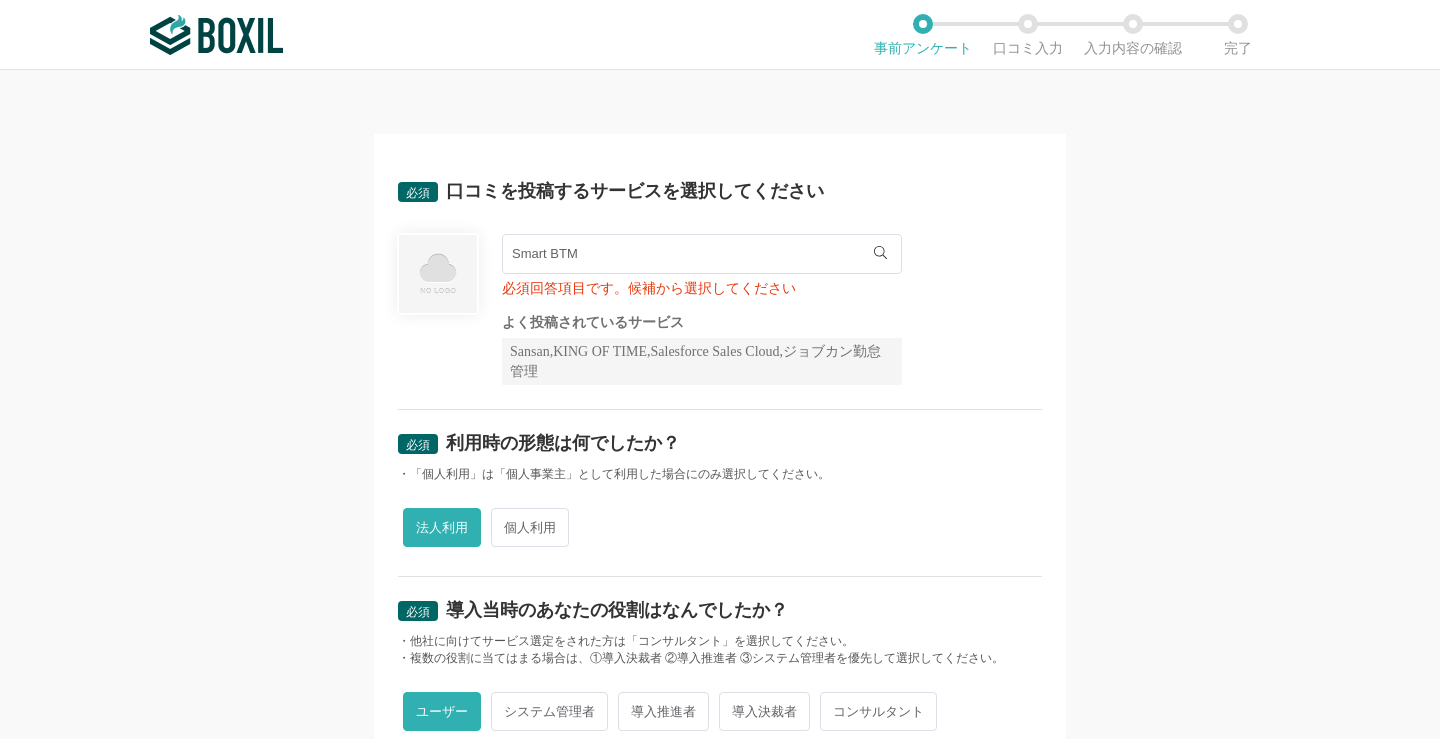 paste on "KING OF TIME" 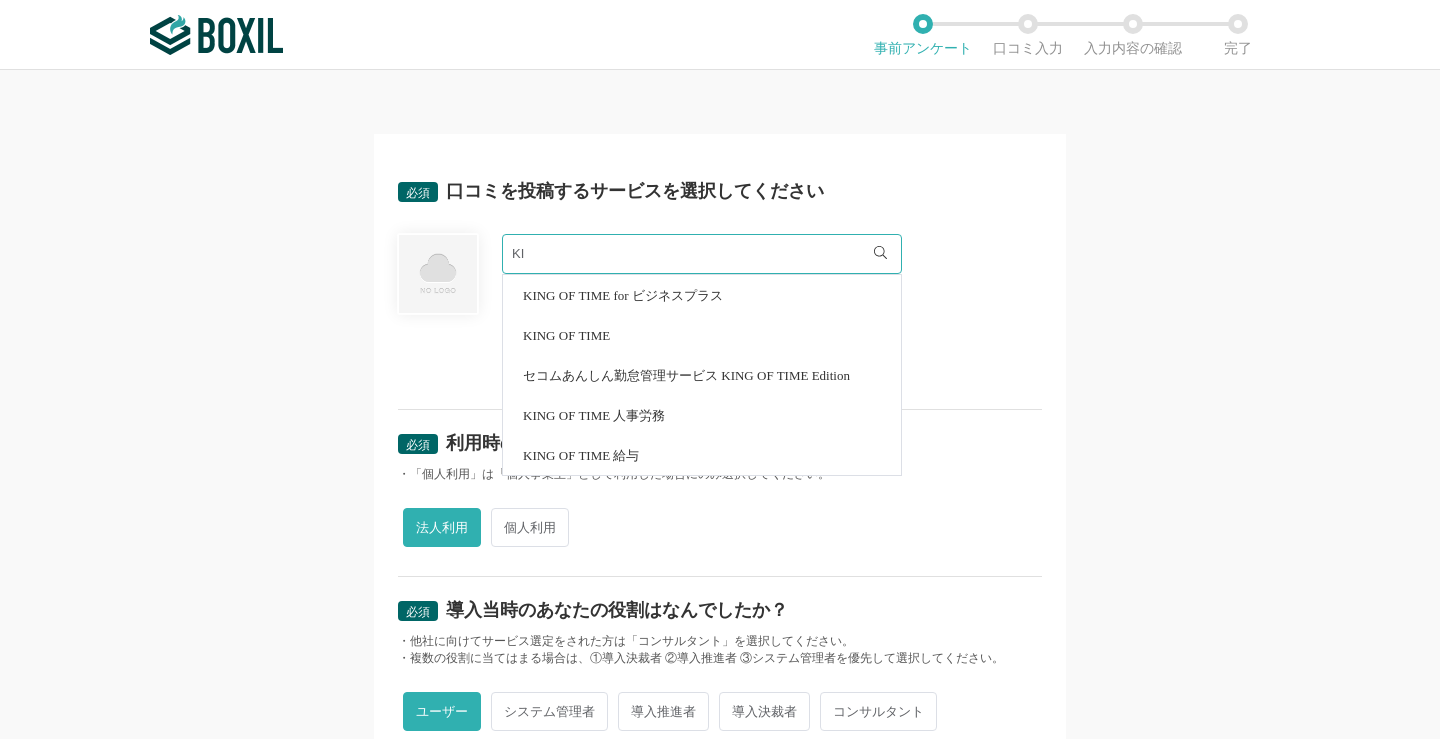 type on "K" 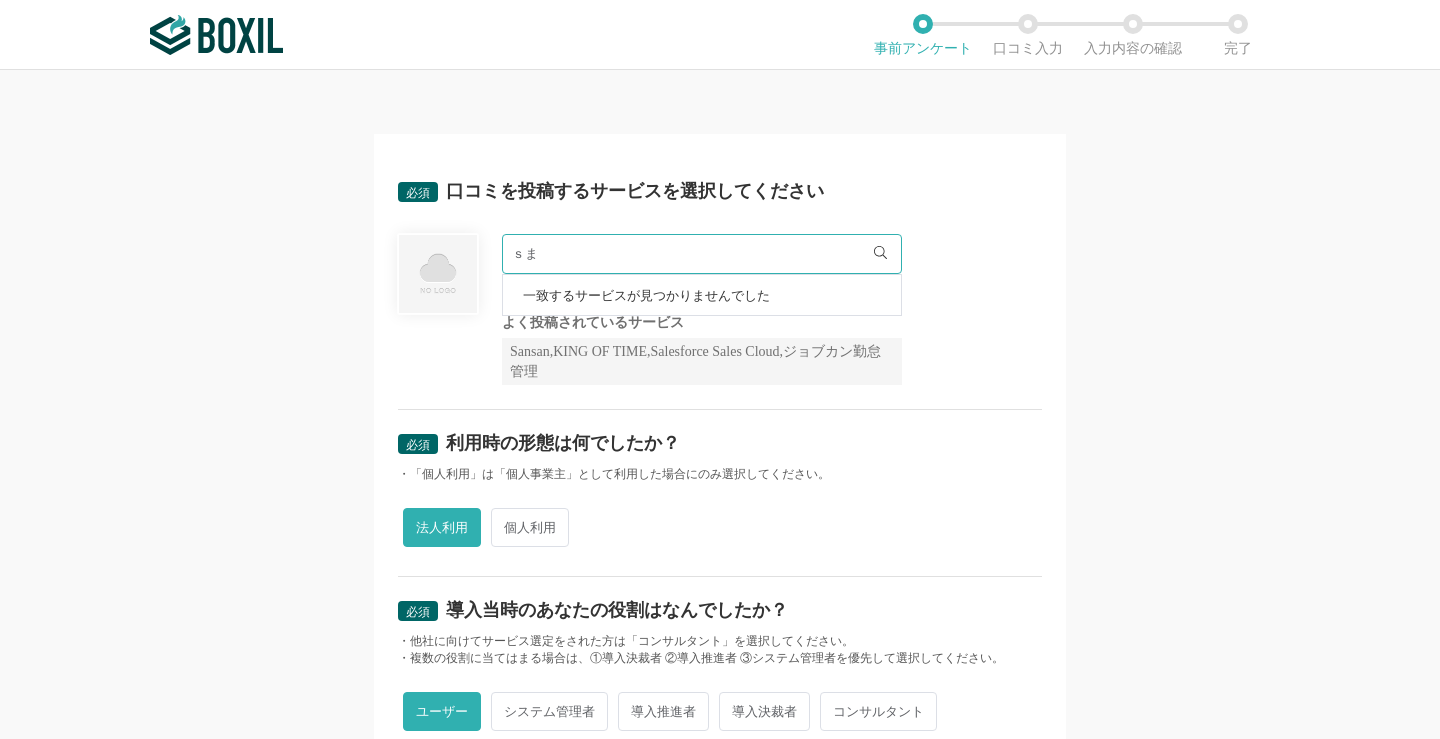 type on "ｓ" 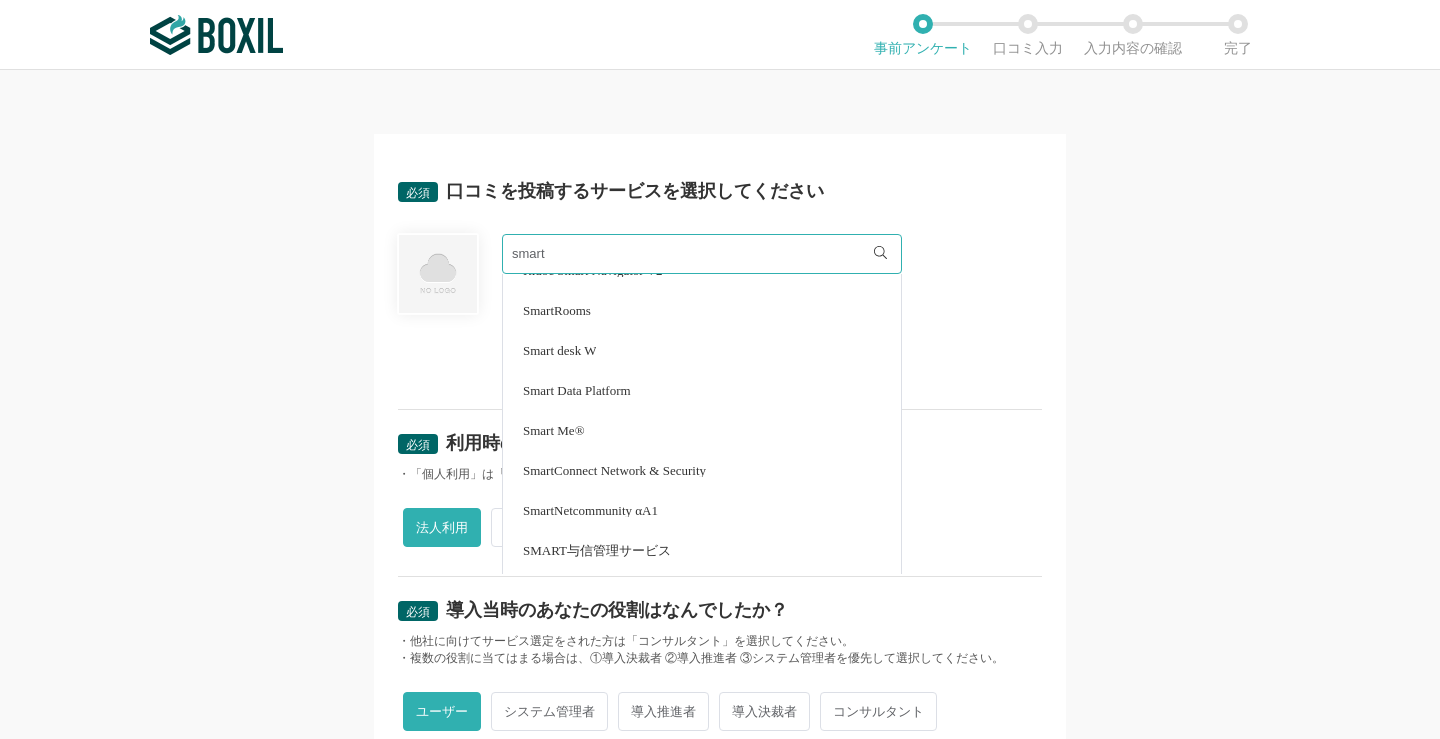scroll, scrollTop: 1062, scrollLeft: 0, axis: vertical 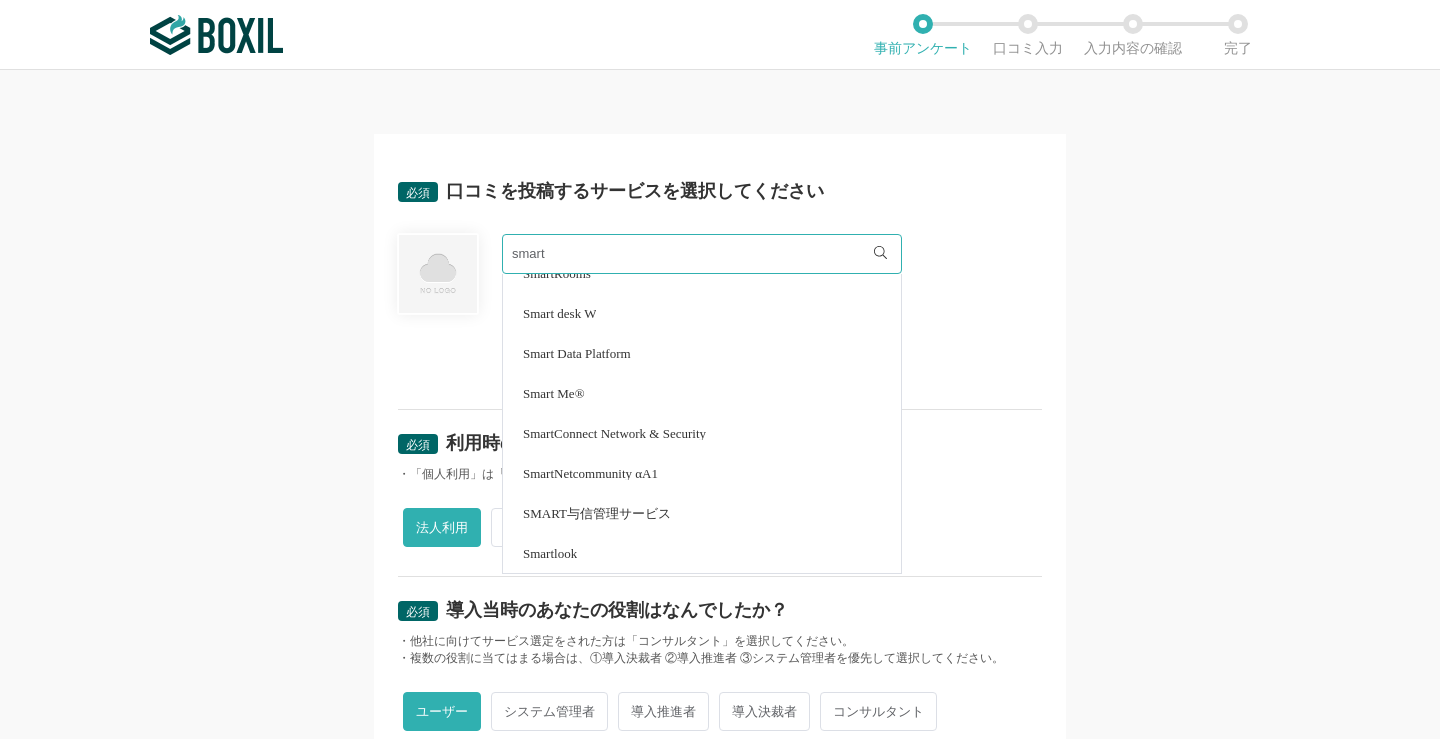 click on "smart" at bounding box center (702, 254) 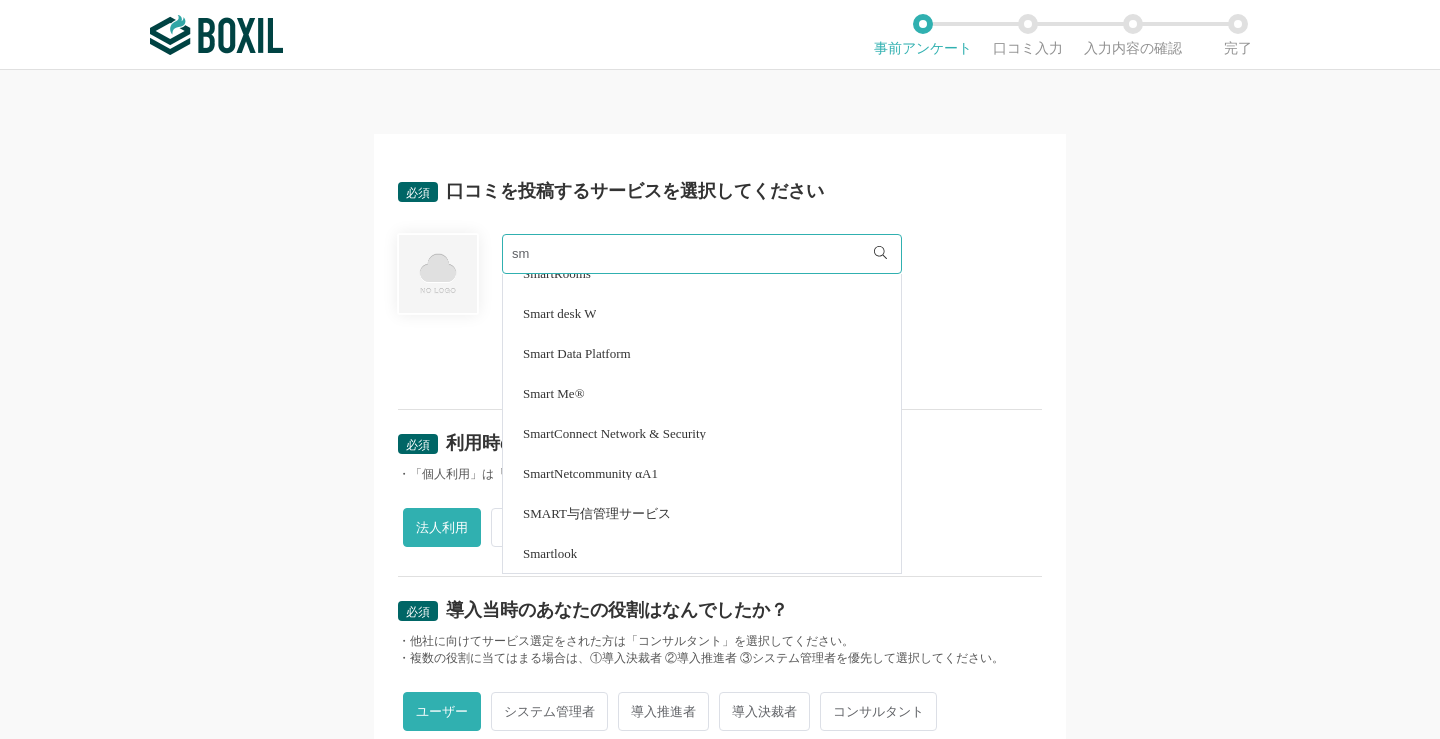 type on "s" 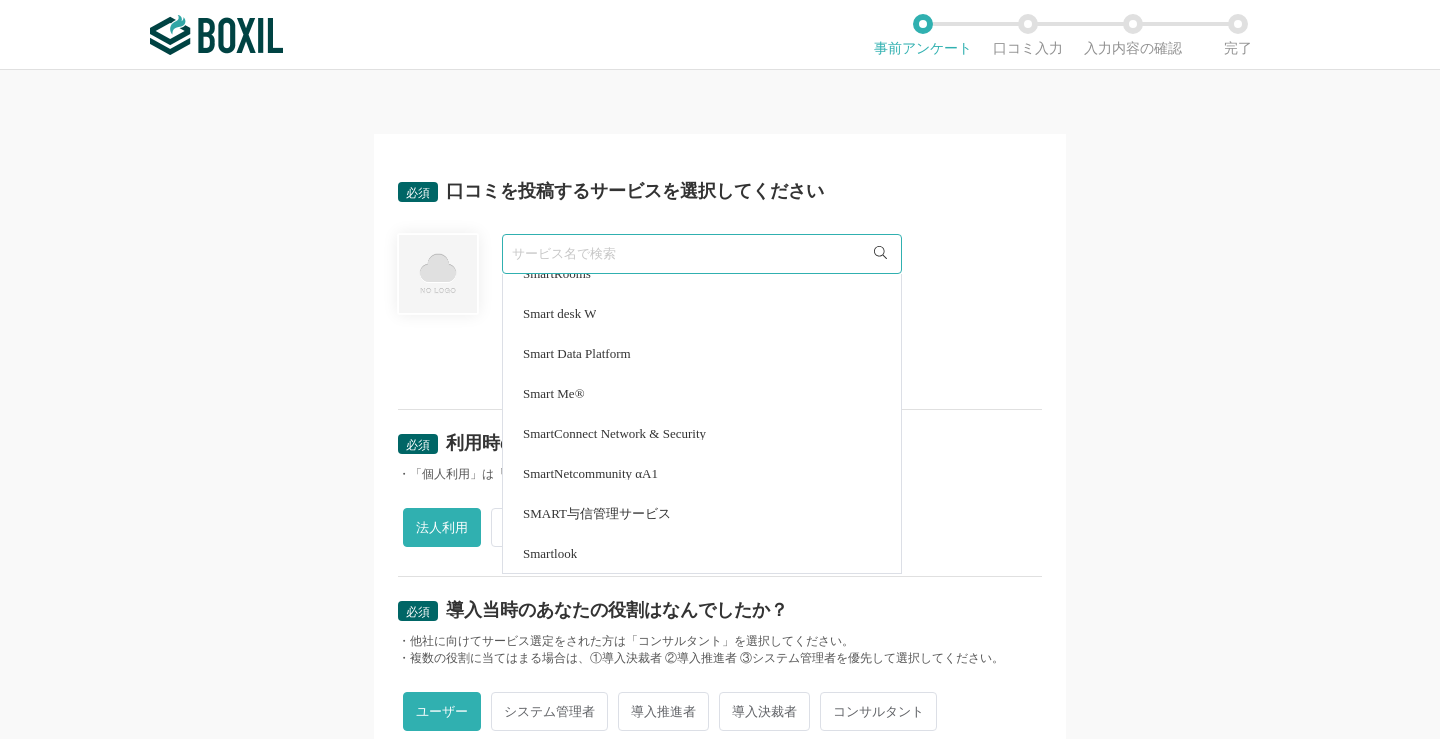scroll, scrollTop: 0, scrollLeft: 0, axis: both 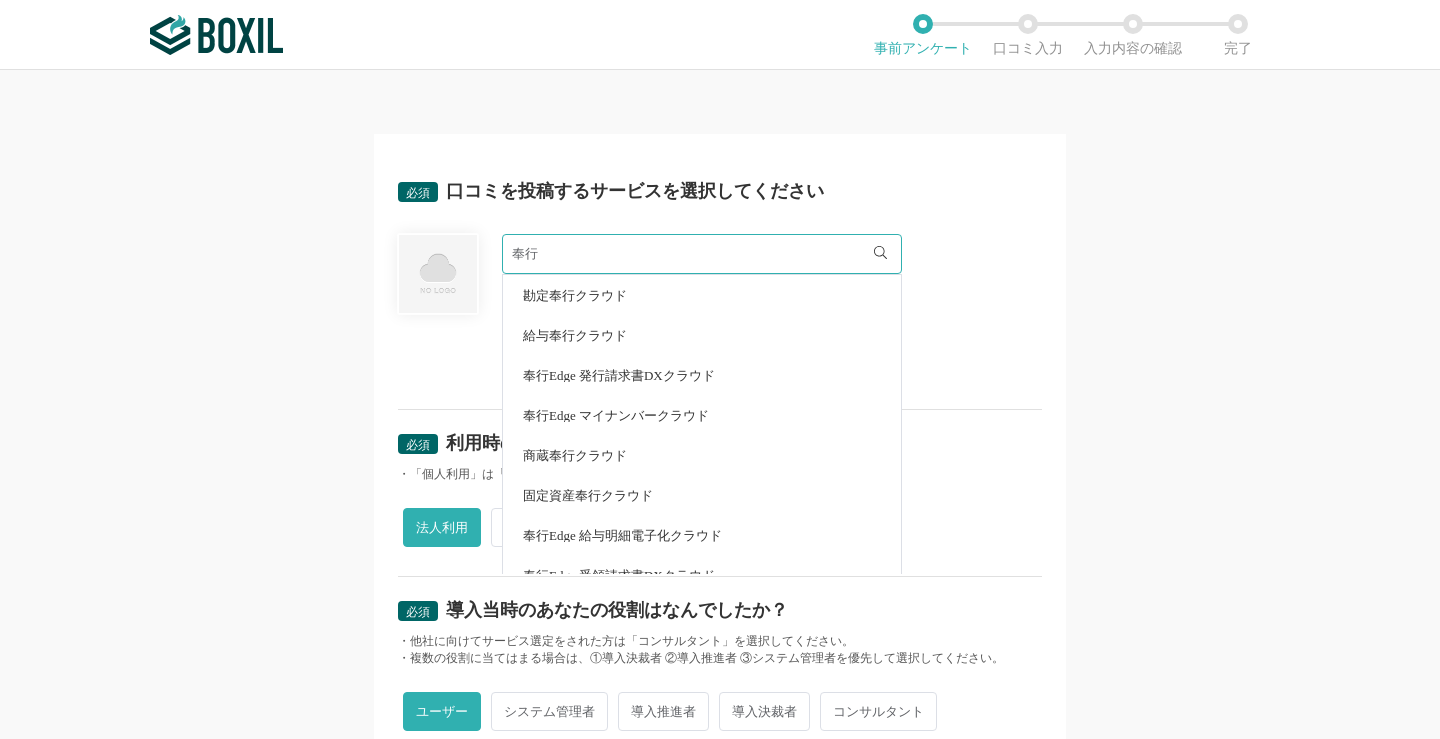 click on "給与奉行クラウド" at bounding box center [575, 335] 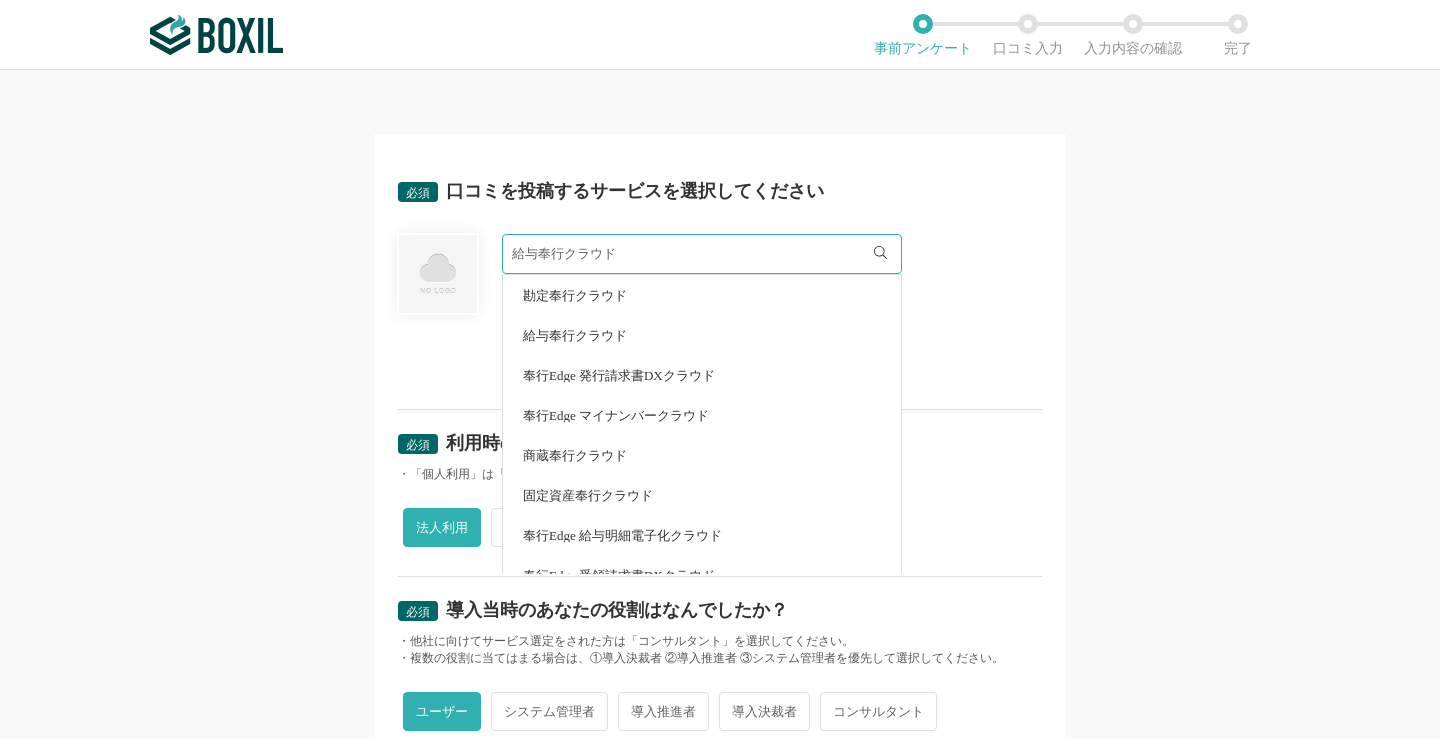 radio on "false" 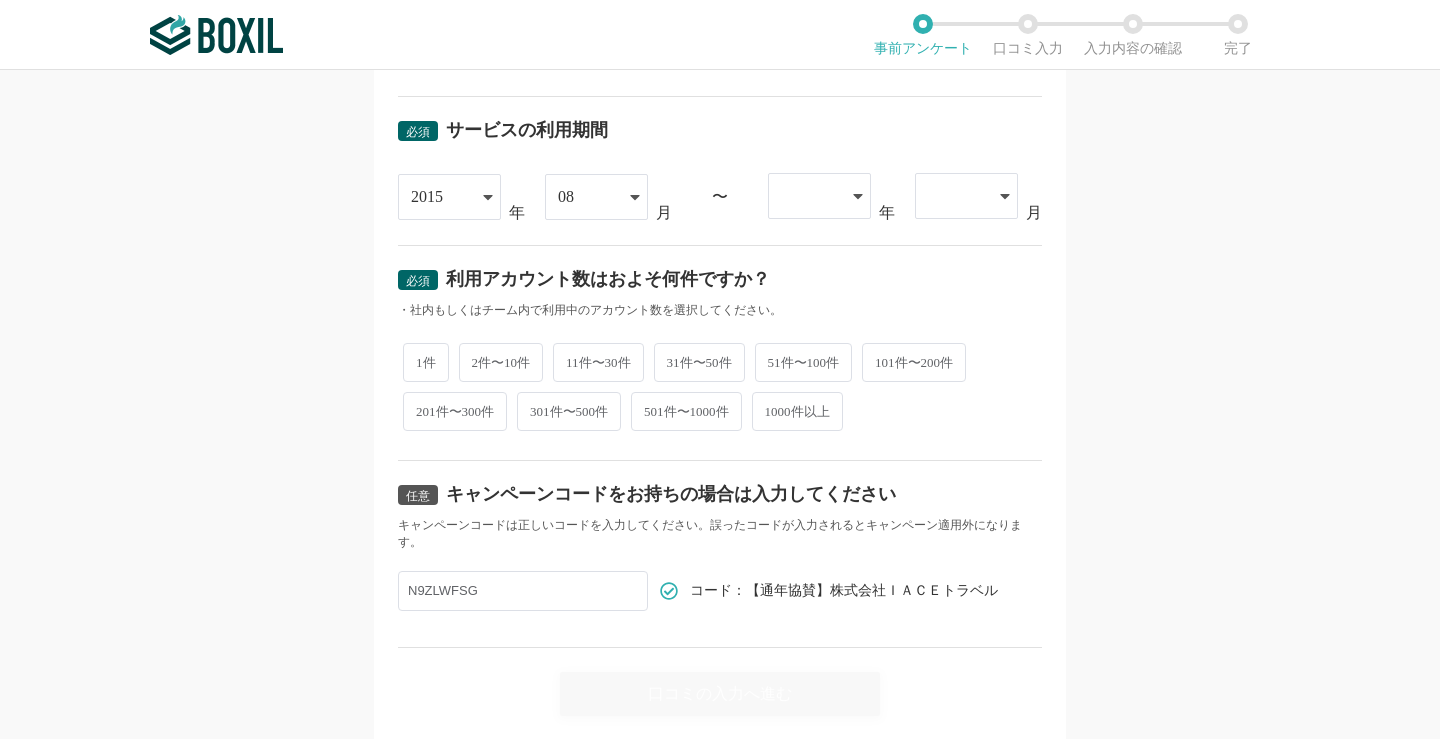 scroll, scrollTop: 857, scrollLeft: 0, axis: vertical 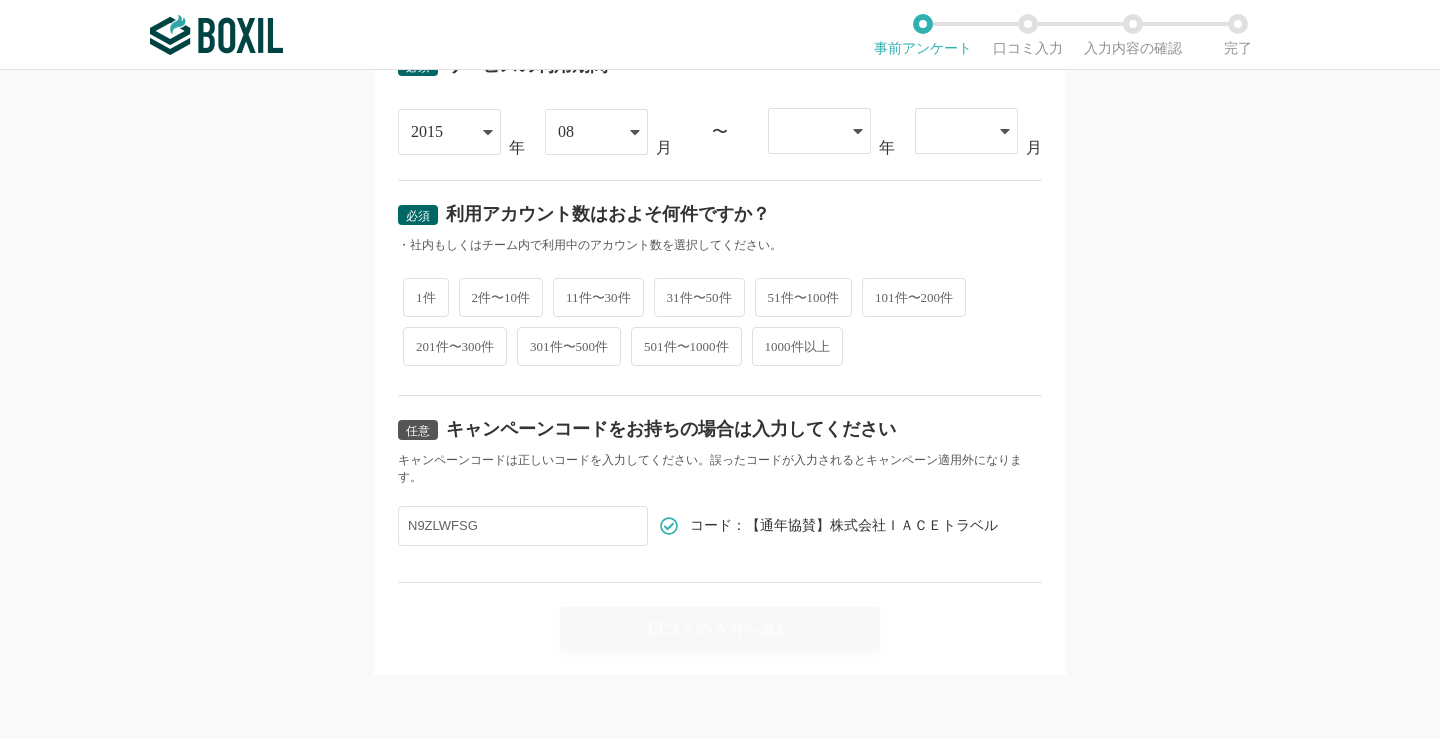 click on "口コミの入力へ進む" at bounding box center (720, 617) 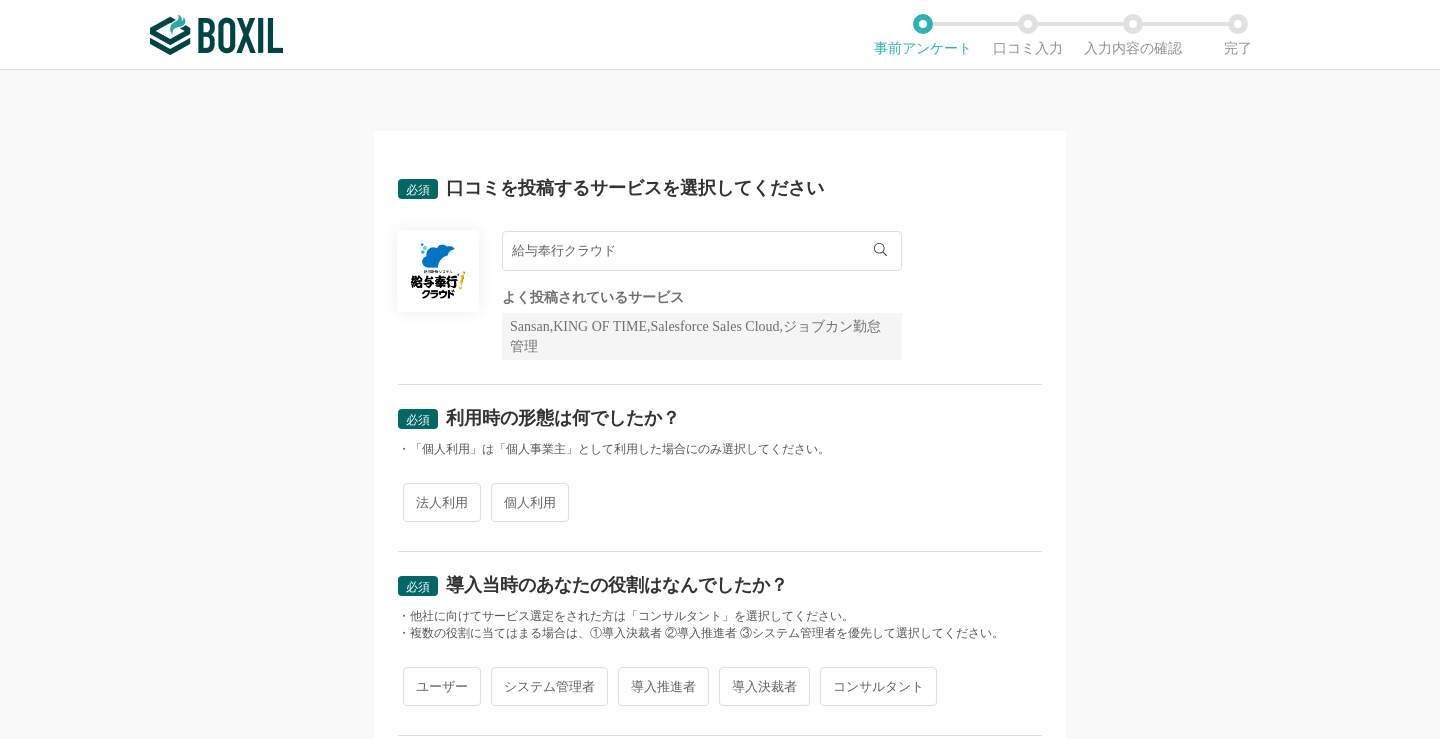 scroll, scrollTop: 0, scrollLeft: 0, axis: both 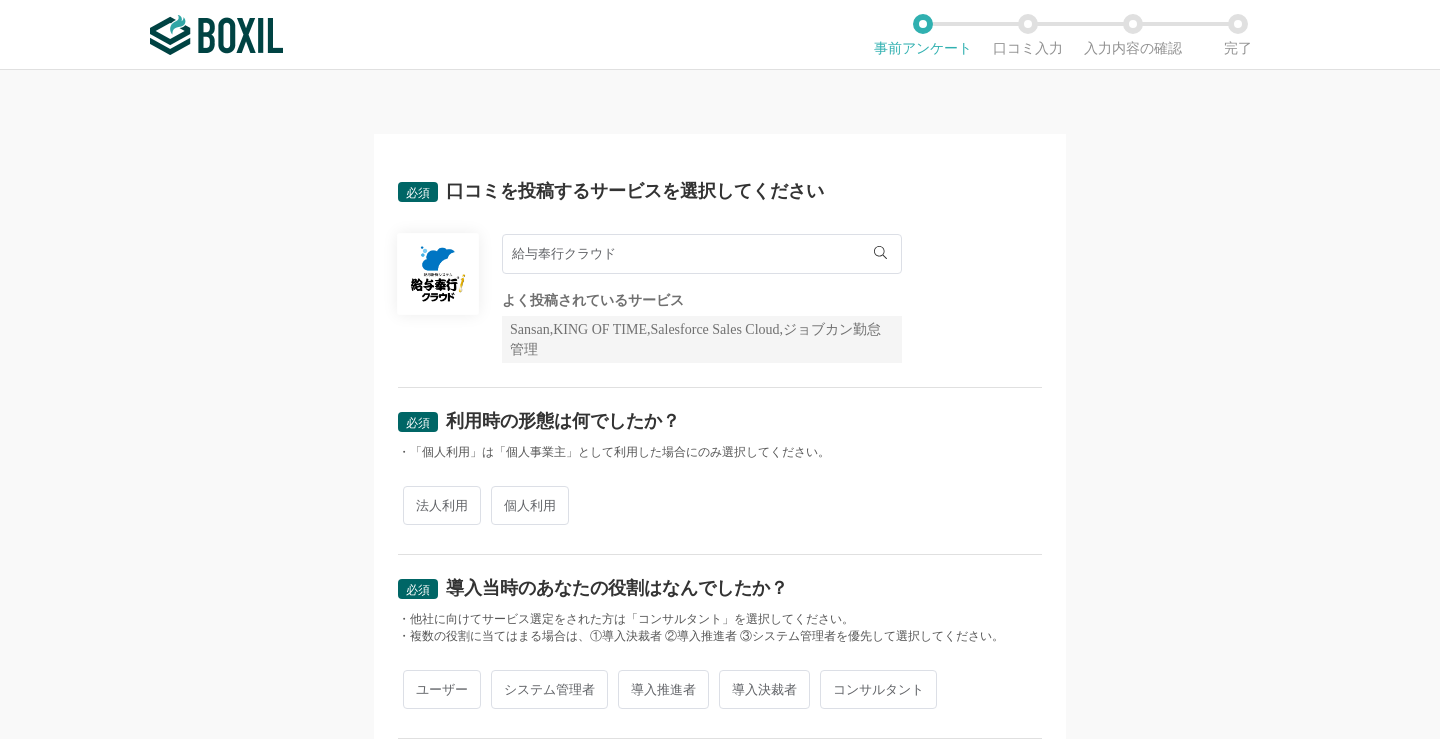 click on "法人利用" at bounding box center (442, 505) 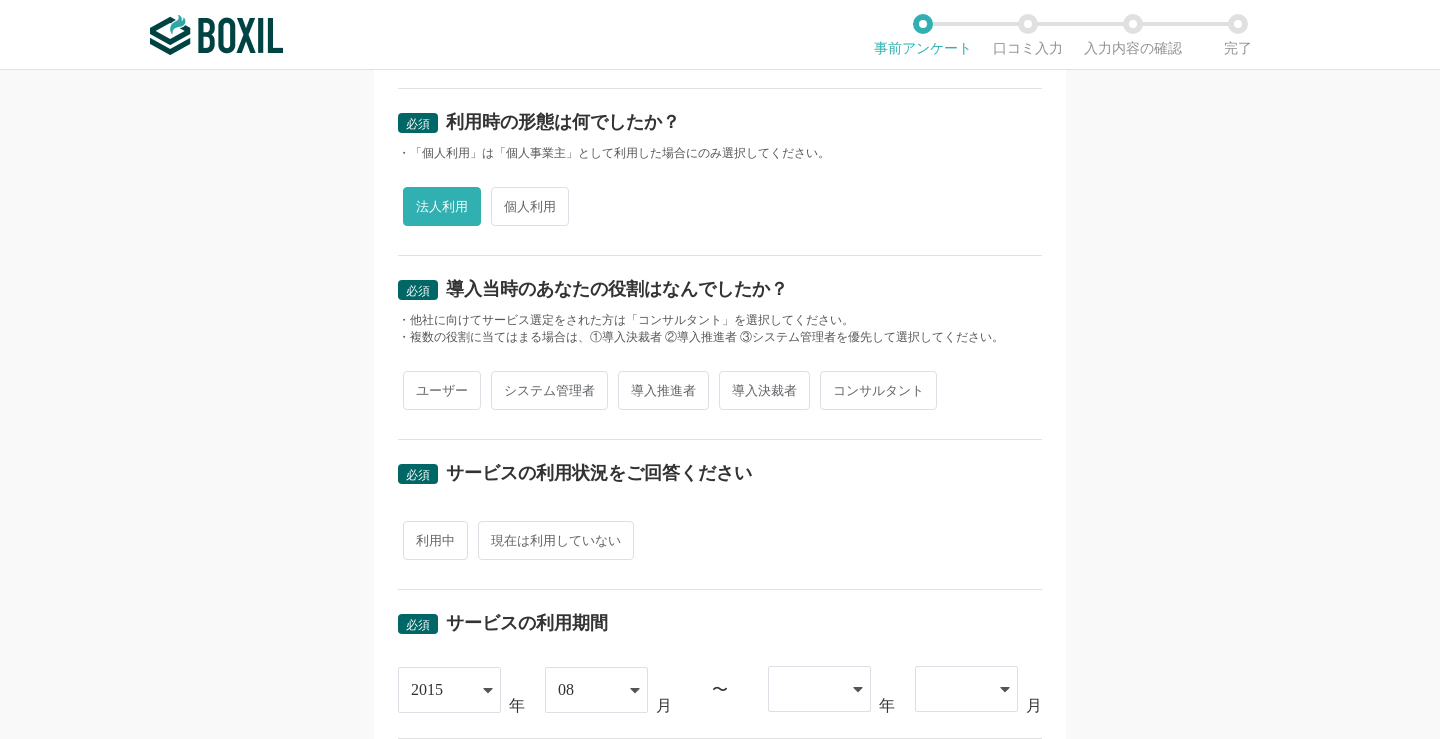scroll, scrollTop: 300, scrollLeft: 0, axis: vertical 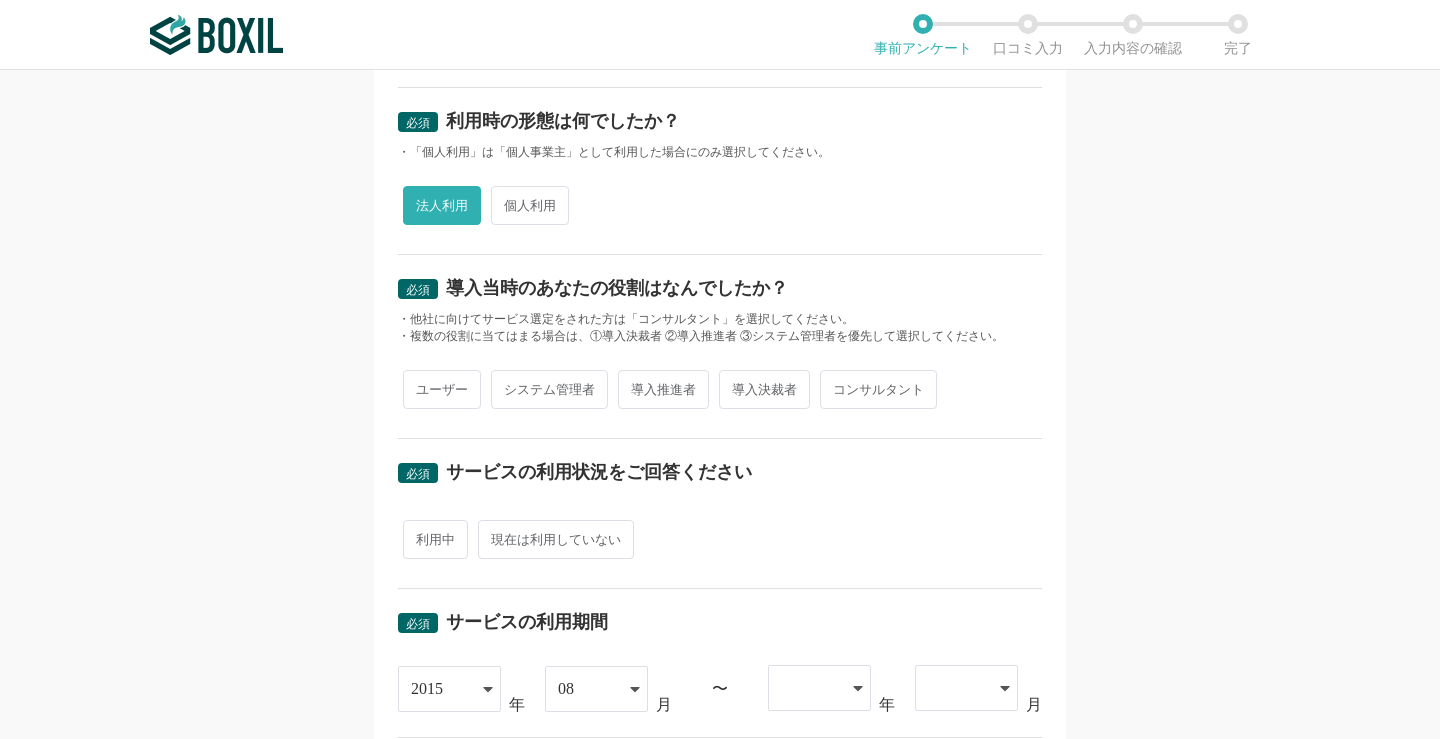 click on "ユーザー" at bounding box center [442, 389] 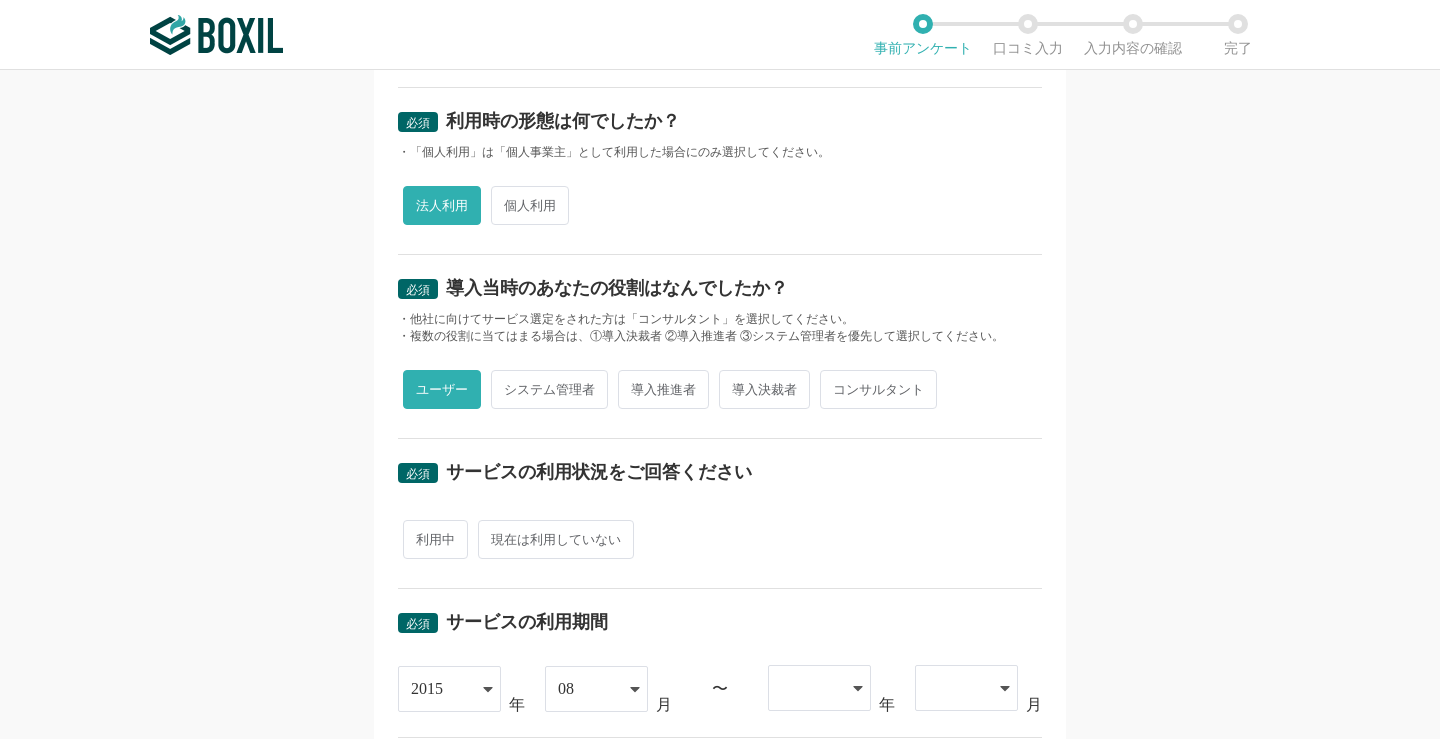 drag, startPoint x: 566, startPoint y: 387, endPoint x: 610, endPoint y: 403, distance: 46.818798 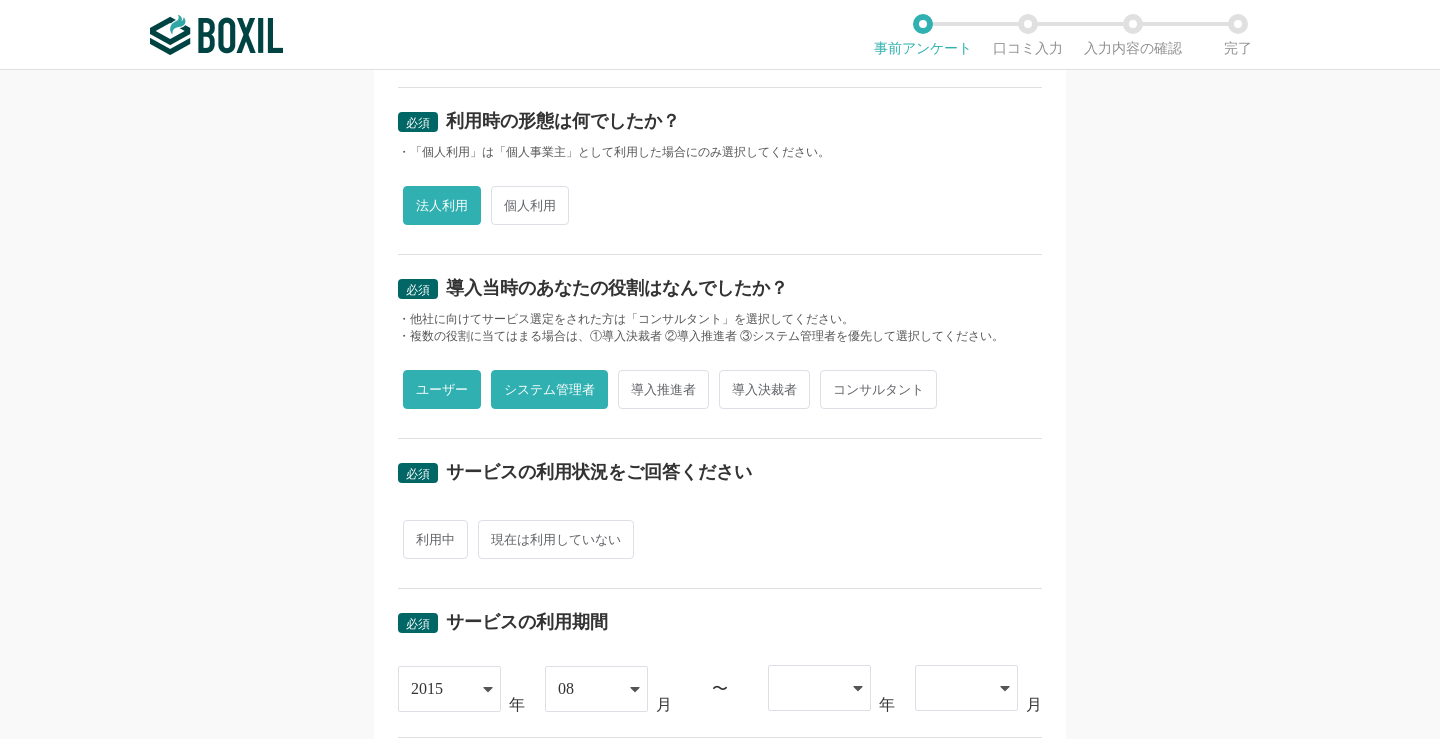 radio on "false" 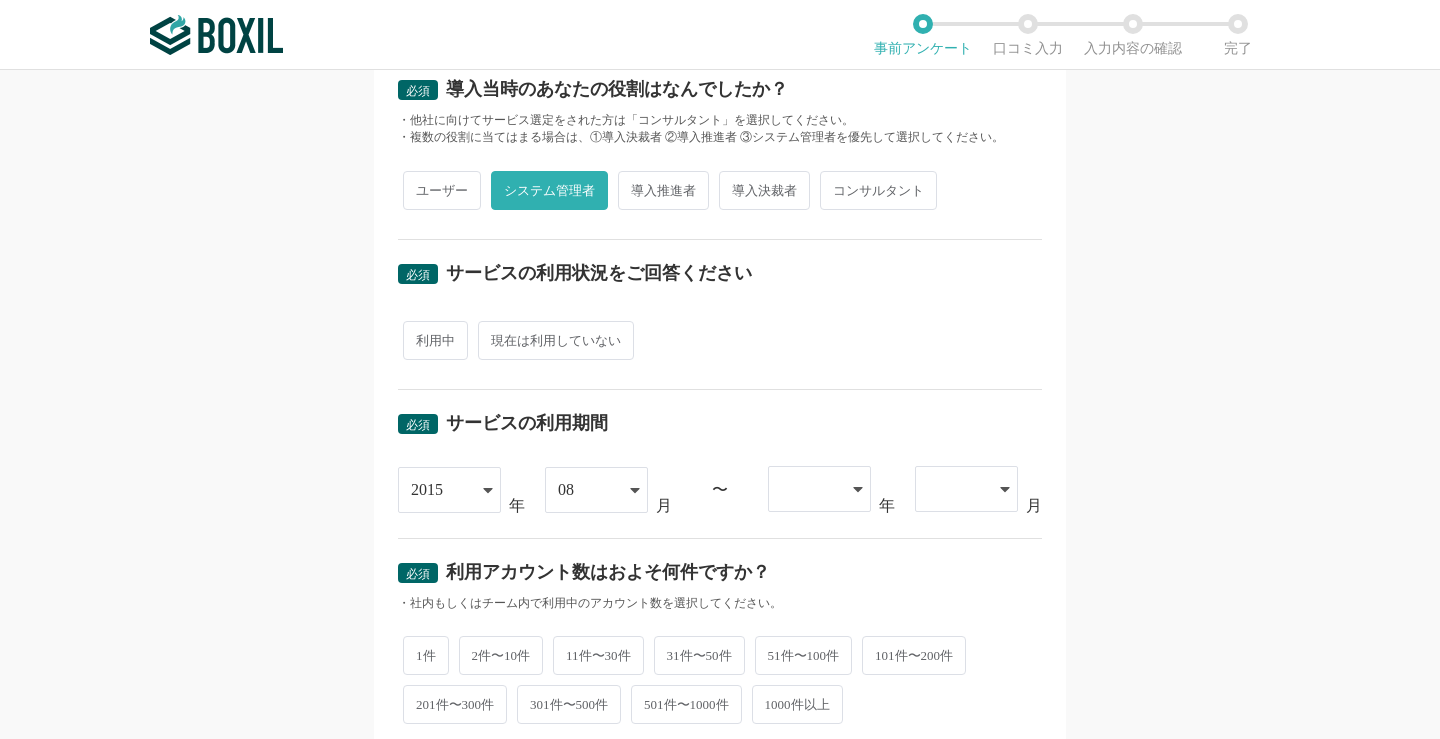 scroll, scrollTop: 500, scrollLeft: 0, axis: vertical 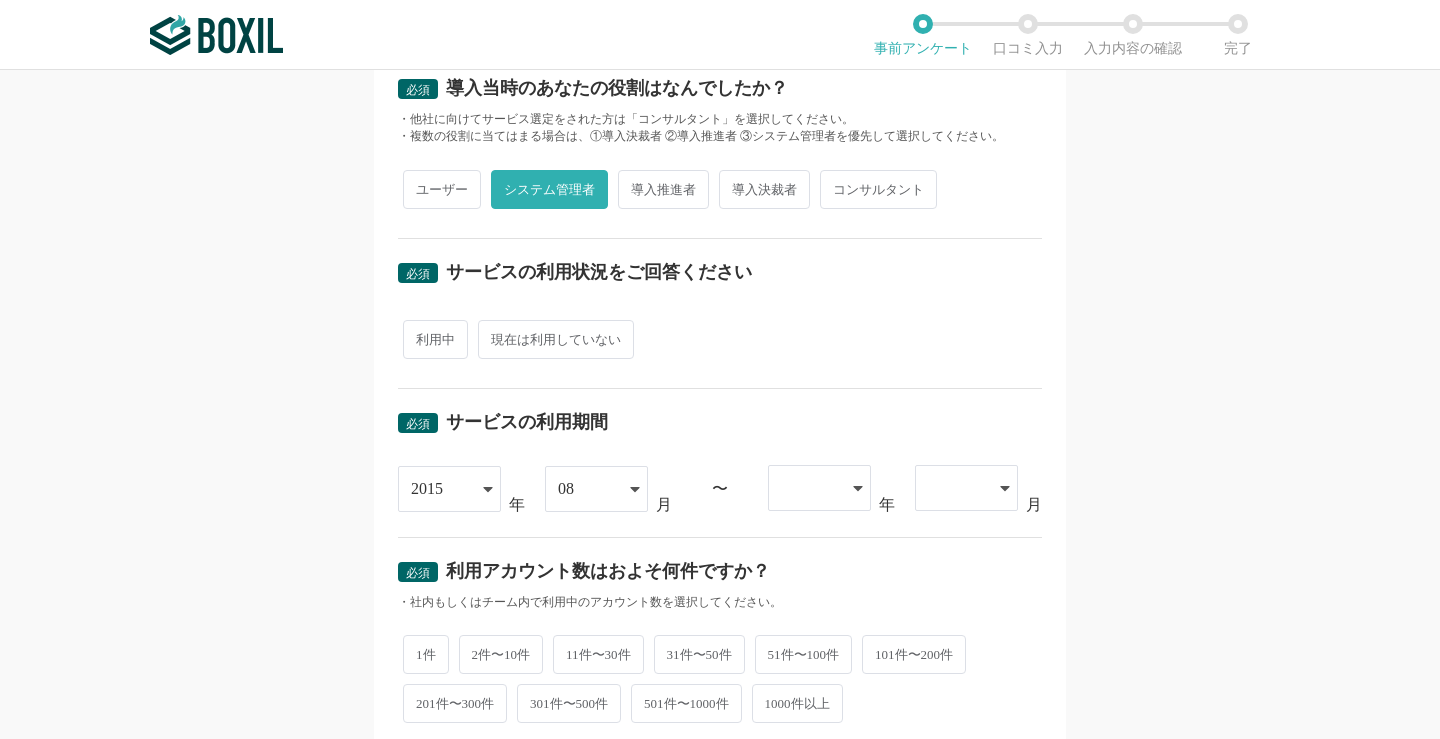 click on "利用中" at bounding box center (435, 339) 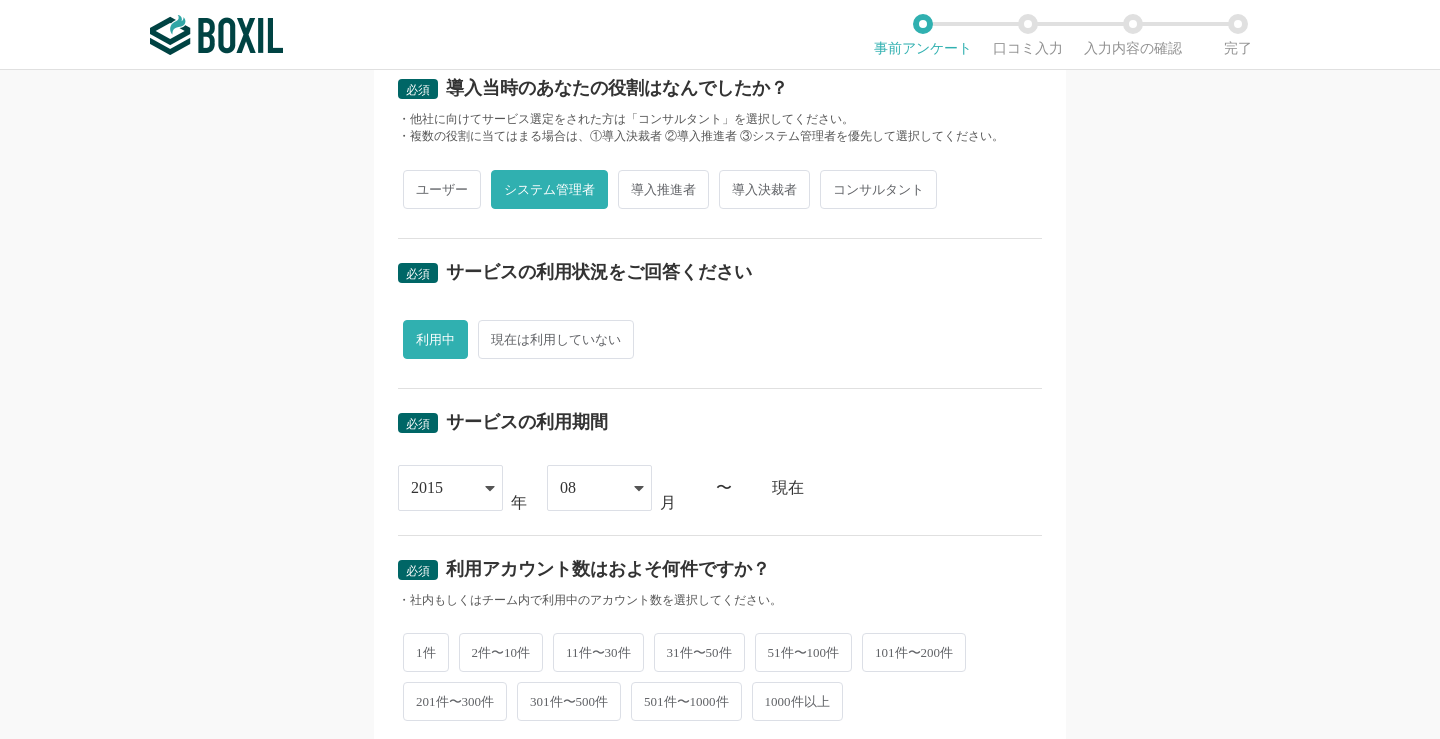 click on "2015" at bounding box center (450, 488) 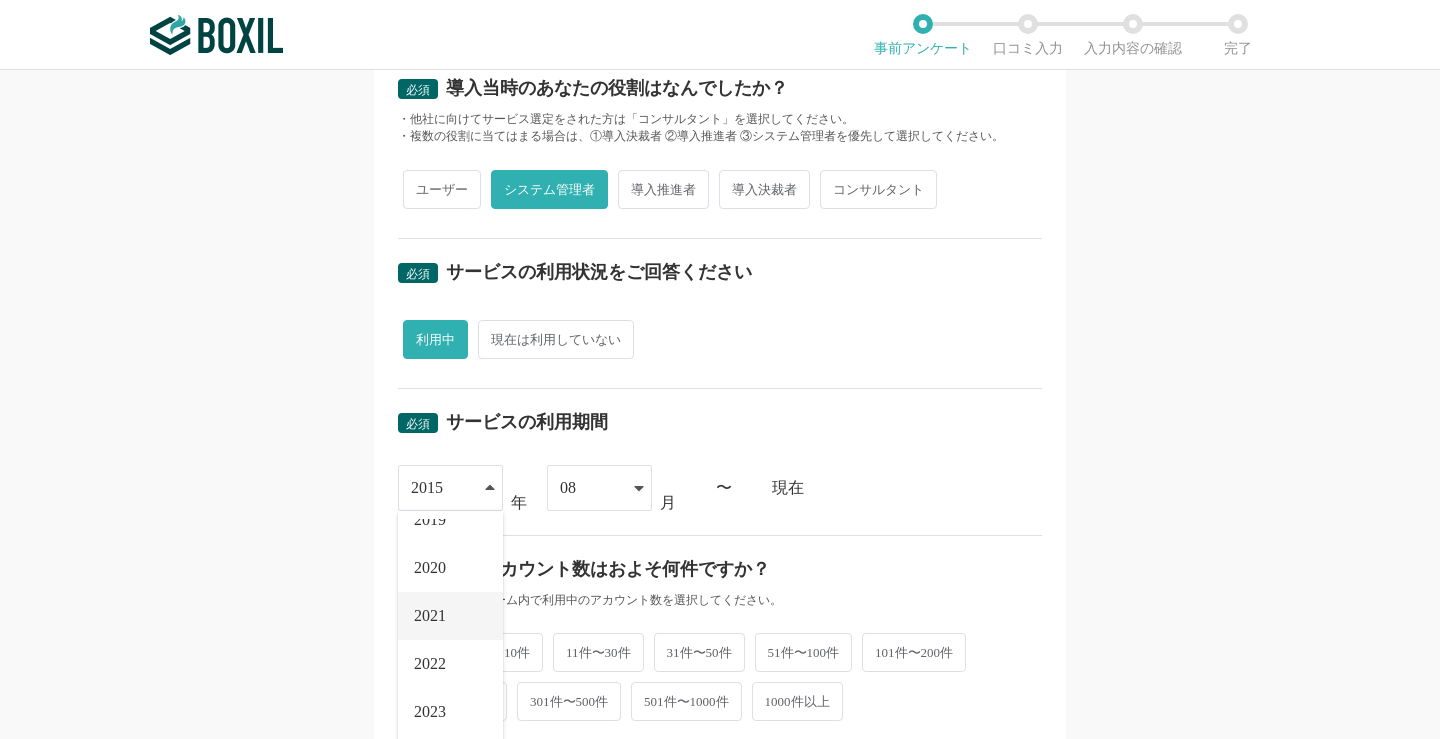 scroll, scrollTop: 228, scrollLeft: 0, axis: vertical 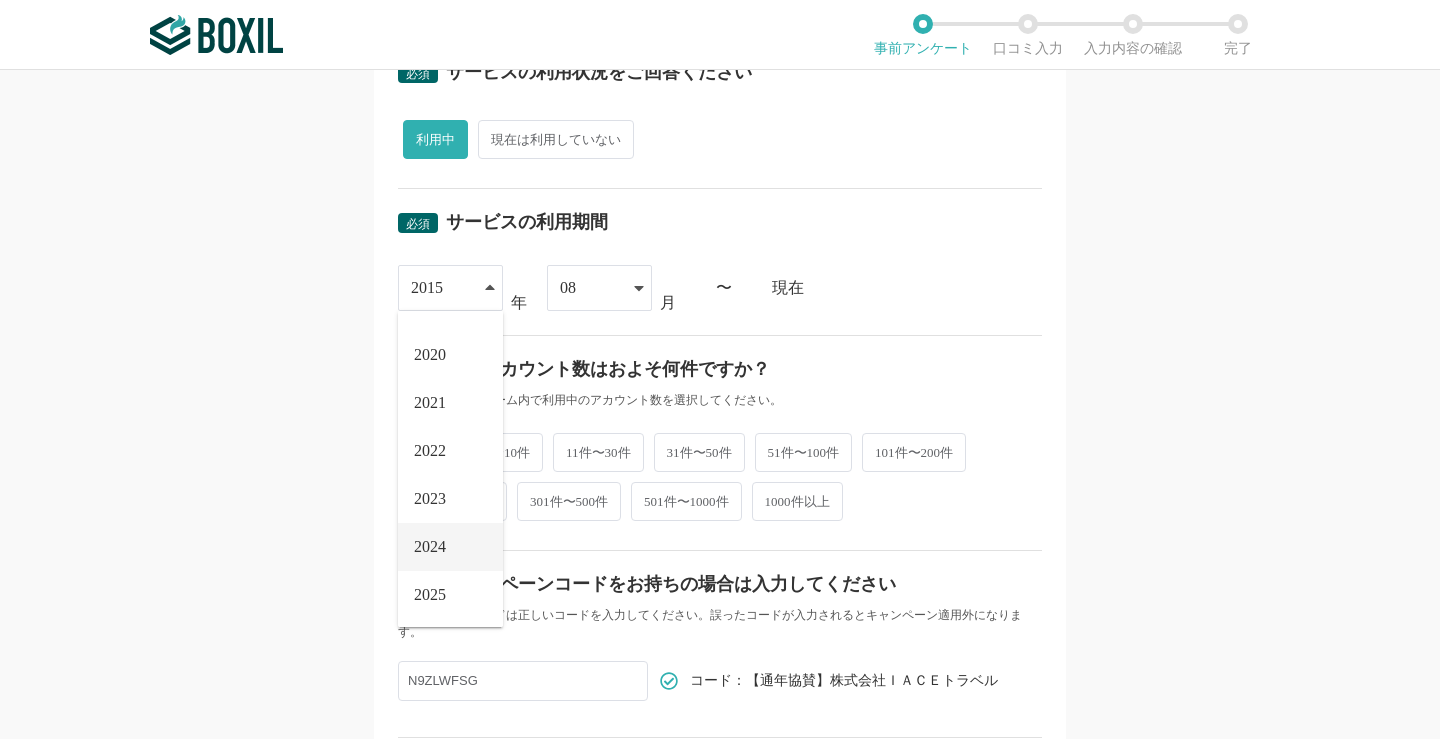 click on "2024" at bounding box center (430, 547) 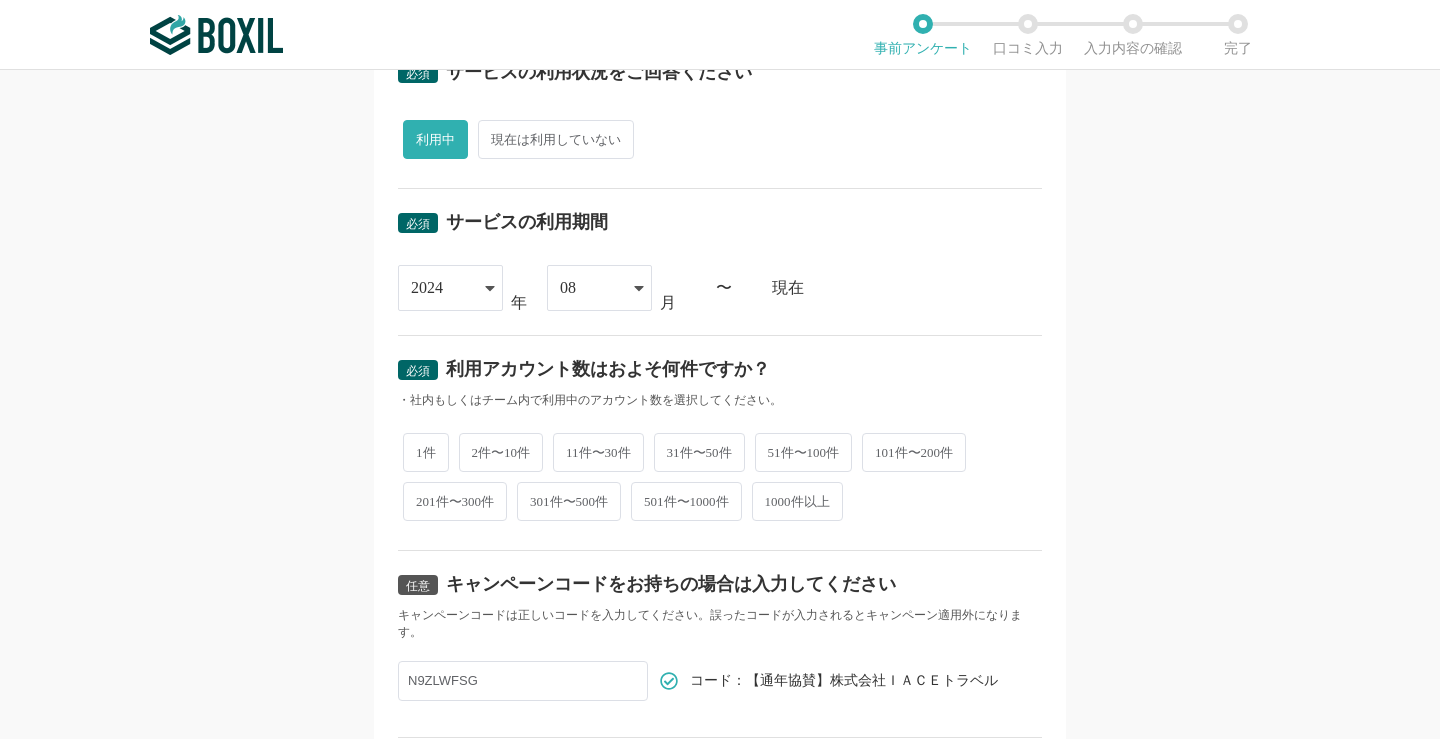 click on "2024 2015 2016 2017 2018 2019 2020 2021 2022 2023 2024 2025 年 08 01 02 03 04 05 06 07 08 09 10 11 12 月 〜 現在" at bounding box center (720, 288) 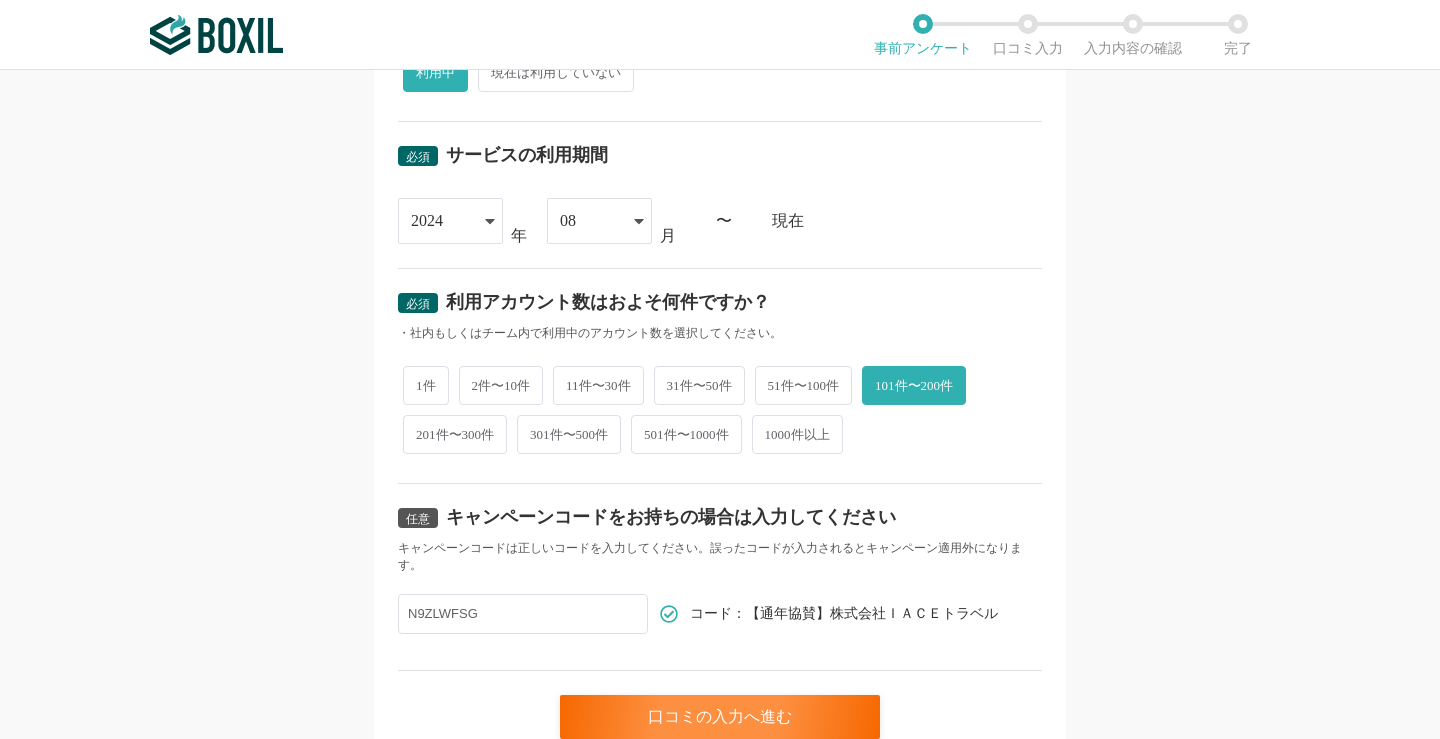 scroll, scrollTop: 855, scrollLeft: 0, axis: vertical 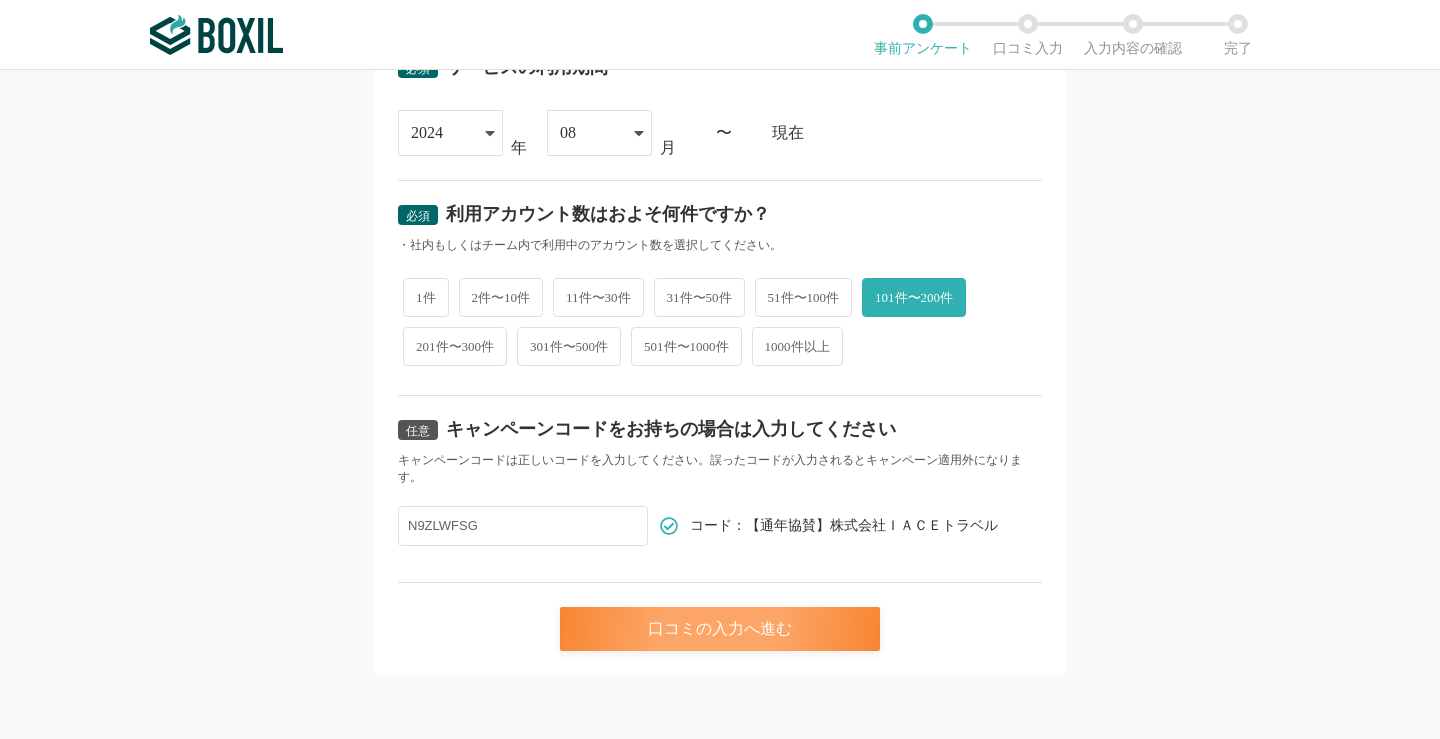 click on "口コミの入力へ進む" at bounding box center [720, 629] 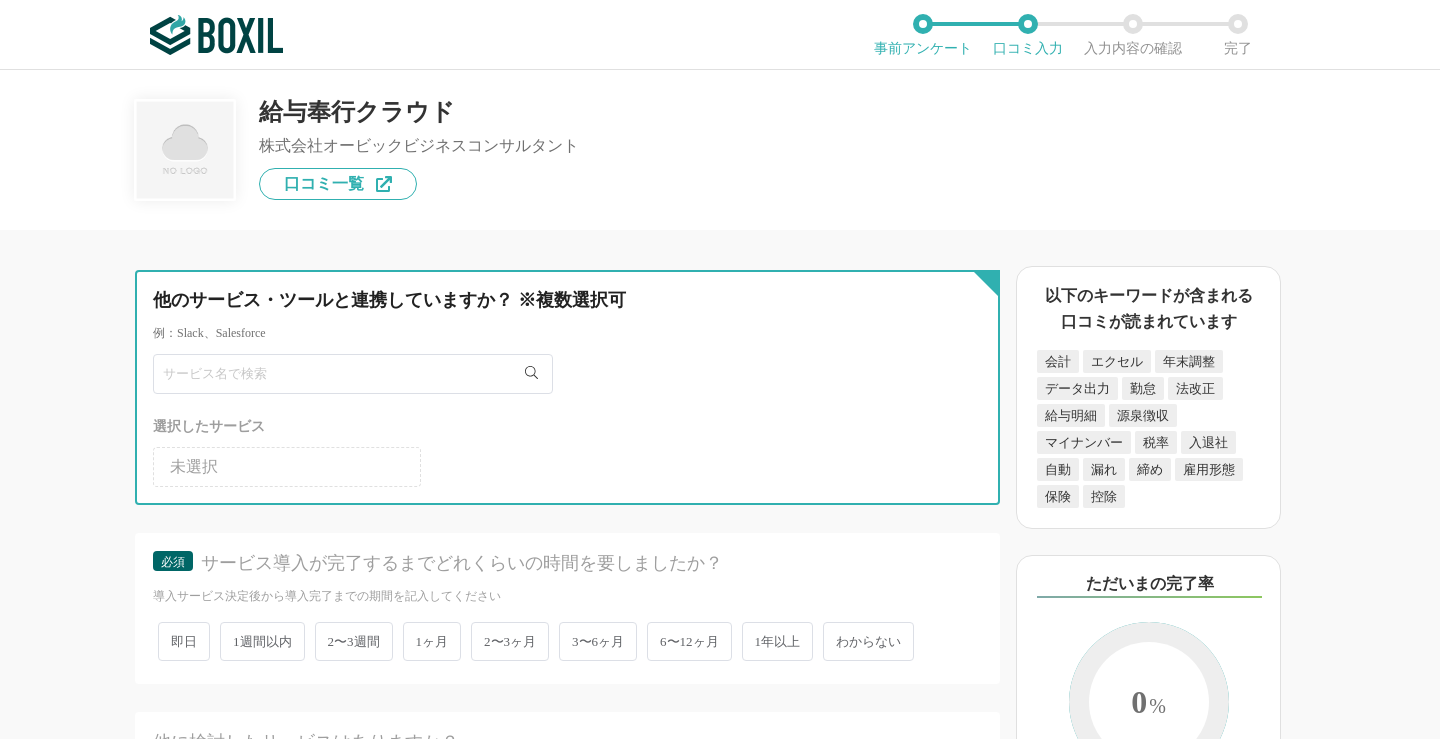 click at bounding box center (353, 374) 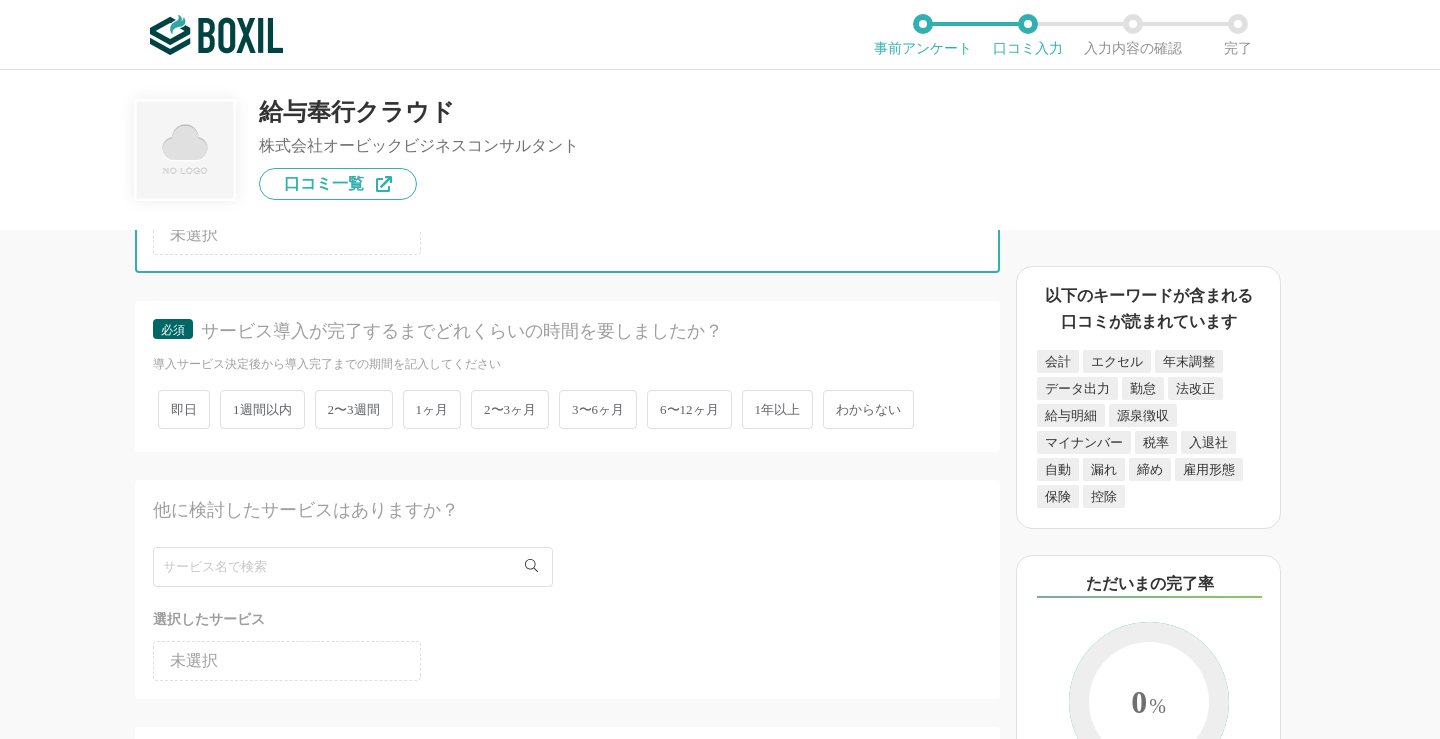 scroll, scrollTop: 0, scrollLeft: 0, axis: both 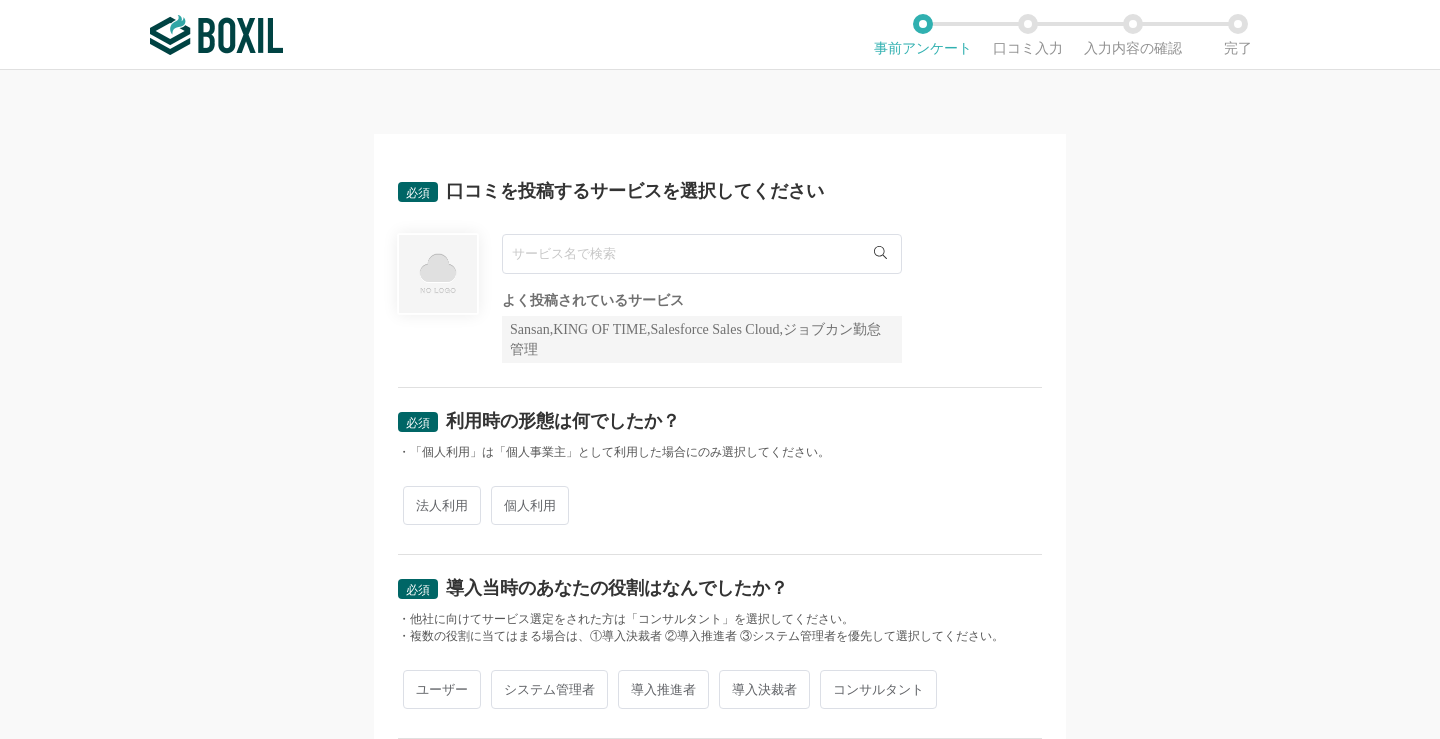 click at bounding box center [702, 254] 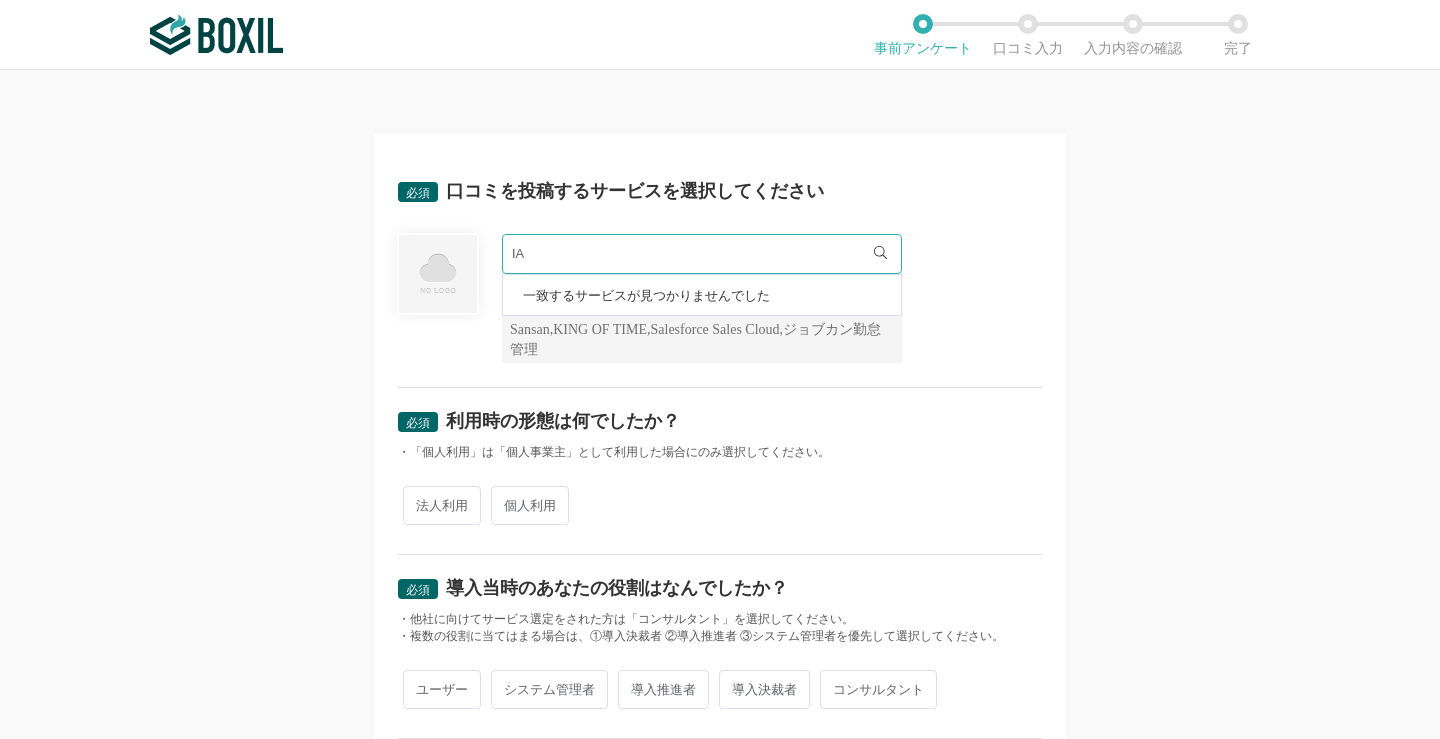 type on "I" 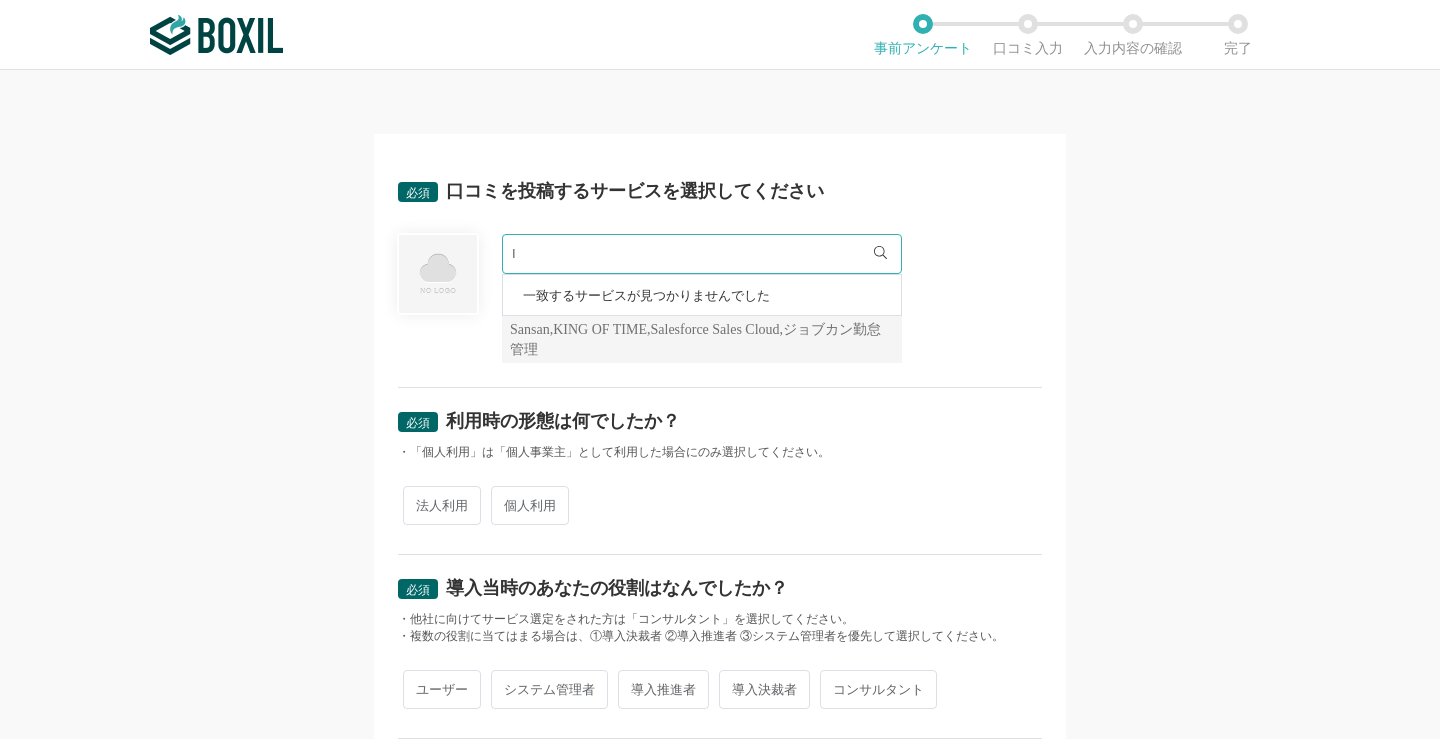 type 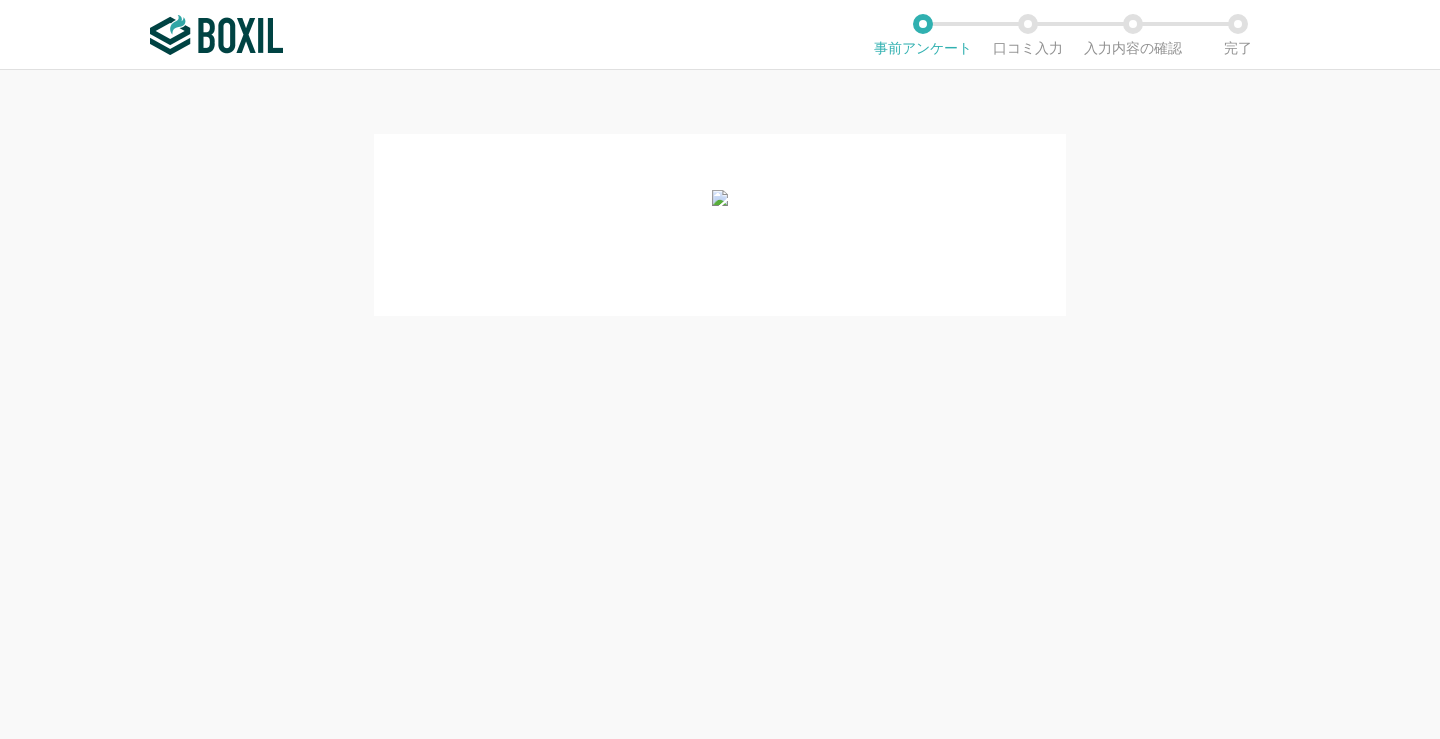 scroll, scrollTop: 0, scrollLeft: 0, axis: both 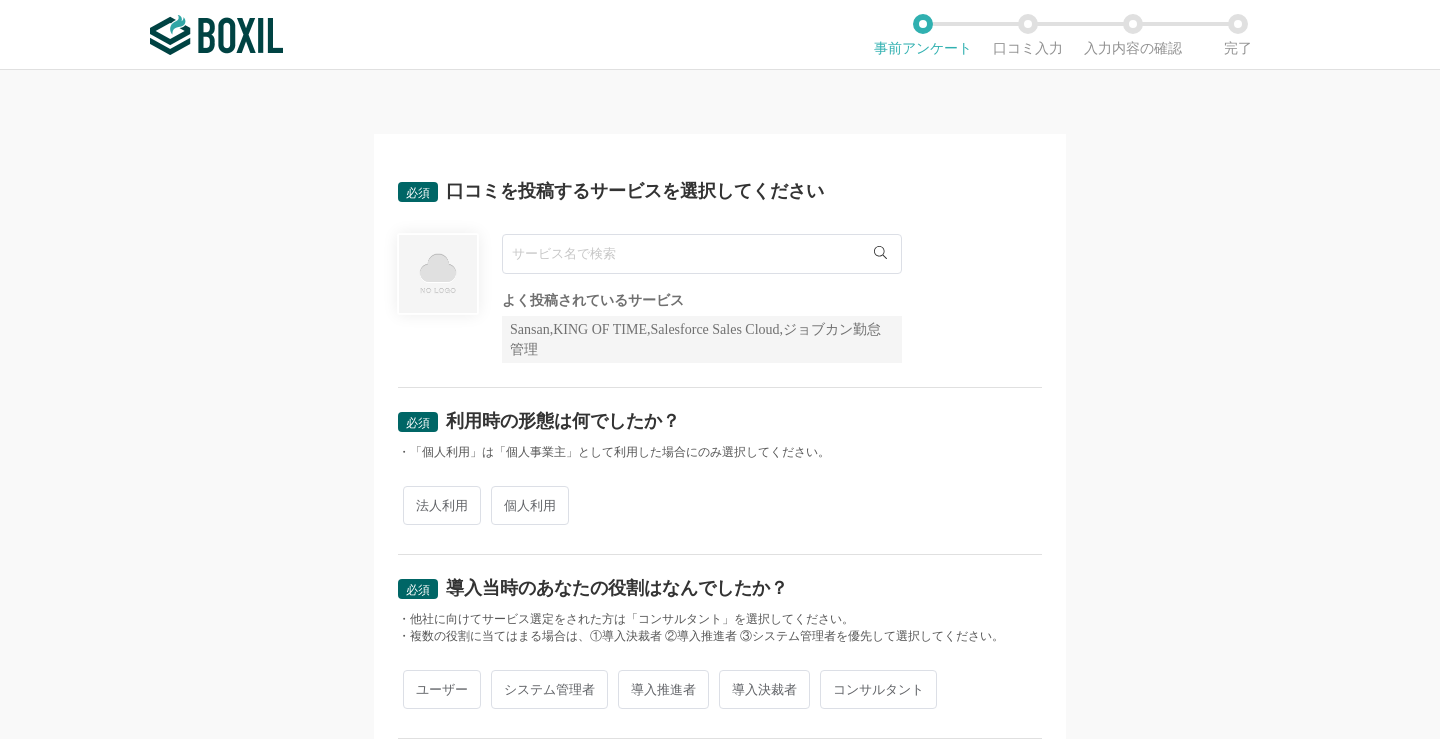click at bounding box center (702, 254) 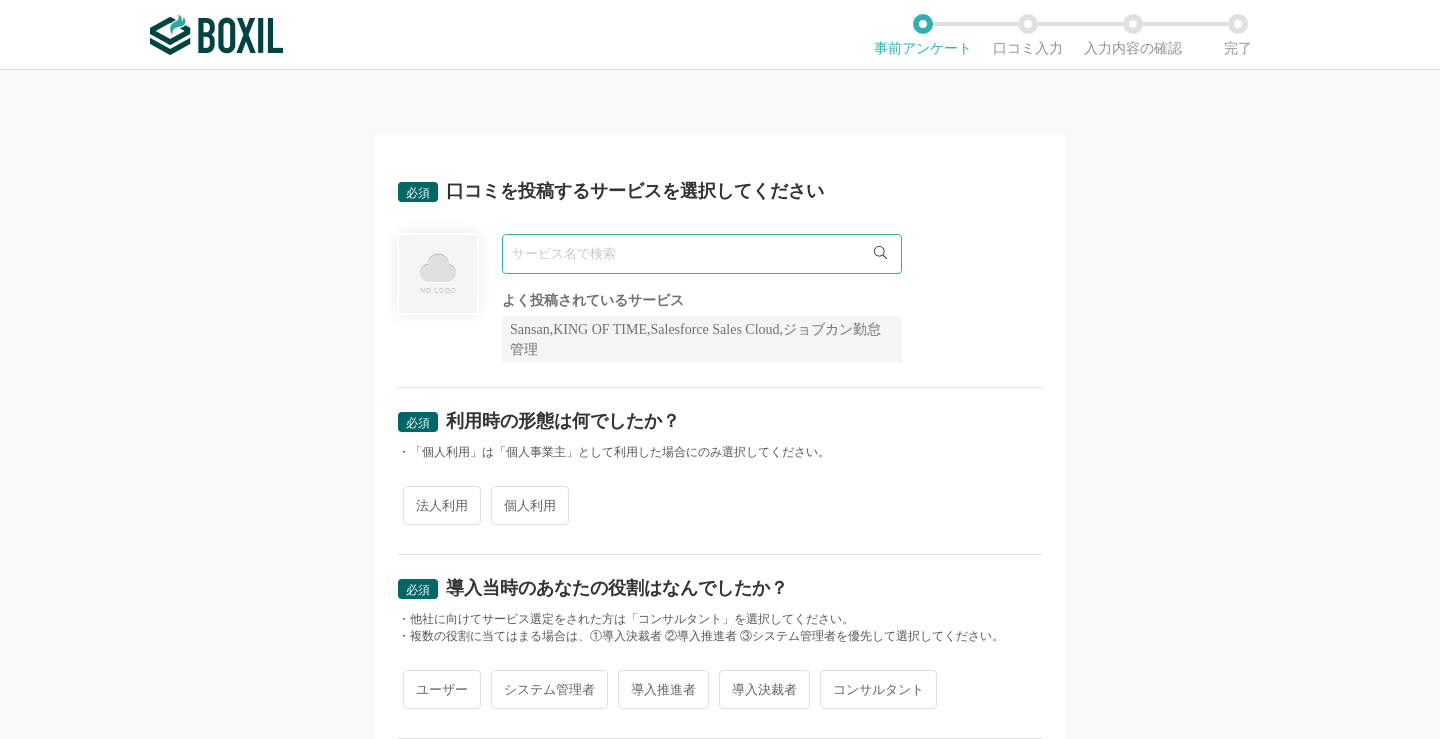 type on "い" 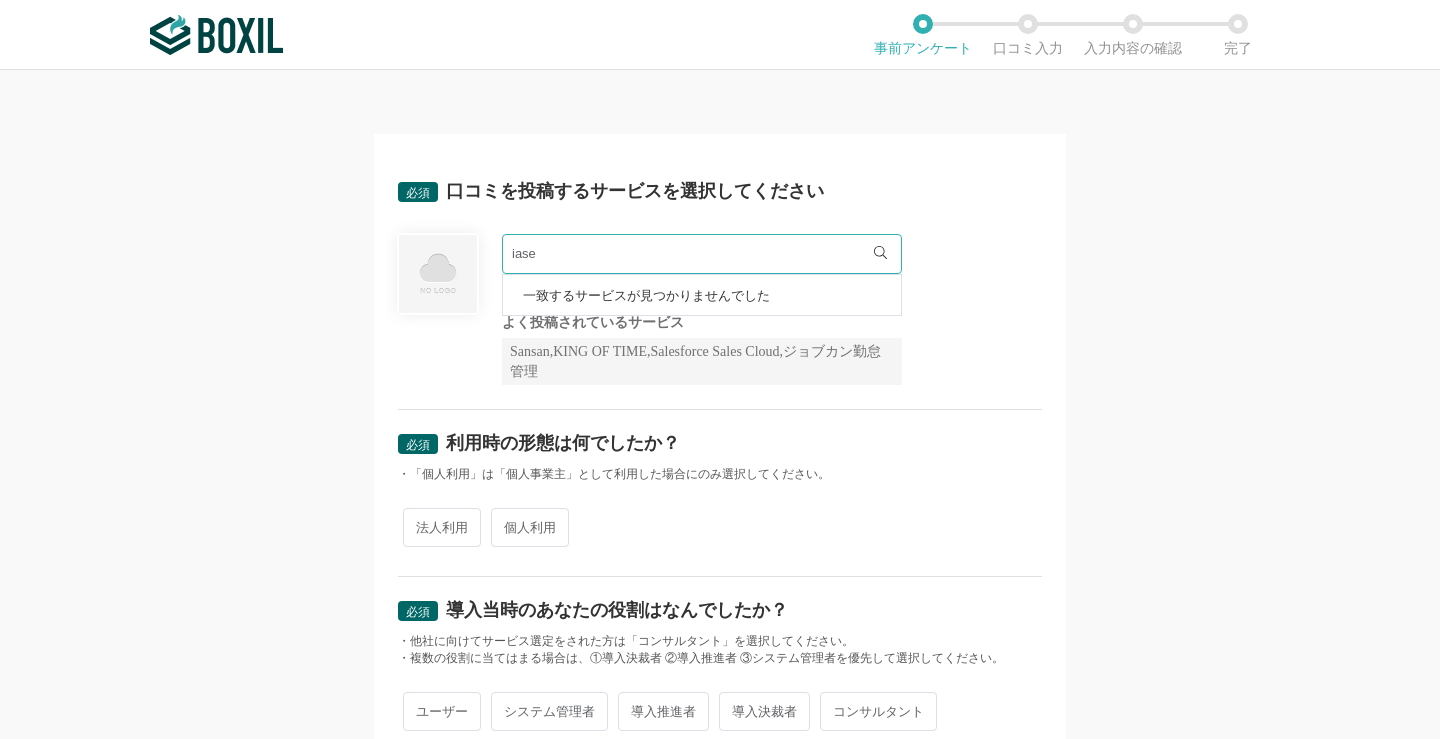 click on "iase" at bounding box center [702, 254] 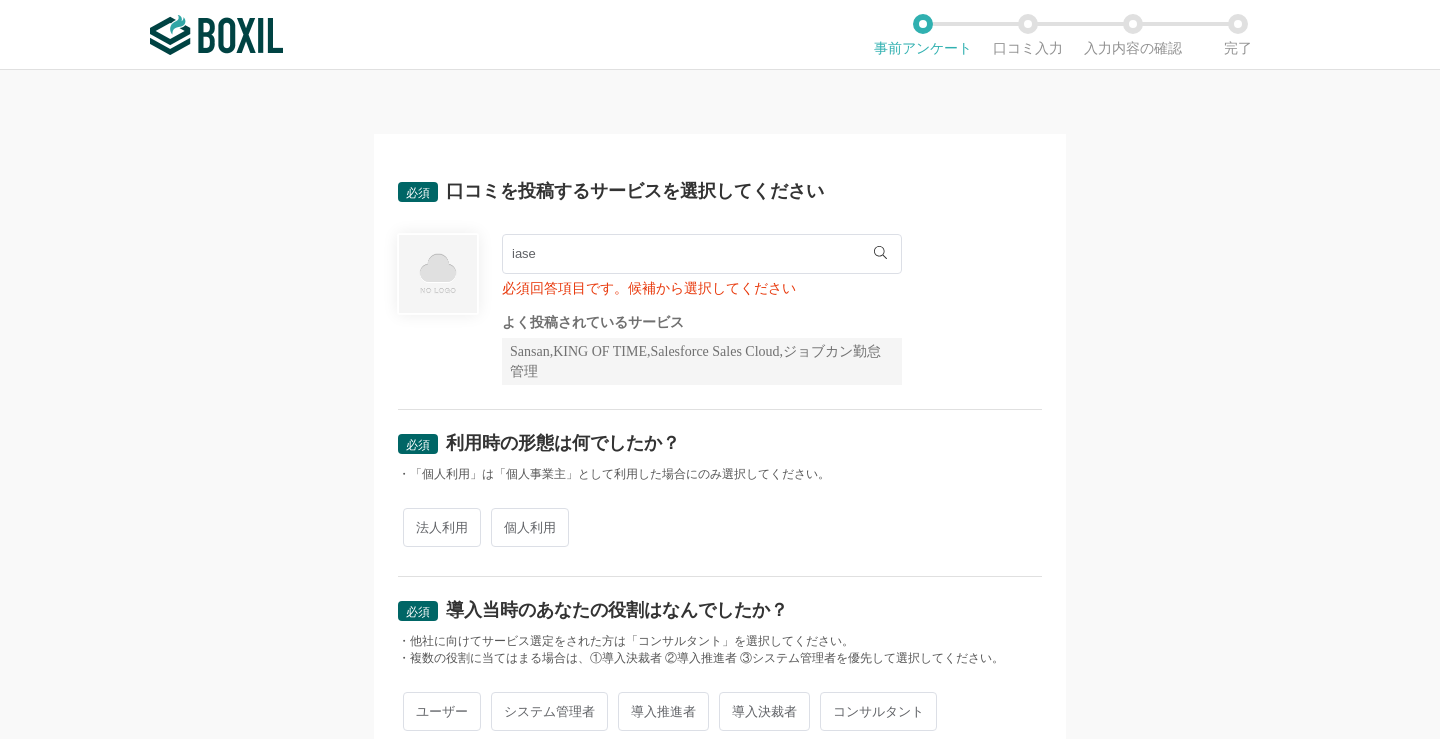 drag, startPoint x: 562, startPoint y: 255, endPoint x: 431, endPoint y: 255, distance: 131 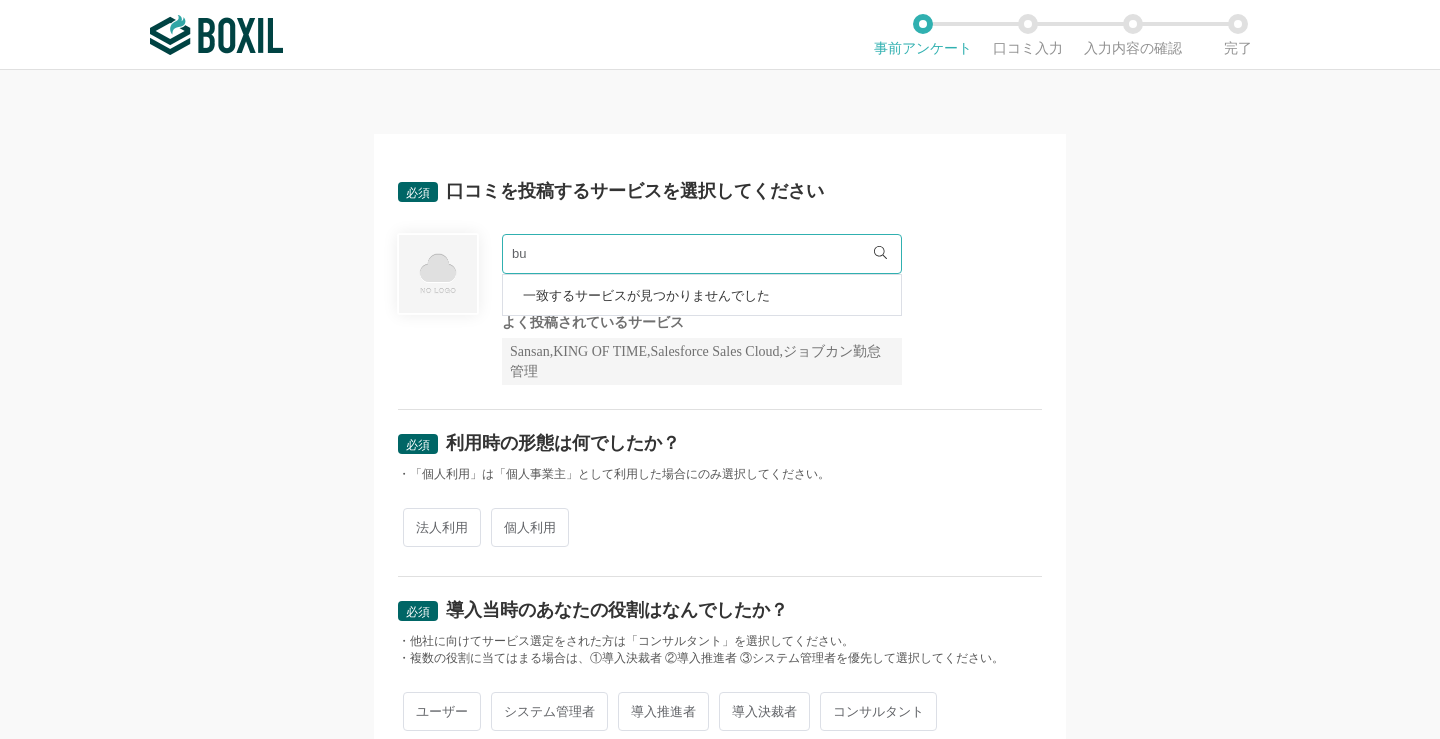 type on "b" 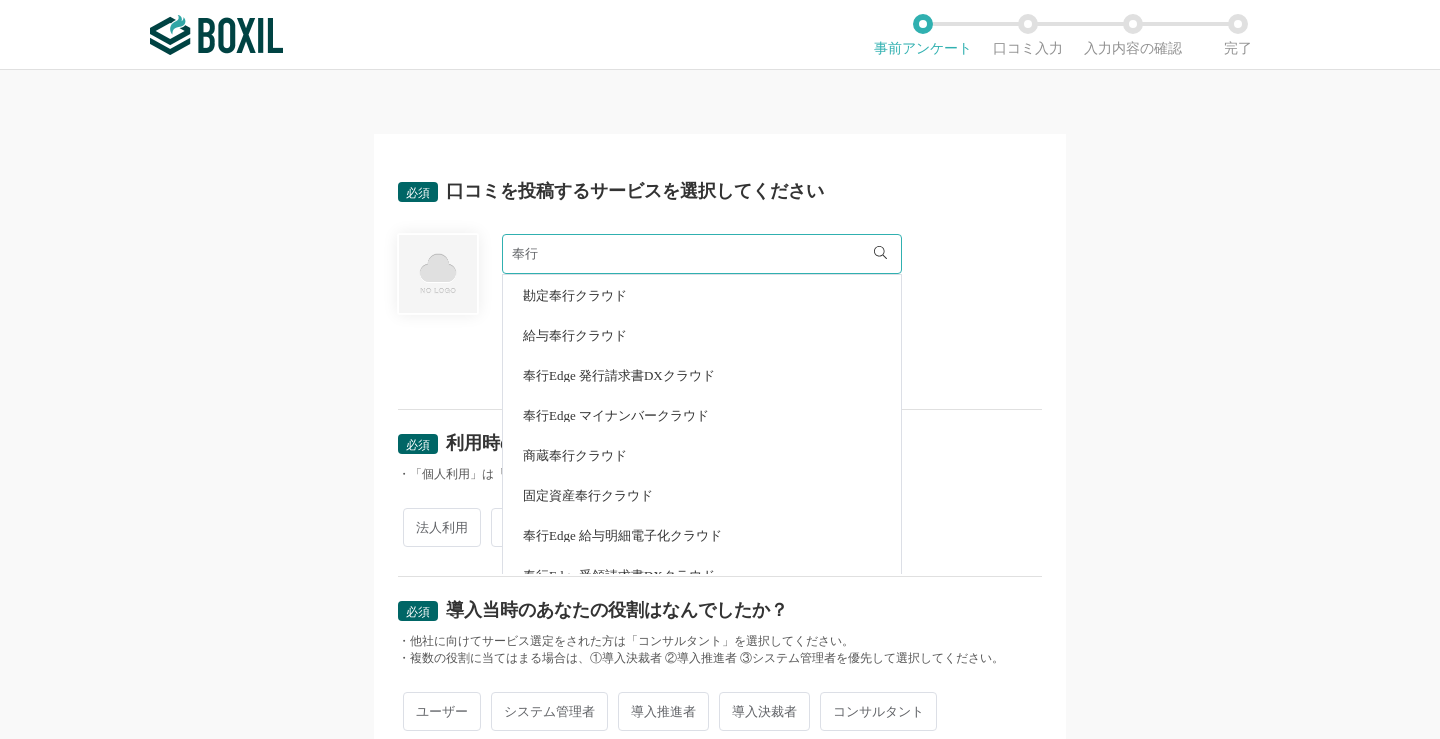 click on "給与奉行クラウド" at bounding box center [702, 335] 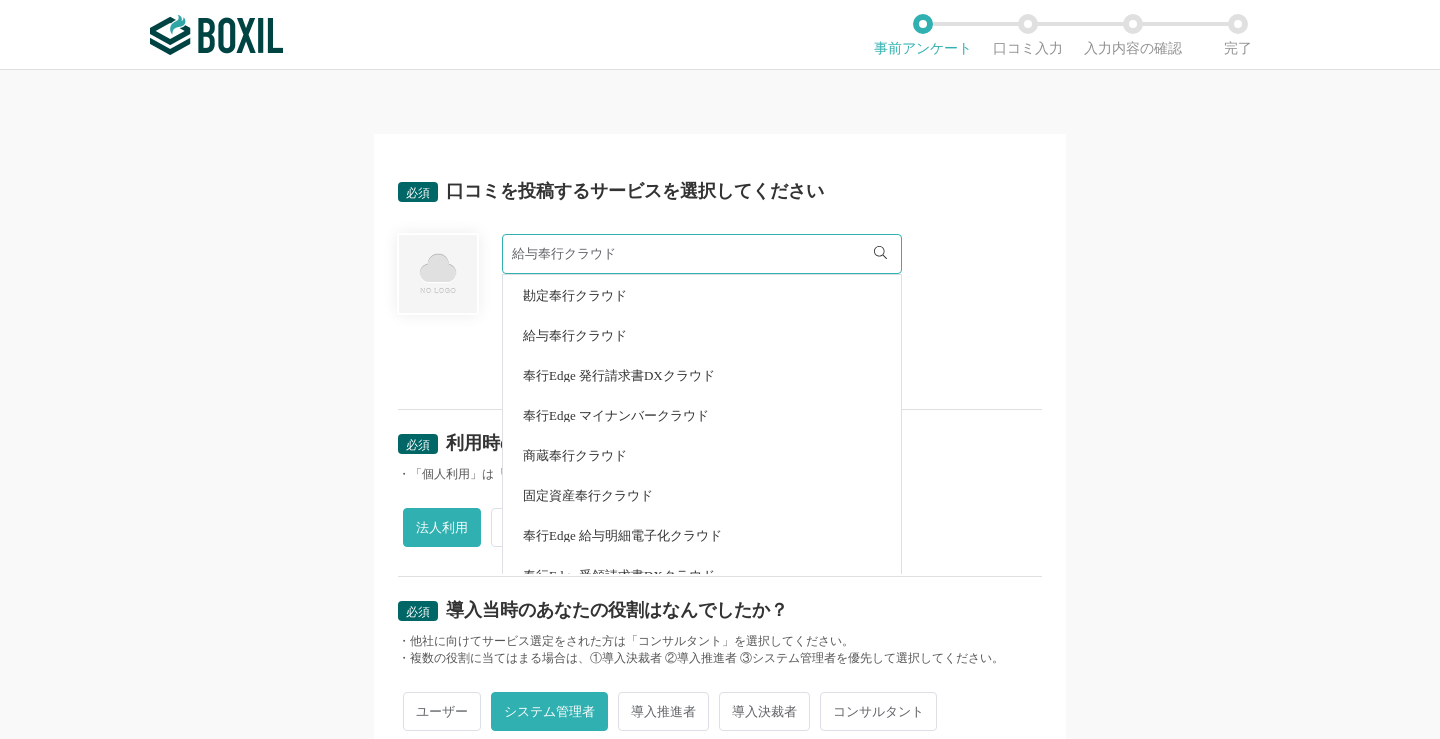 radio on "true" 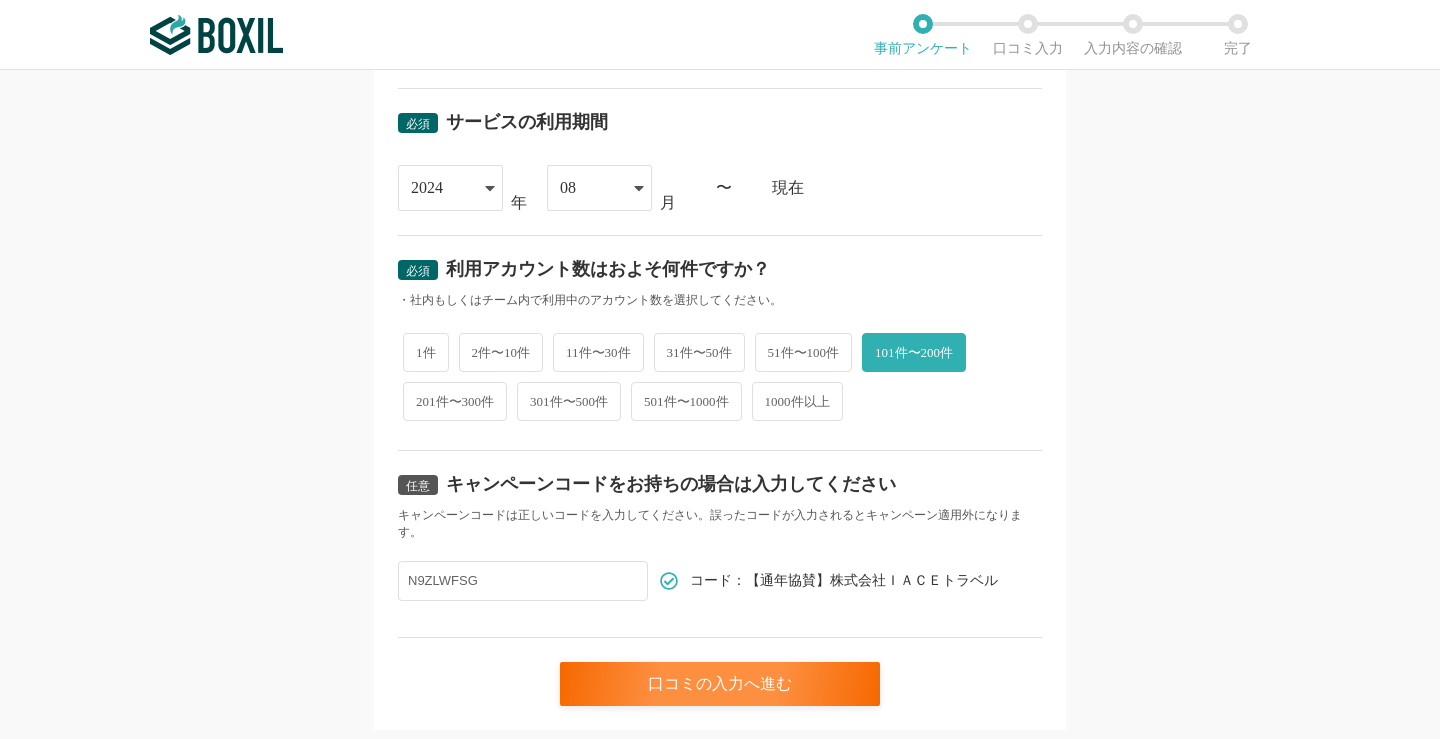 scroll, scrollTop: 855, scrollLeft: 0, axis: vertical 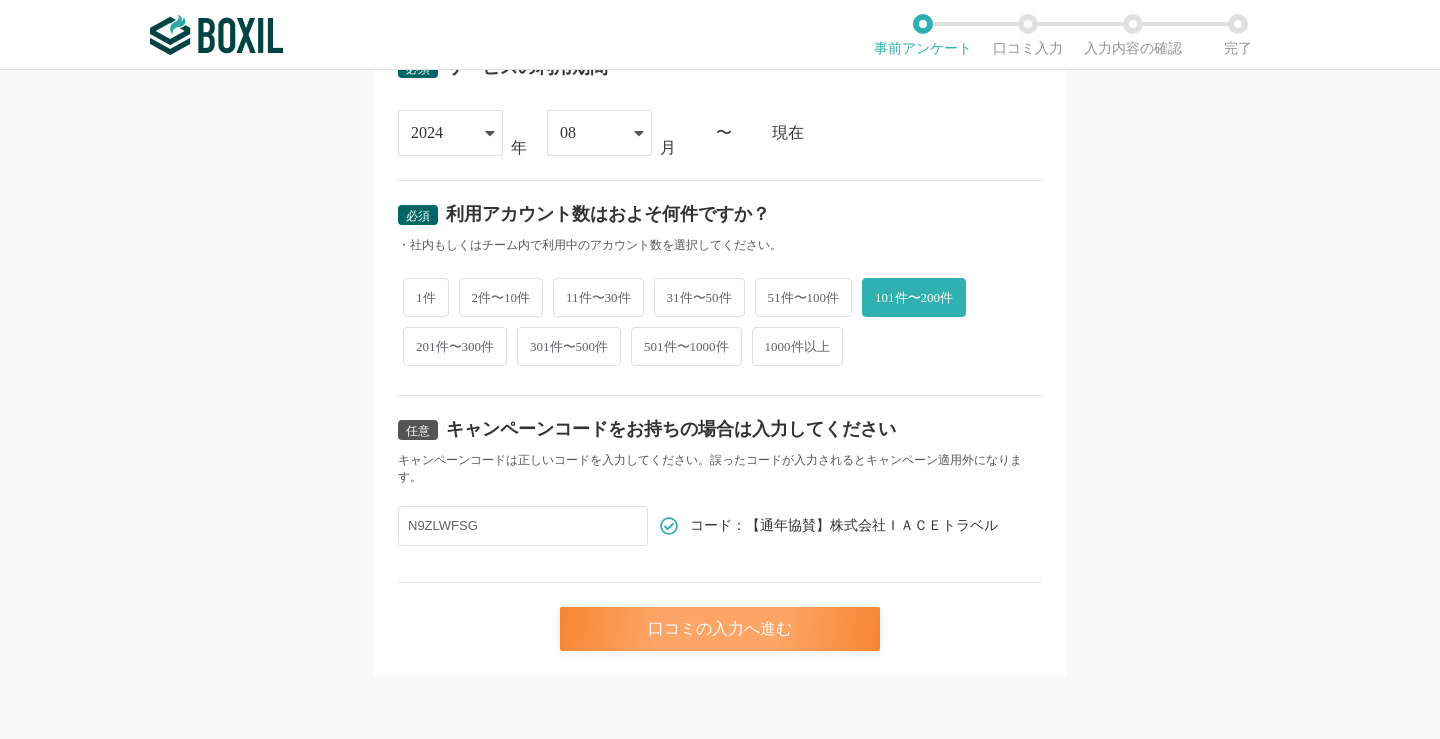 click on "口コミの入力へ進む" at bounding box center [720, 629] 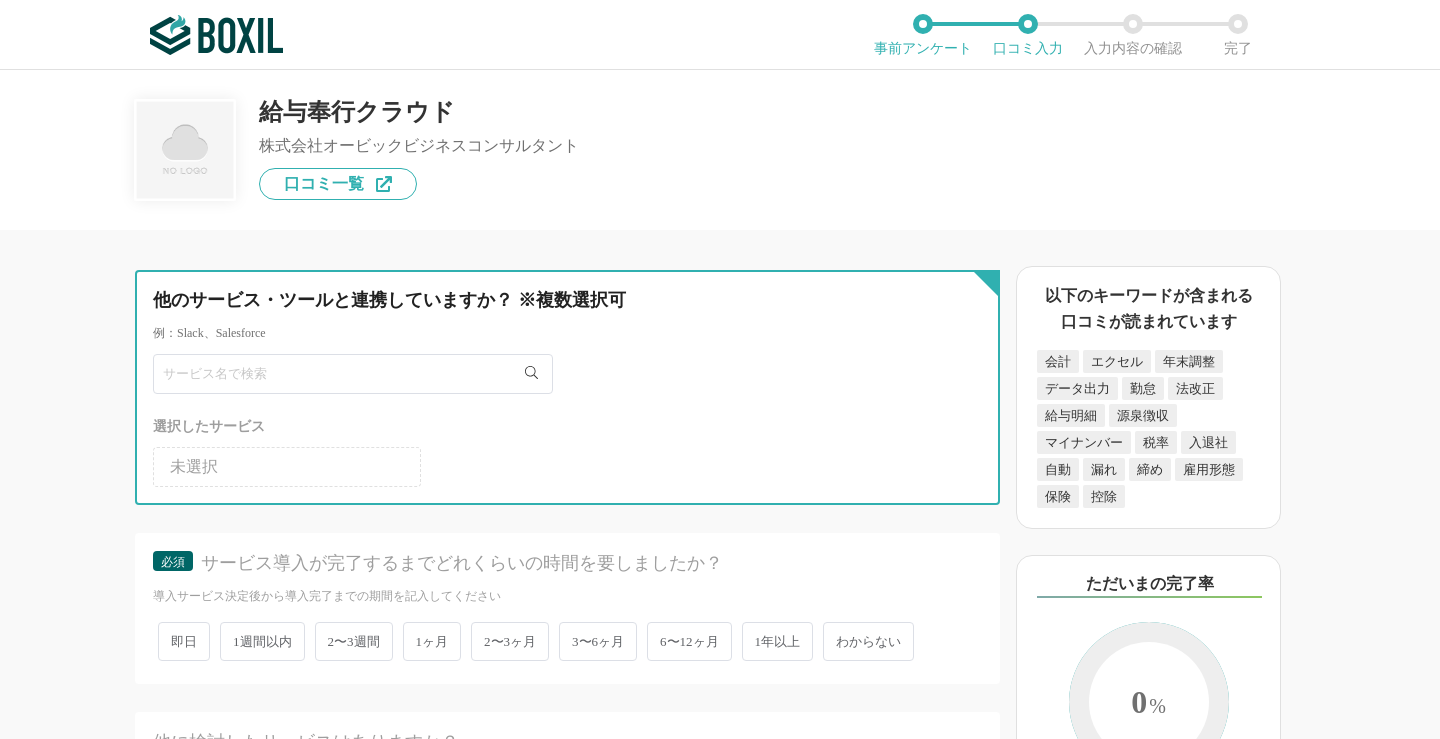 click at bounding box center [353, 374] 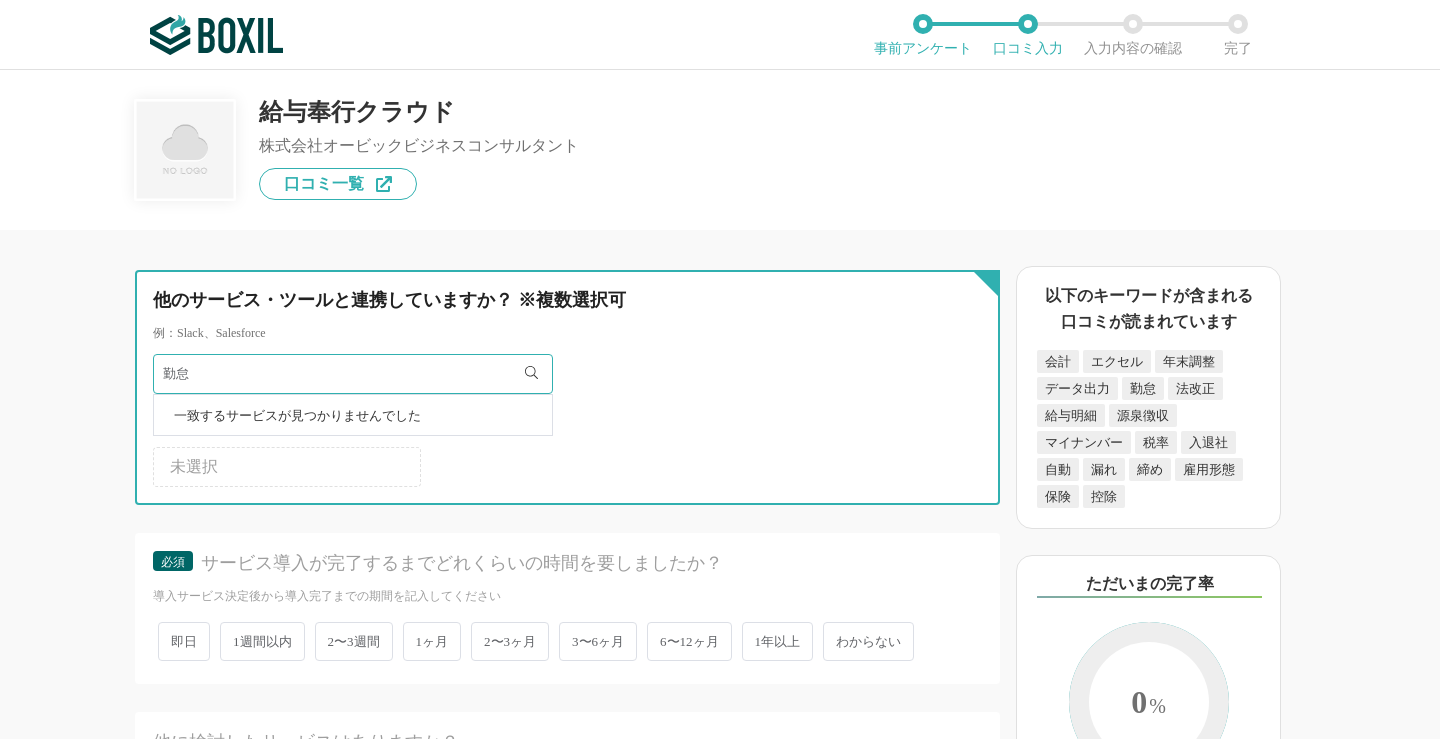 type on "勤" 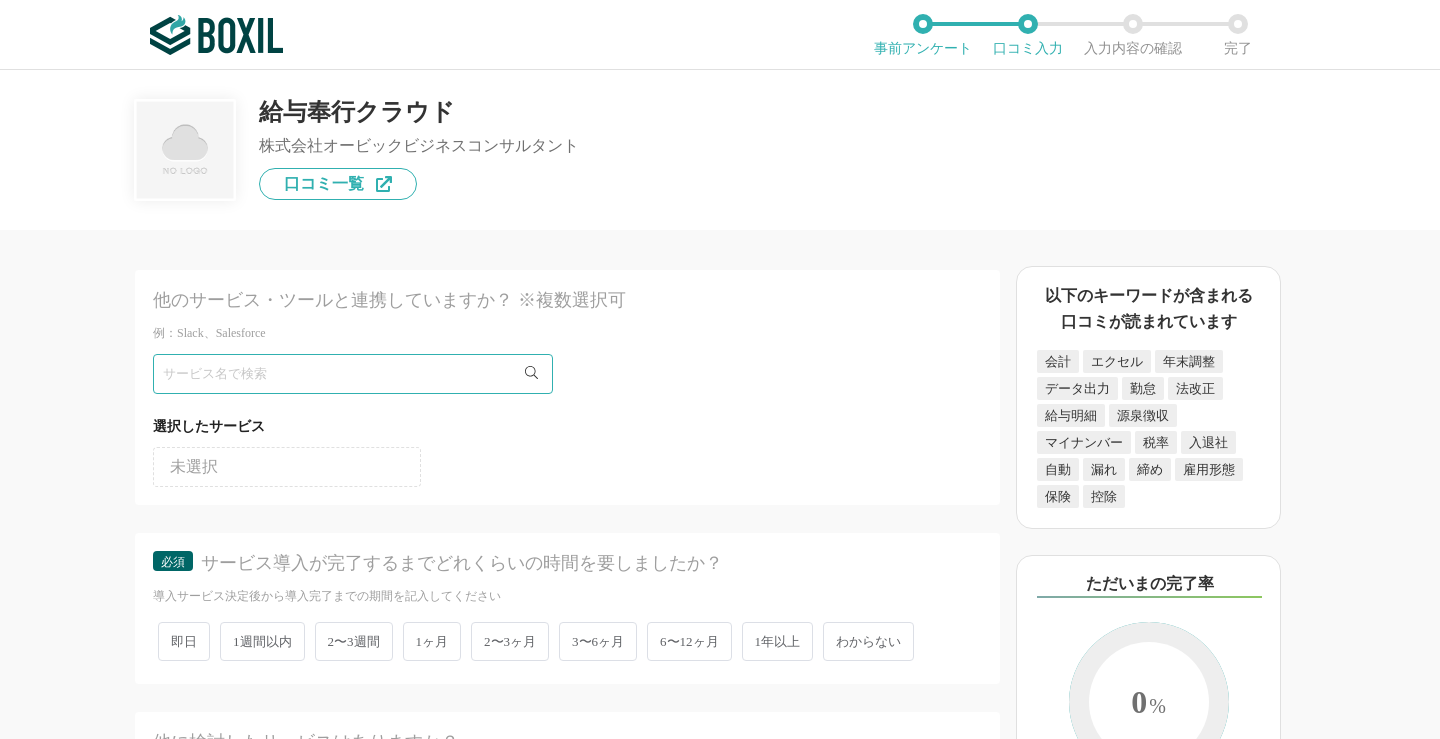 click 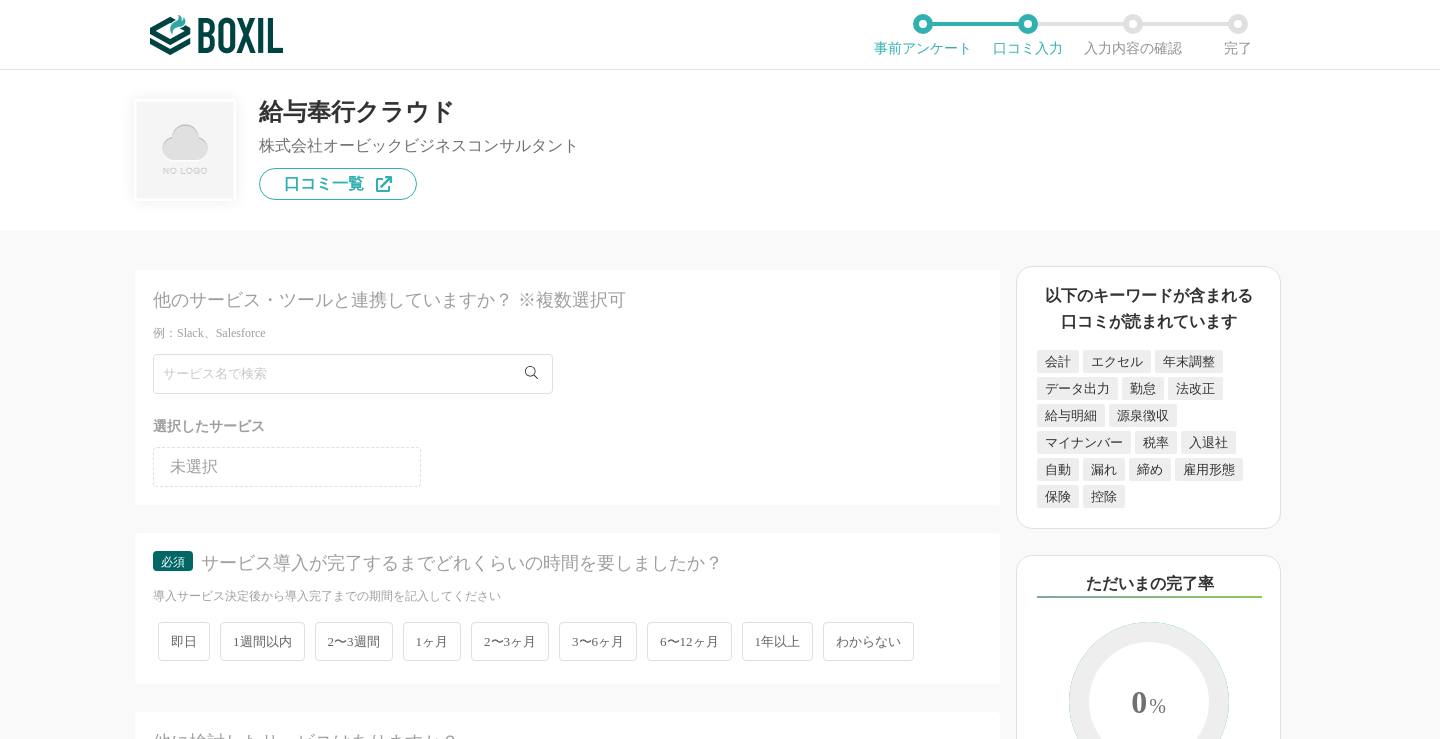 click on "未選択" at bounding box center [567, 463] 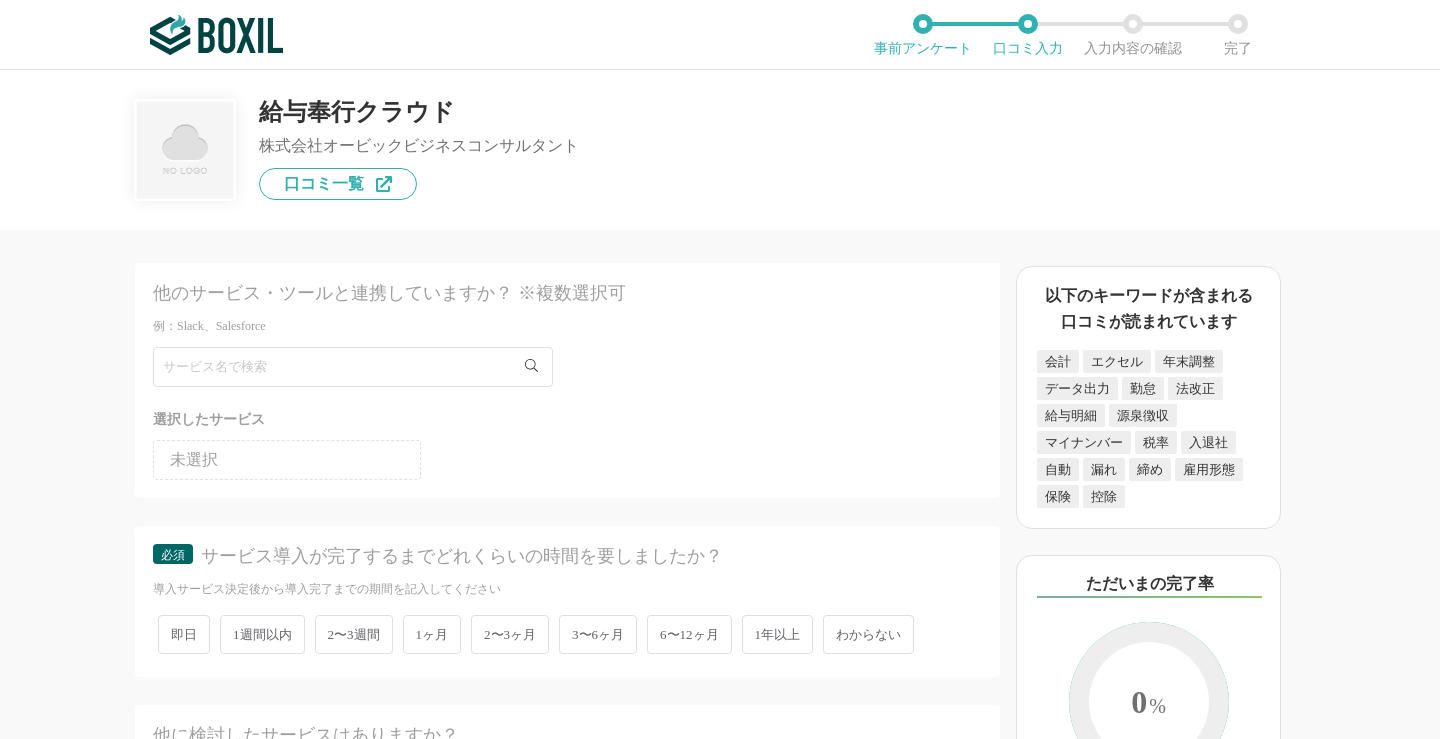 scroll, scrollTop: 0, scrollLeft: 0, axis: both 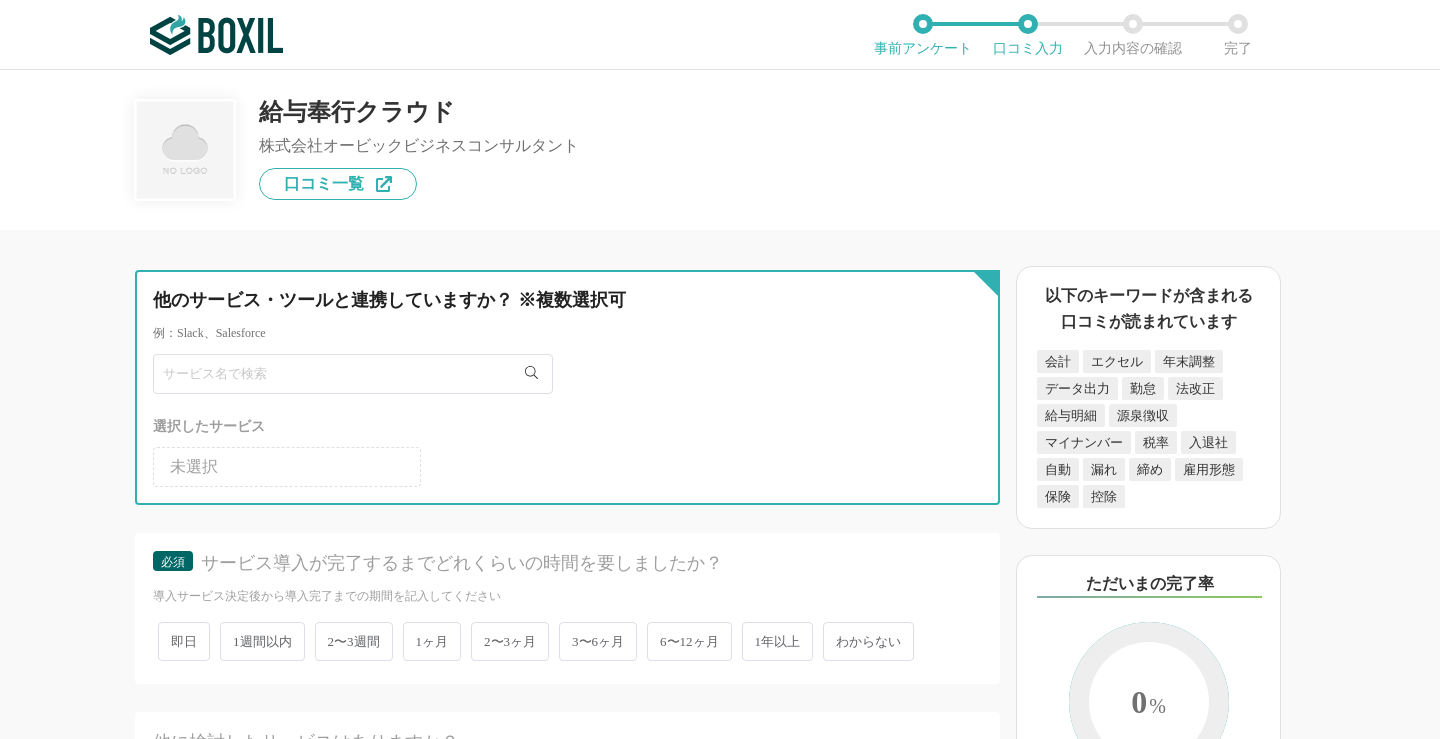 click at bounding box center (353, 374) 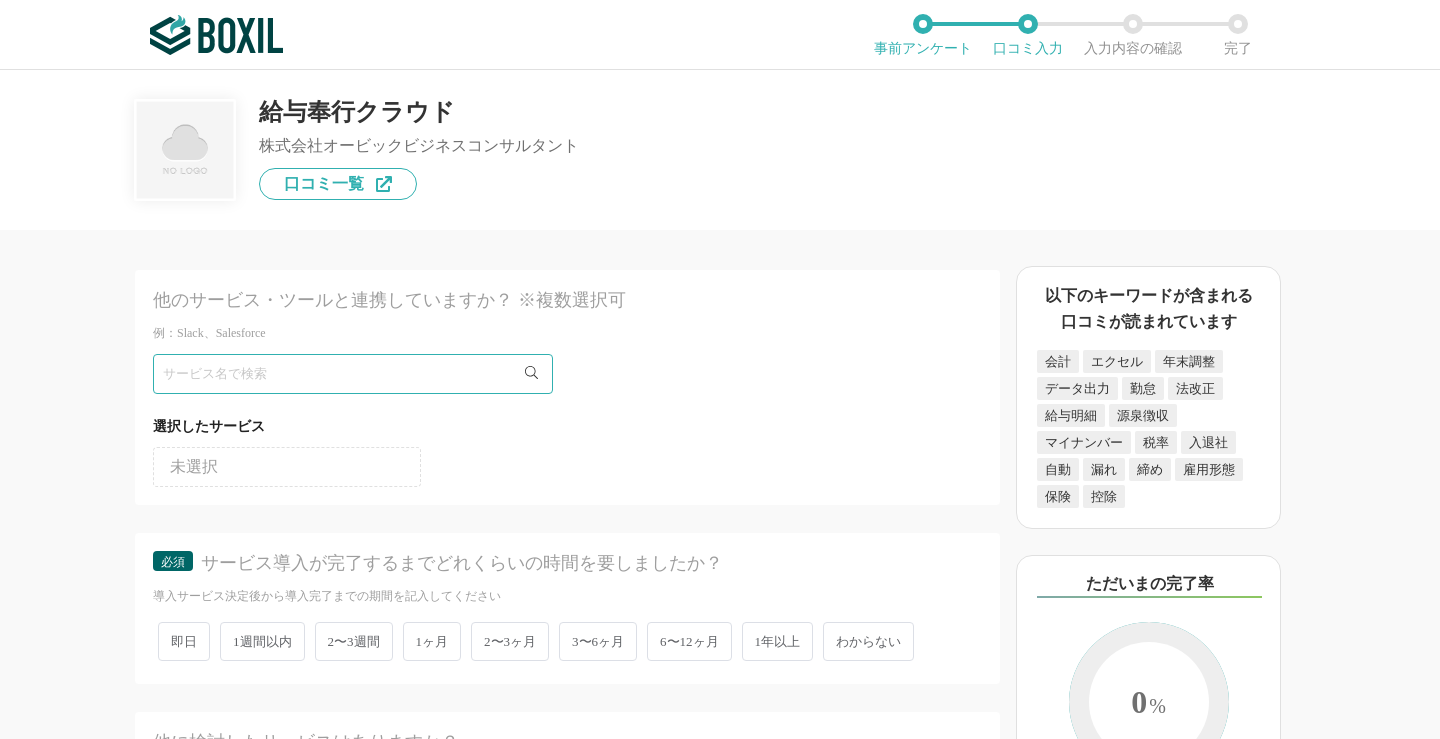 click on "選択したサービス" at bounding box center [567, 426] 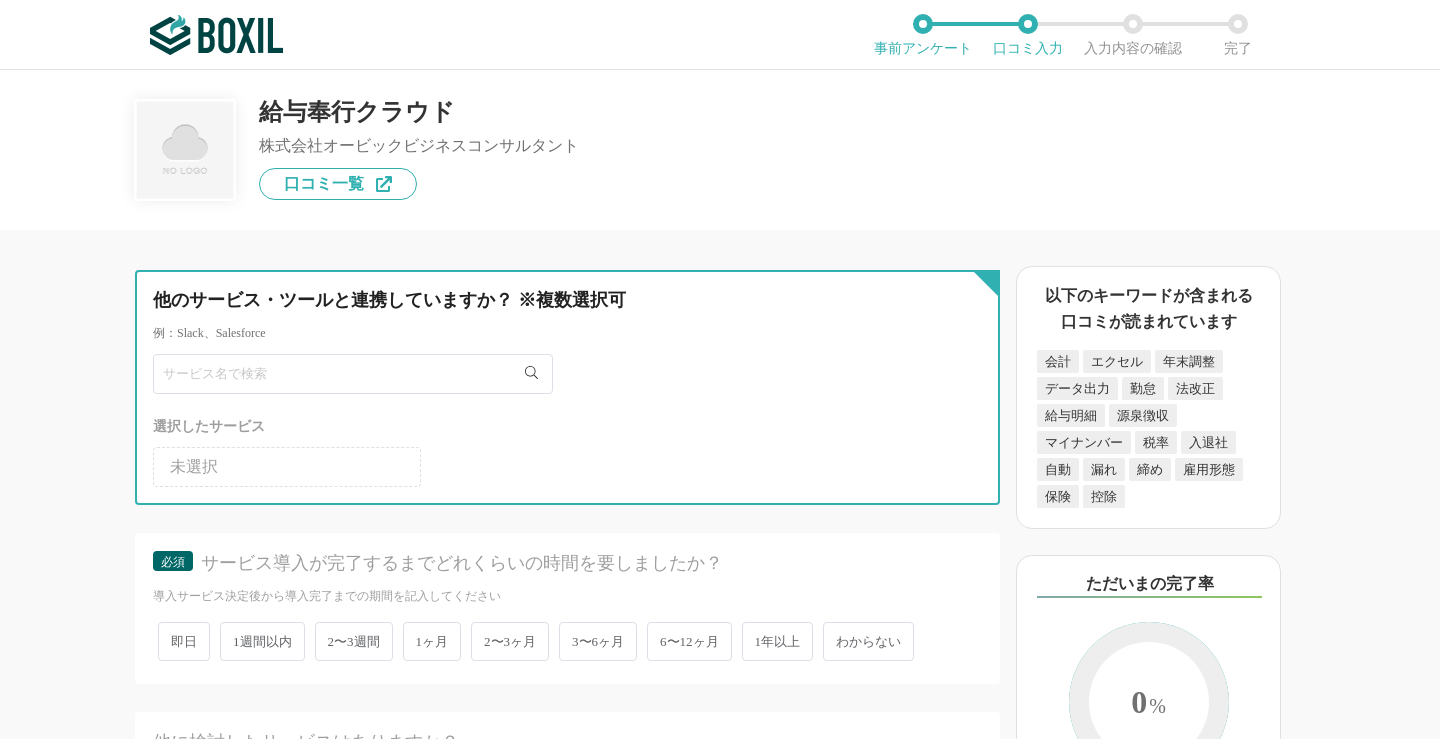 click at bounding box center [353, 374] 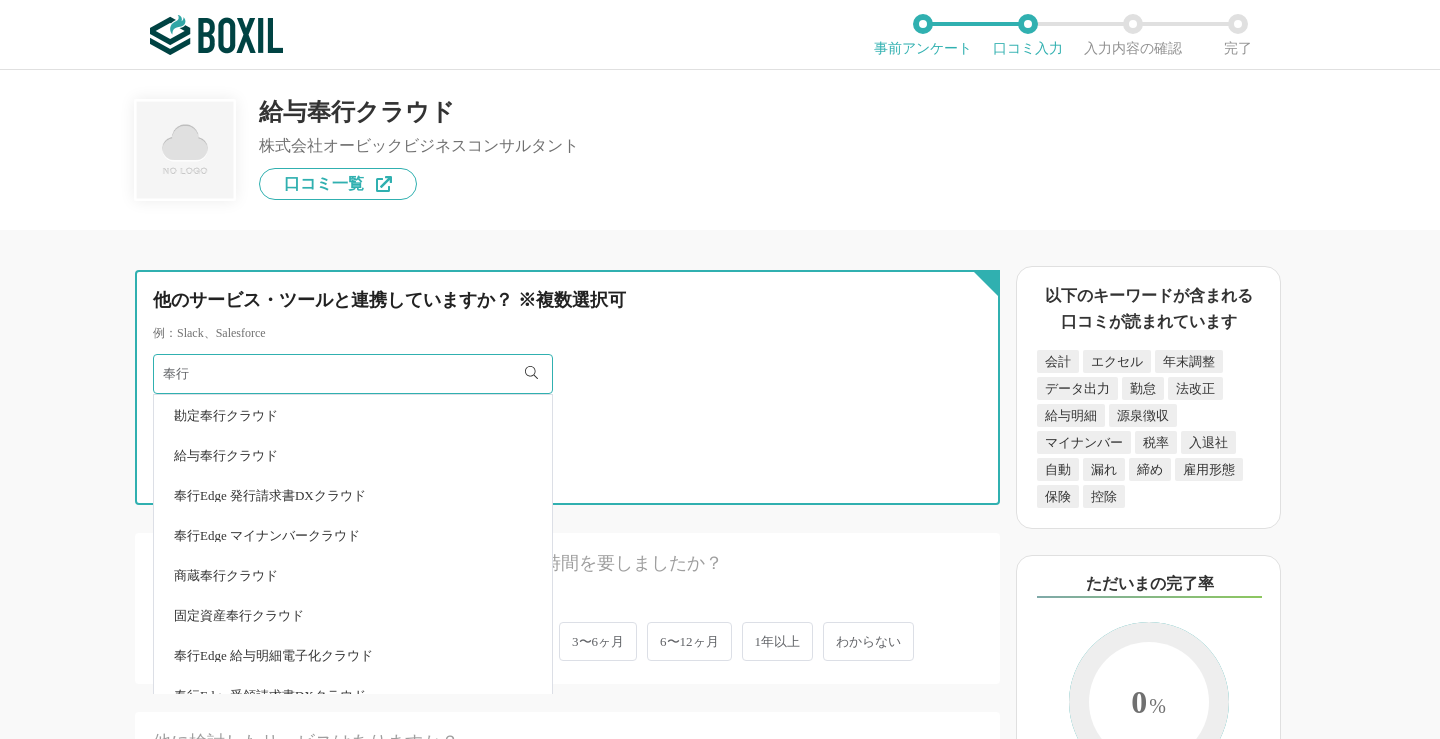 scroll, scrollTop: 100, scrollLeft: 0, axis: vertical 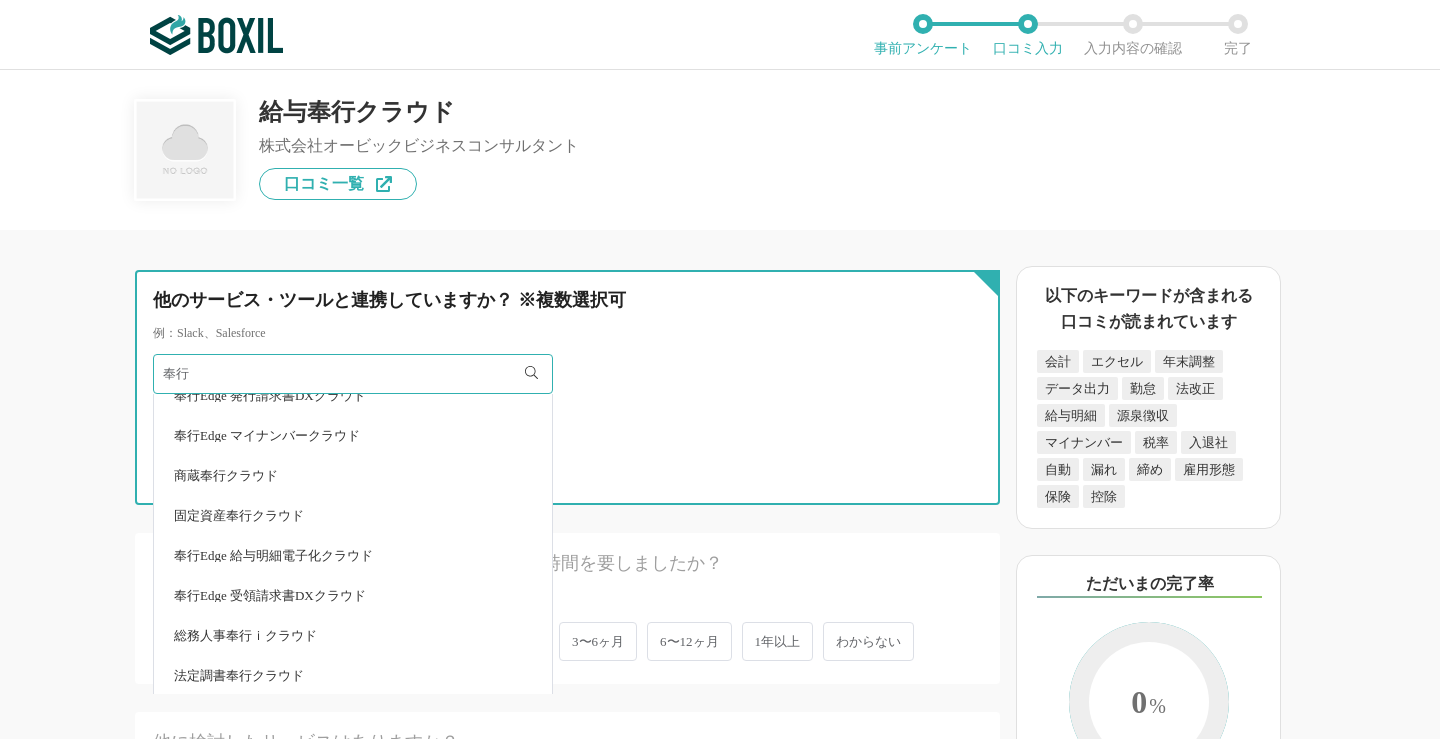 type on "奉行" 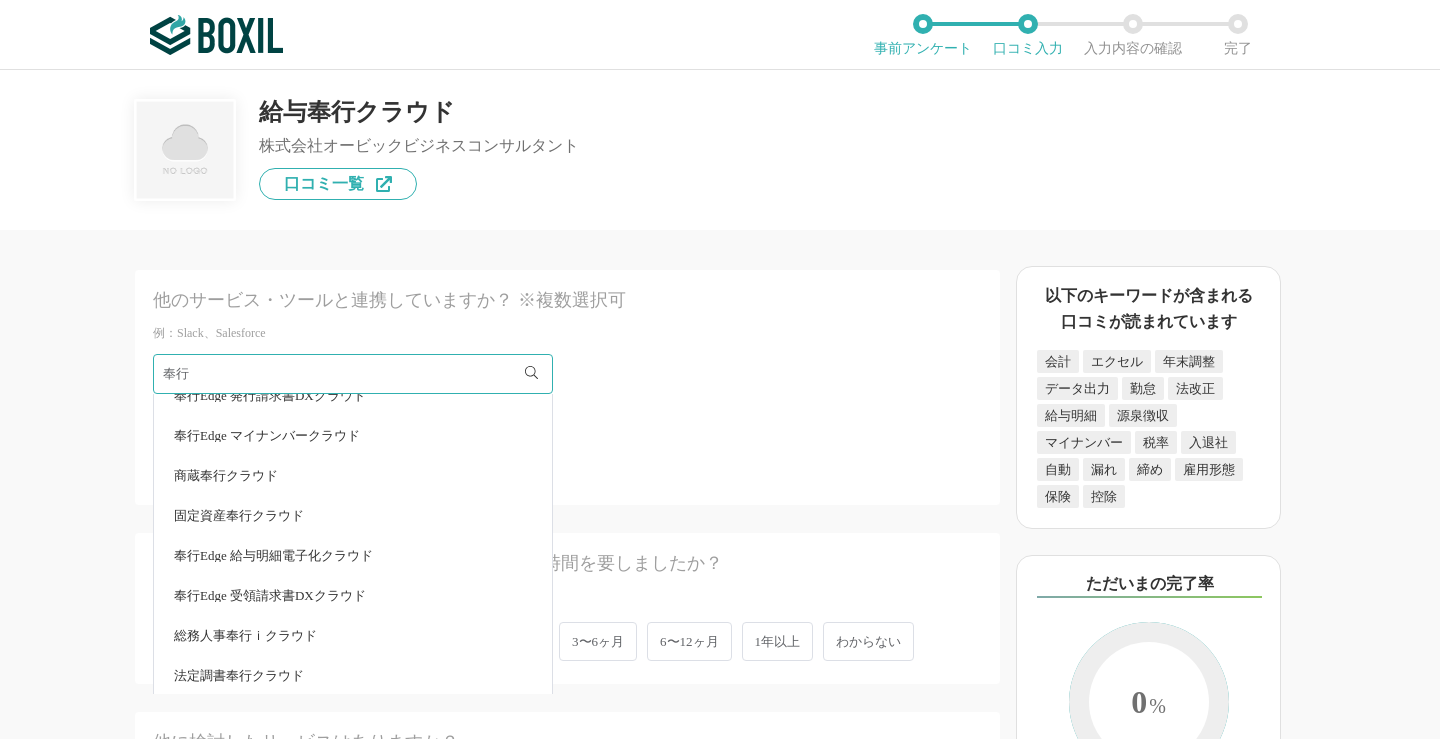 click on "奉行Edge 給与明細電子化クラウド" at bounding box center [353, 555] 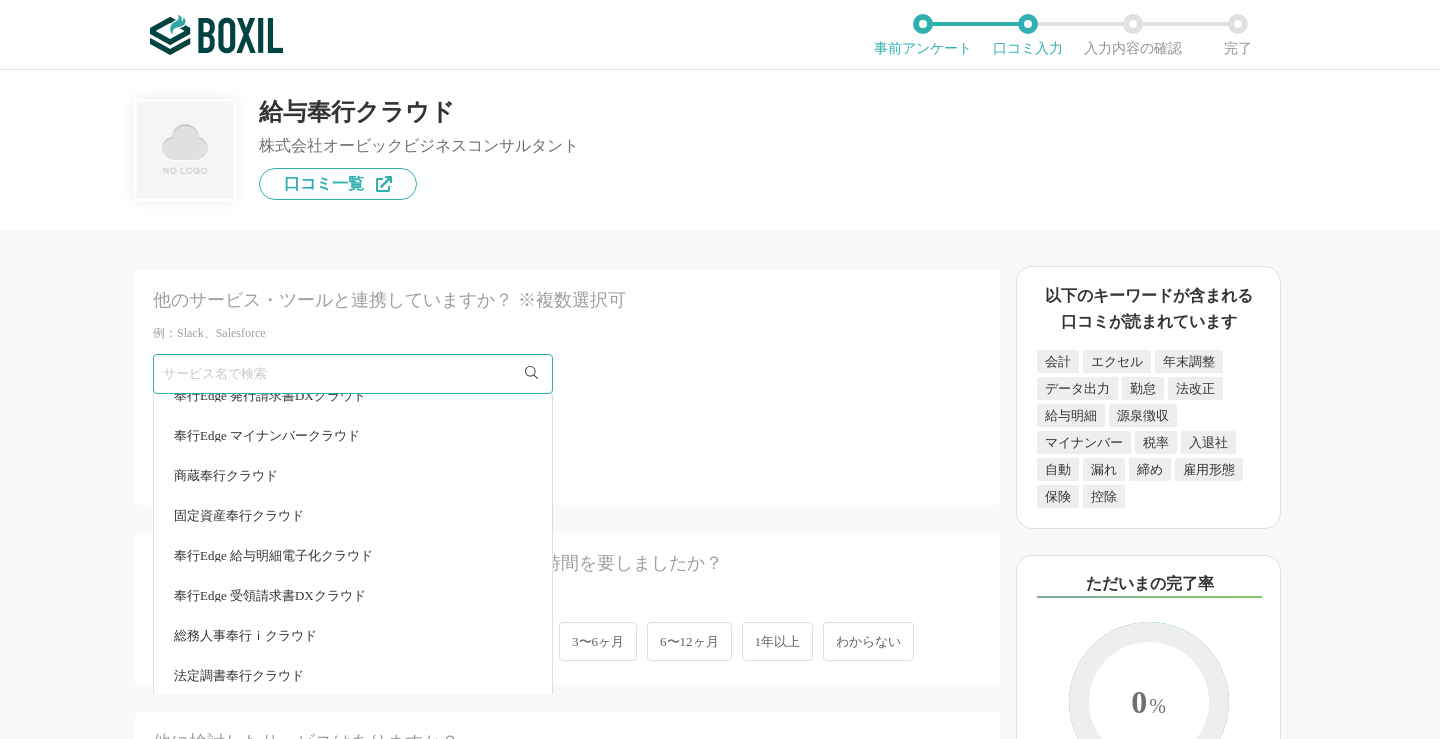 scroll, scrollTop: 0, scrollLeft: 0, axis: both 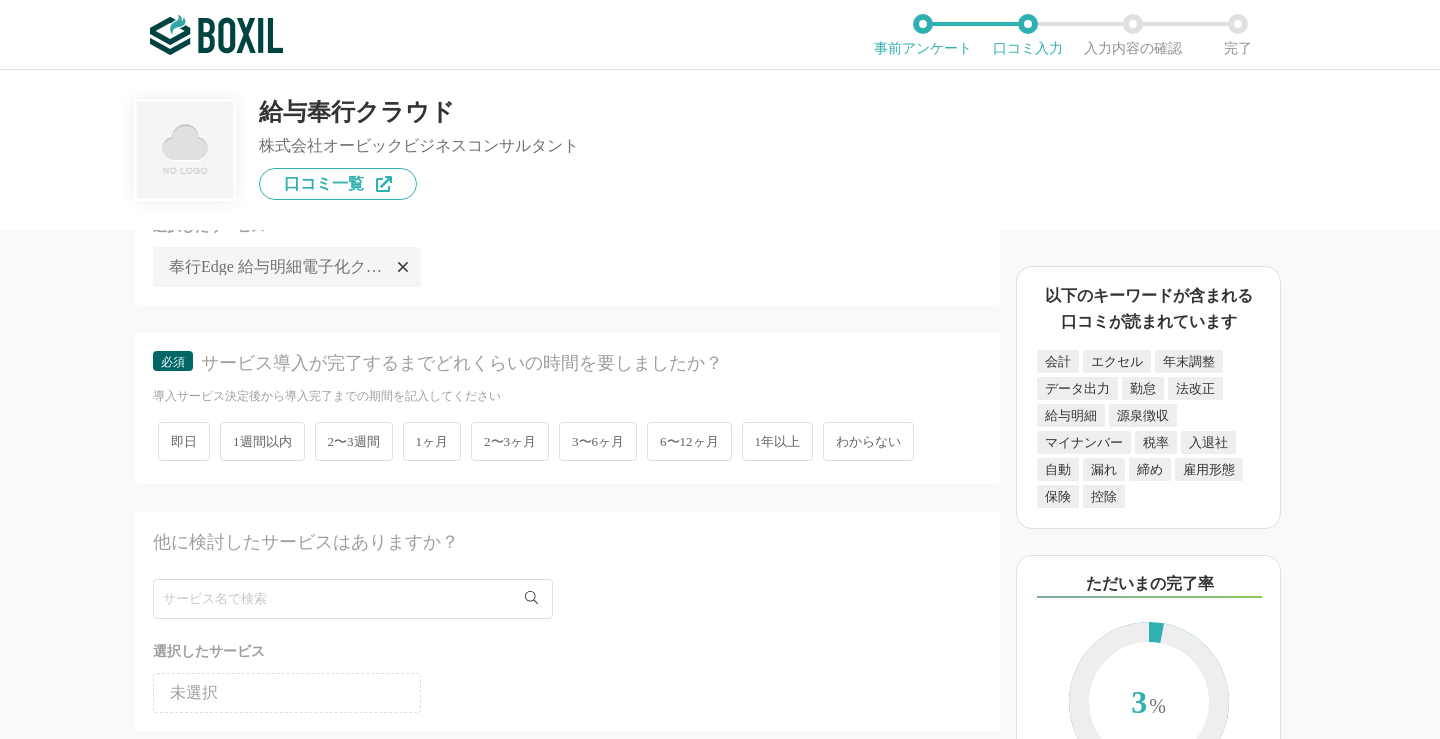 click on "6〜12ヶ月" at bounding box center [689, 441] 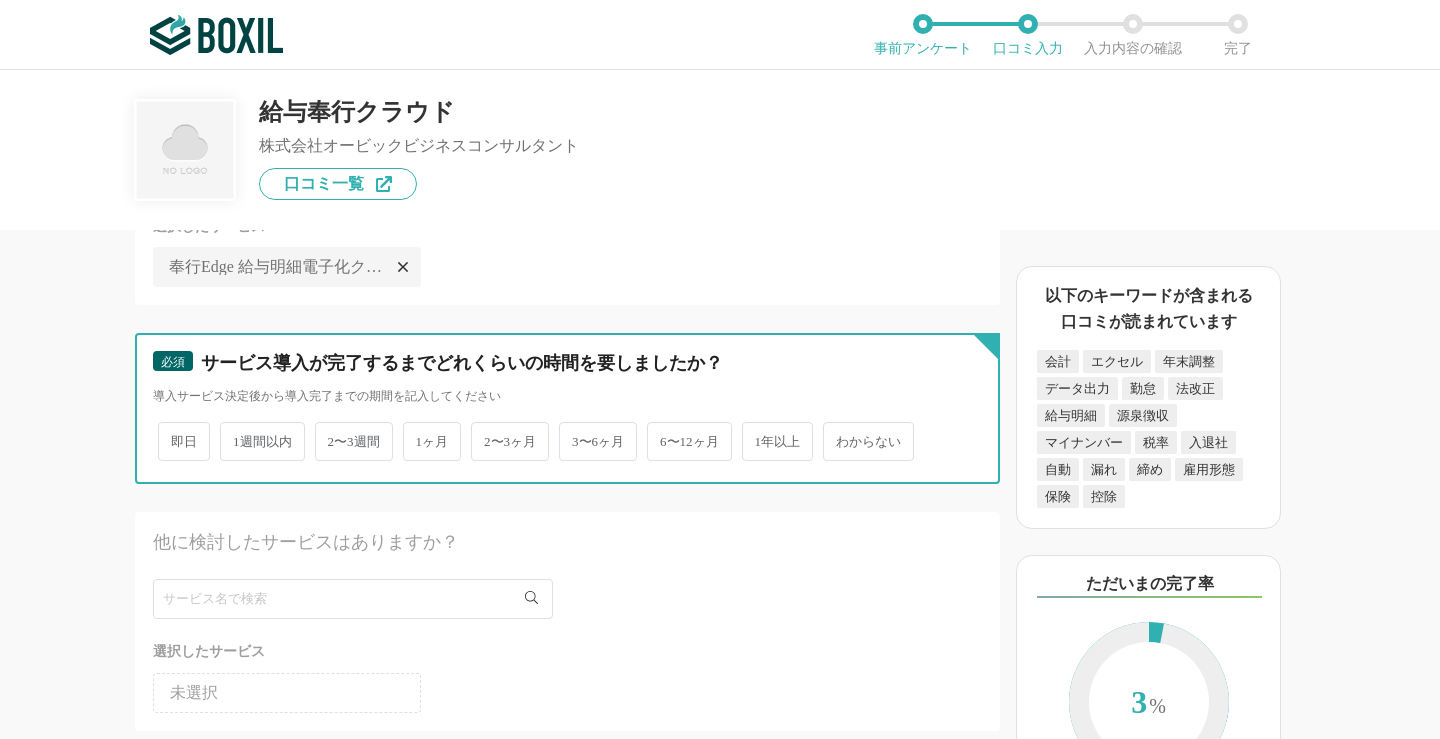 click on "6〜12ヶ月" at bounding box center [658, 431] 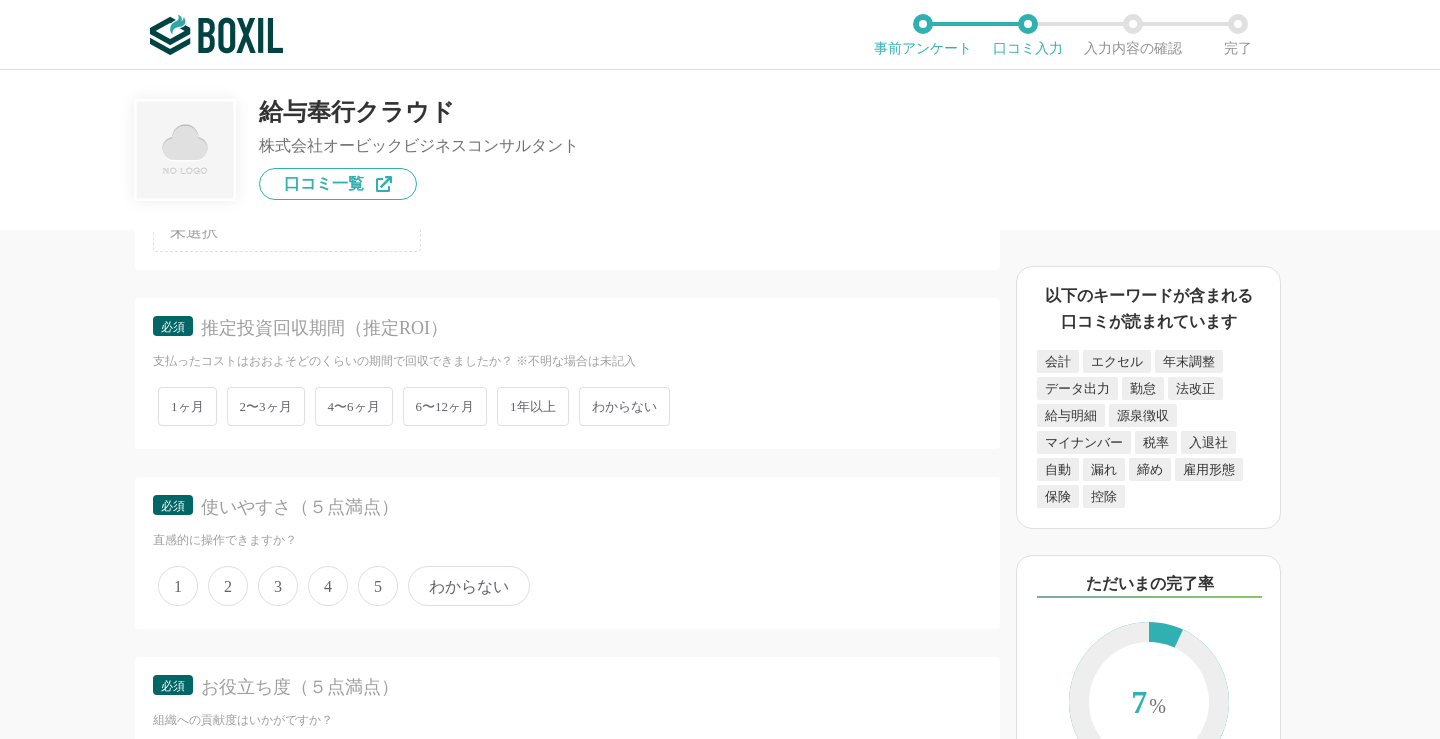 scroll, scrollTop: 700, scrollLeft: 0, axis: vertical 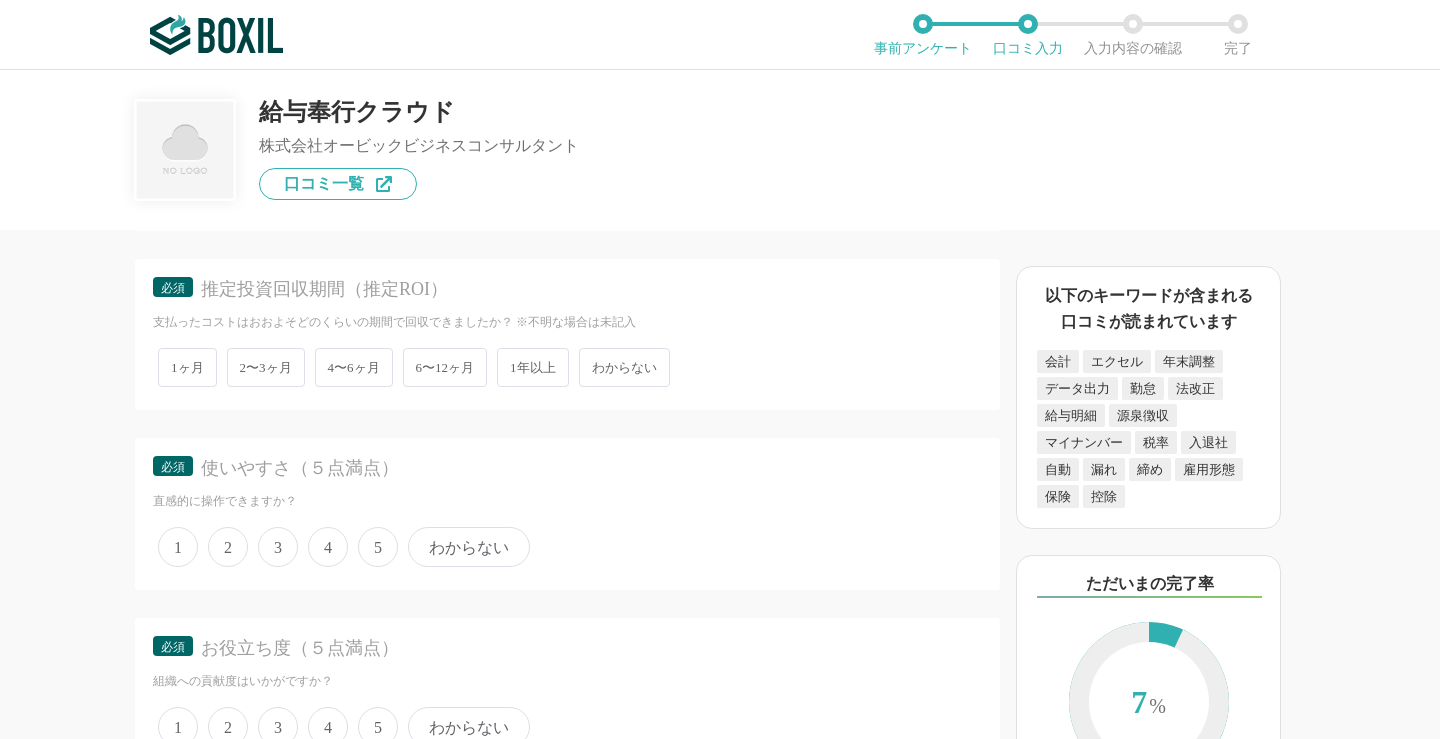 click on "わからない" at bounding box center (624, 367) 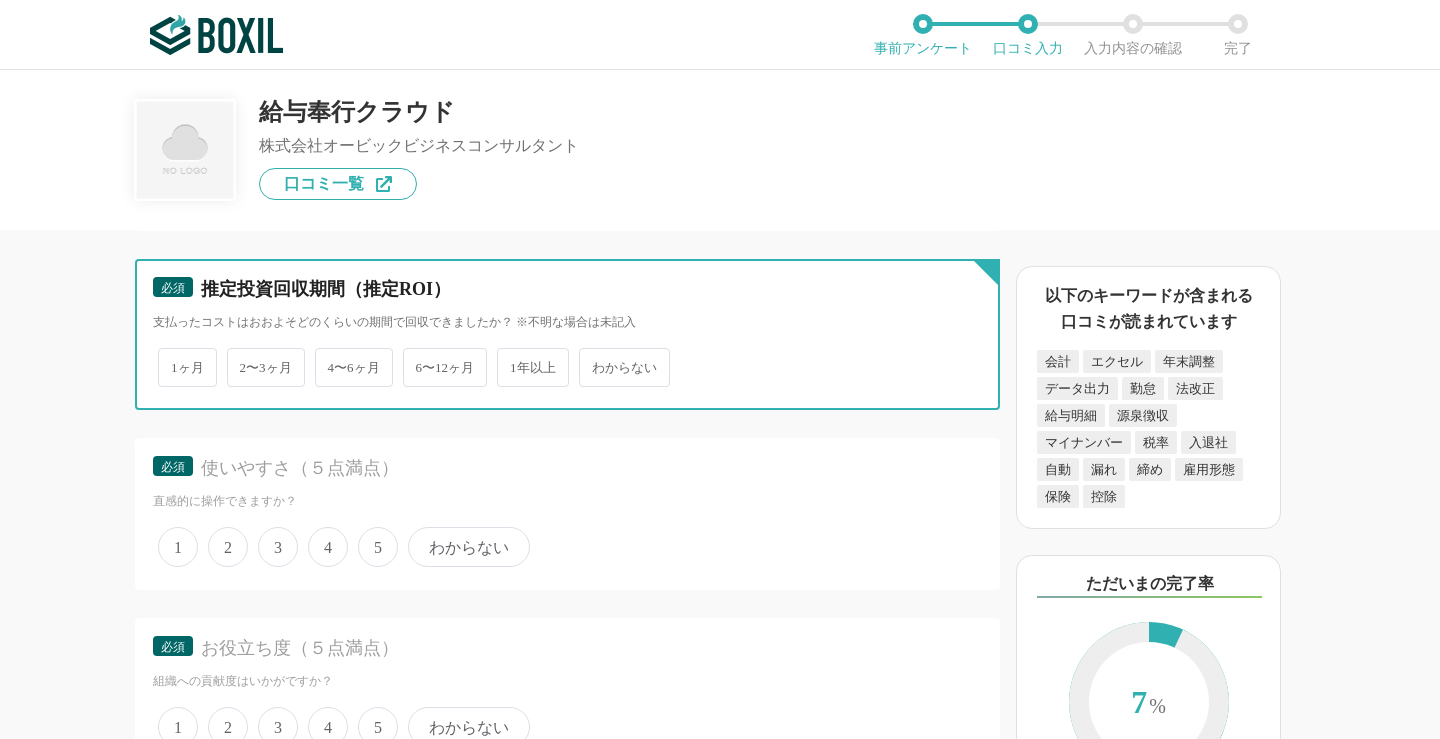 click on "わからない" at bounding box center [590, 357] 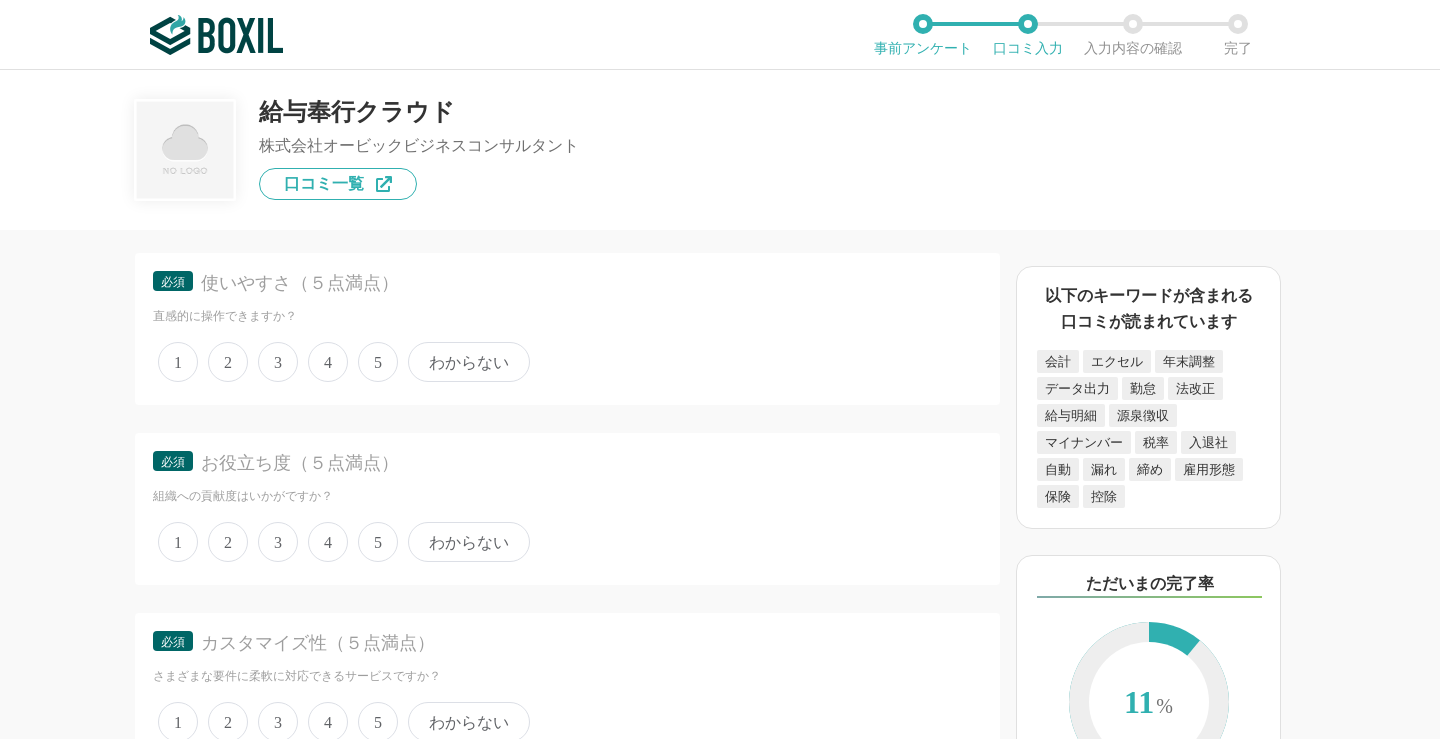 scroll, scrollTop: 900, scrollLeft: 0, axis: vertical 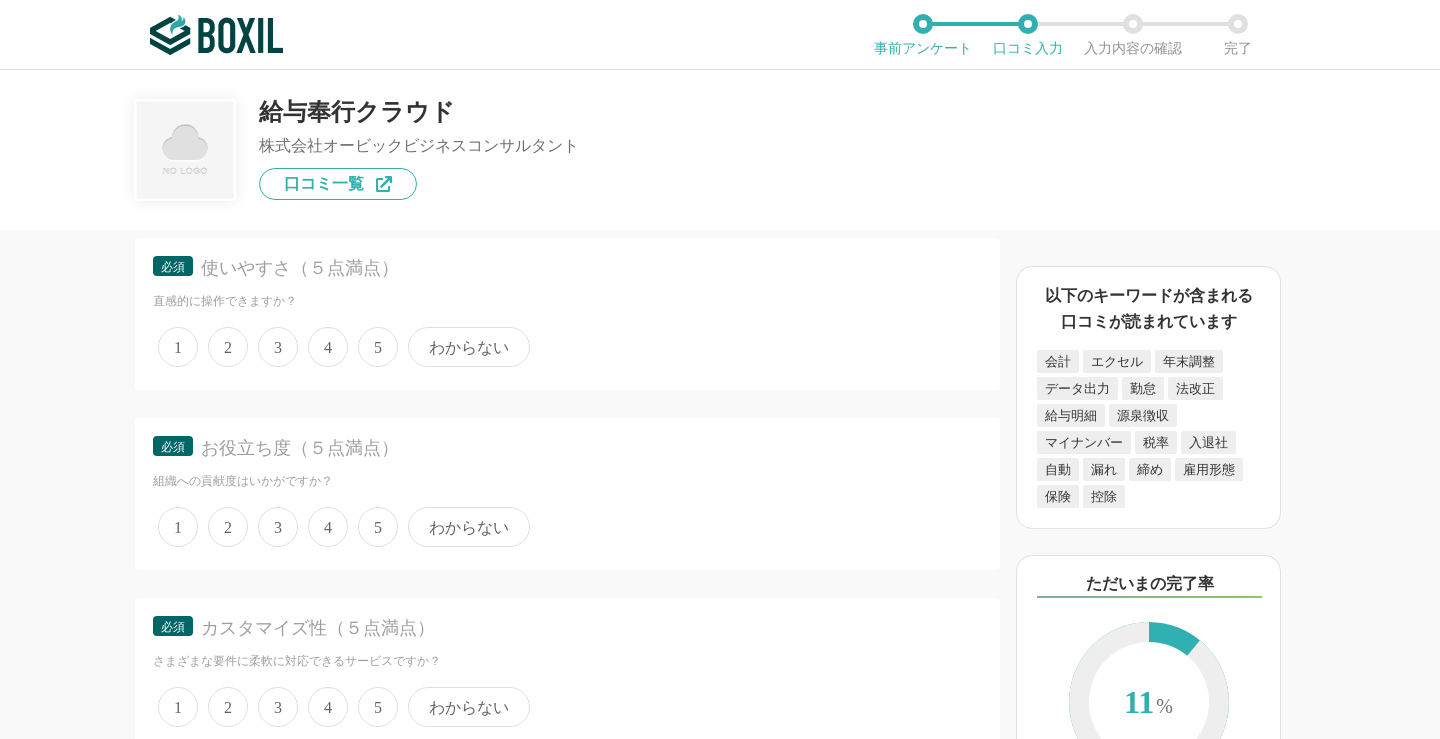 click on "4" at bounding box center [328, 347] 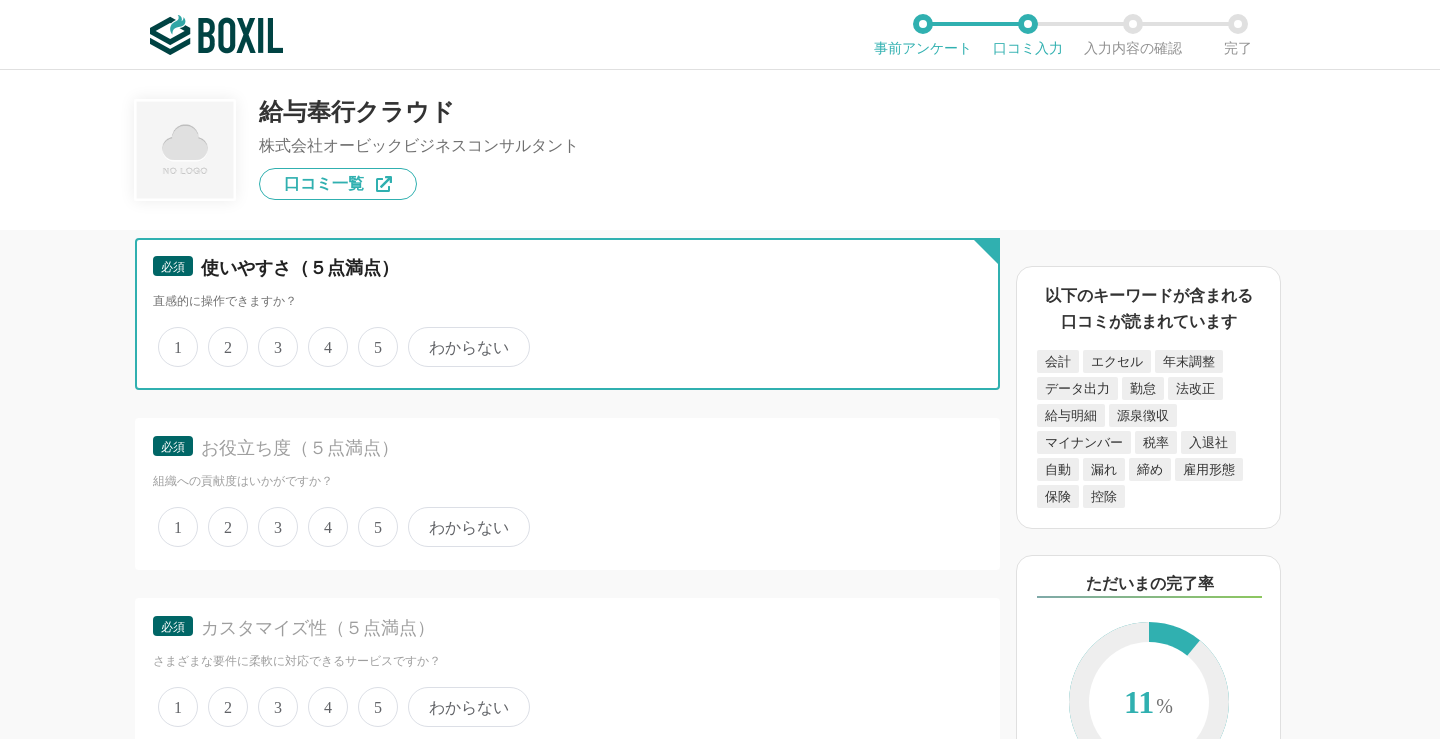 click on "4" at bounding box center [319, 336] 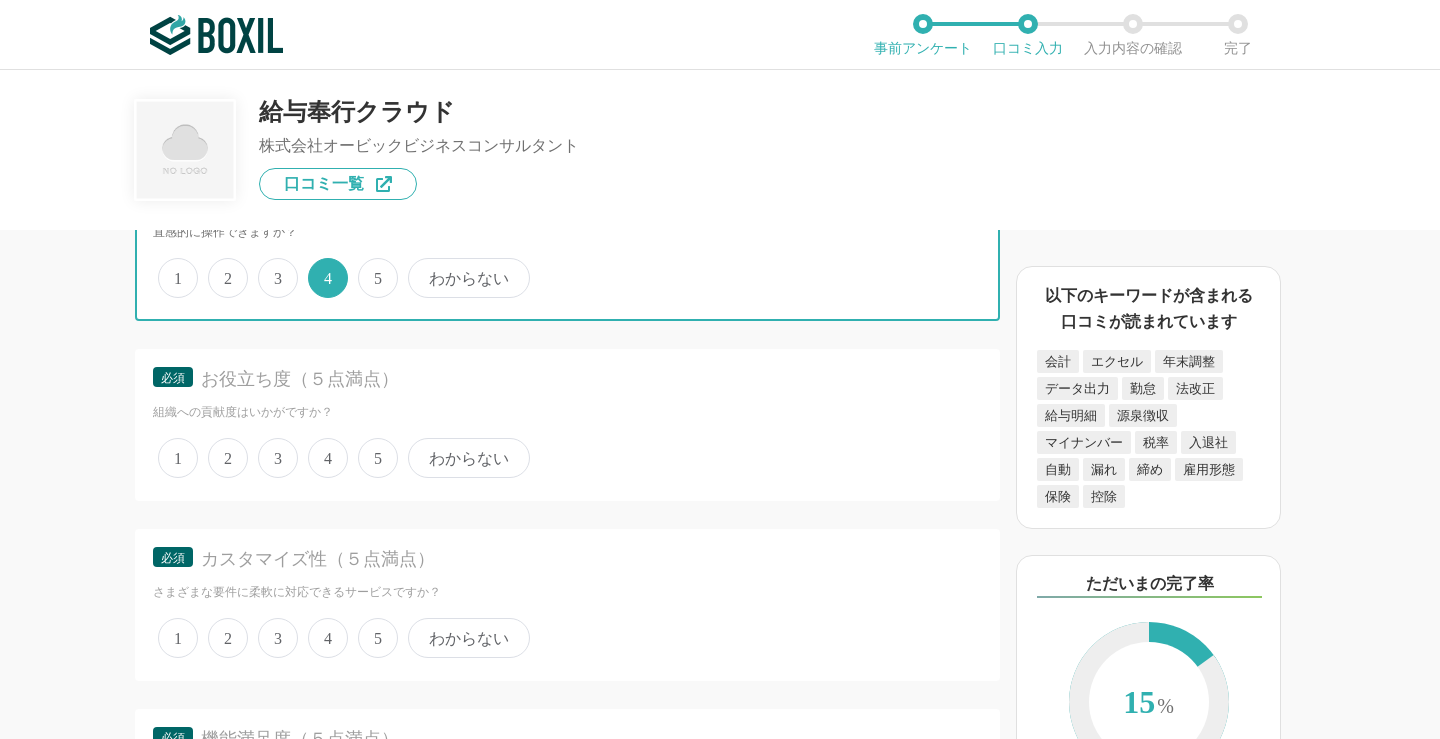 scroll, scrollTop: 1000, scrollLeft: 0, axis: vertical 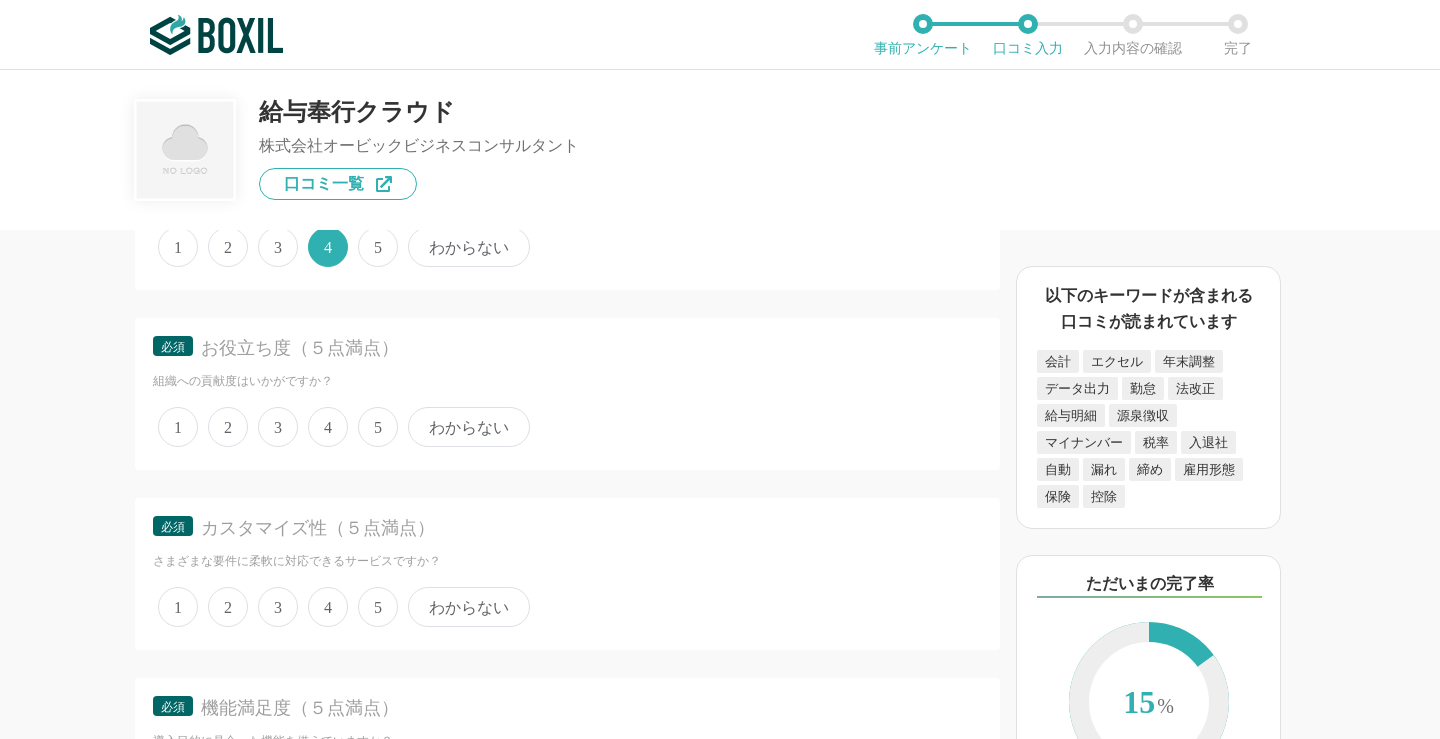 click on "5" at bounding box center (378, 427) 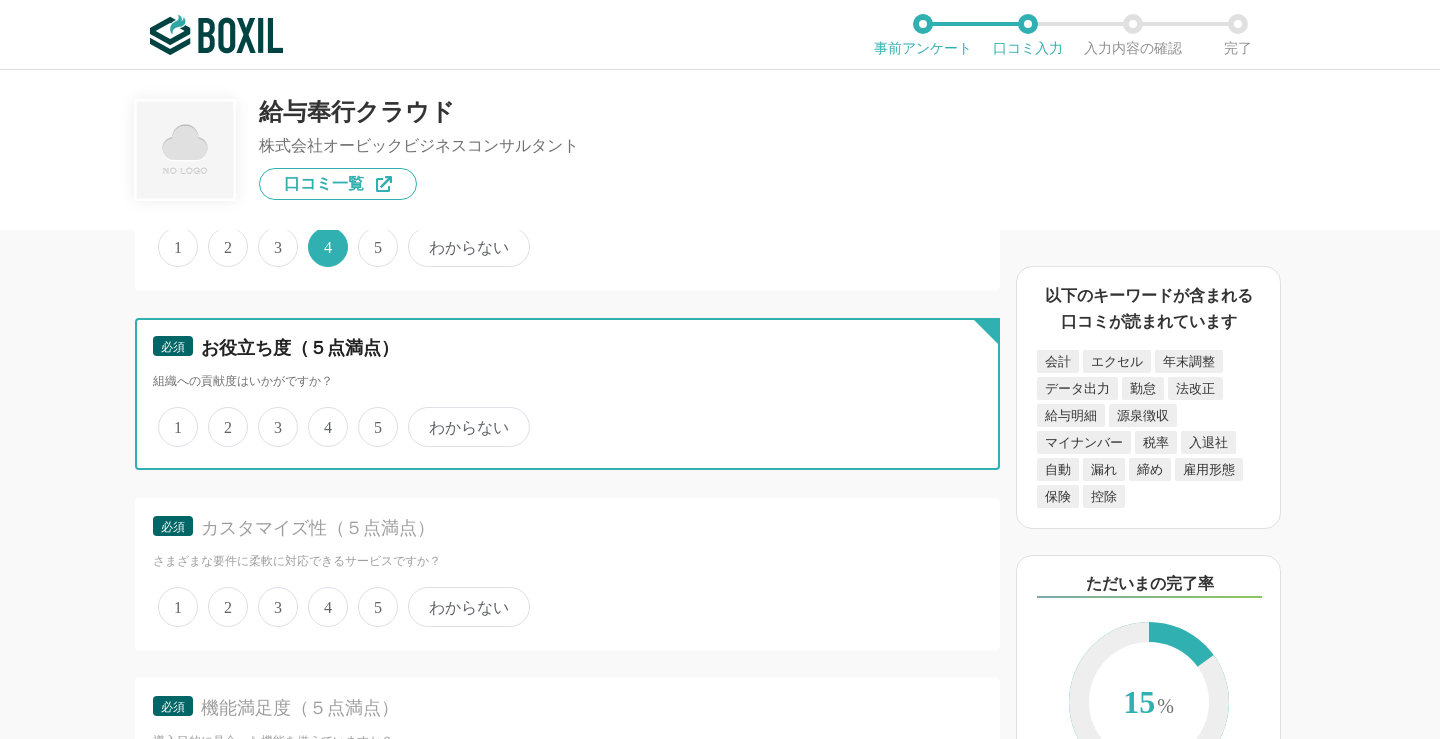 click on "5" at bounding box center [369, 416] 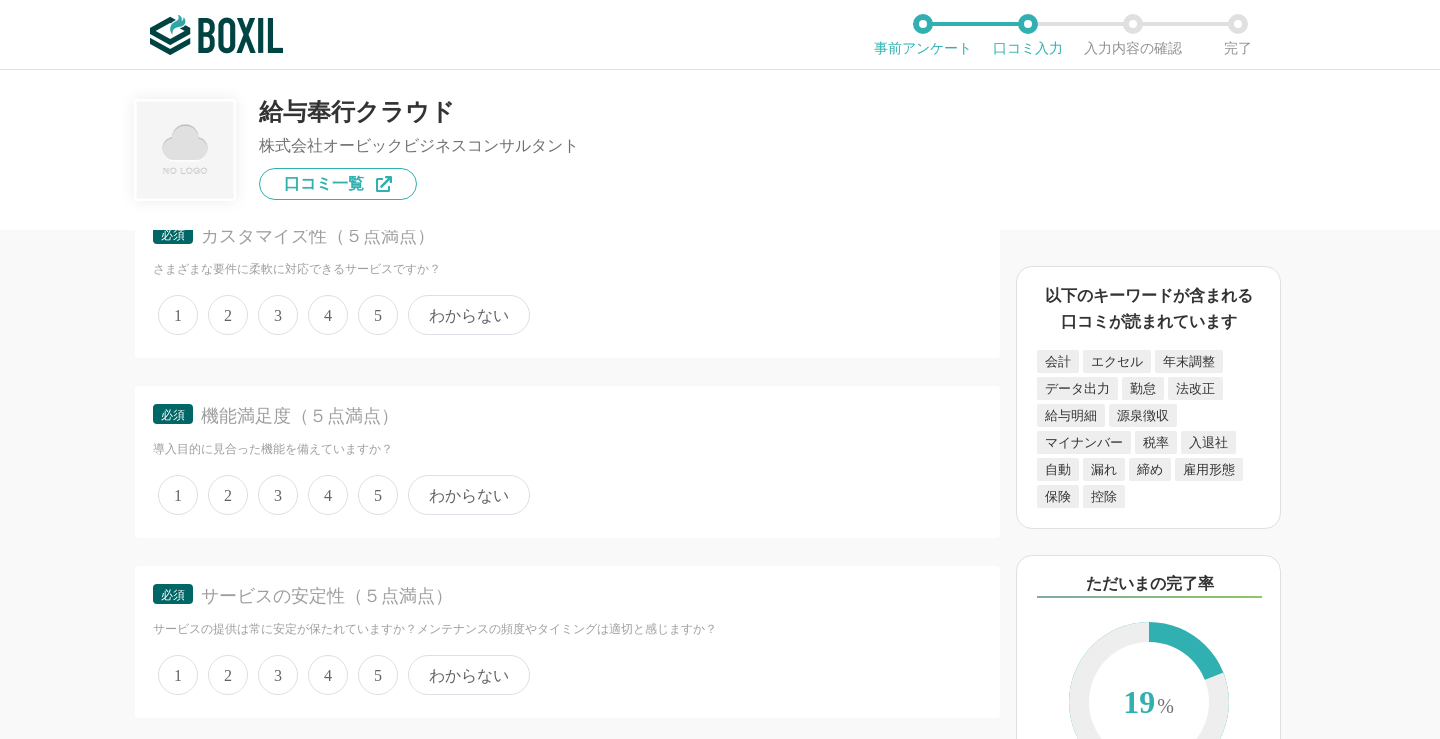 scroll, scrollTop: 1300, scrollLeft: 0, axis: vertical 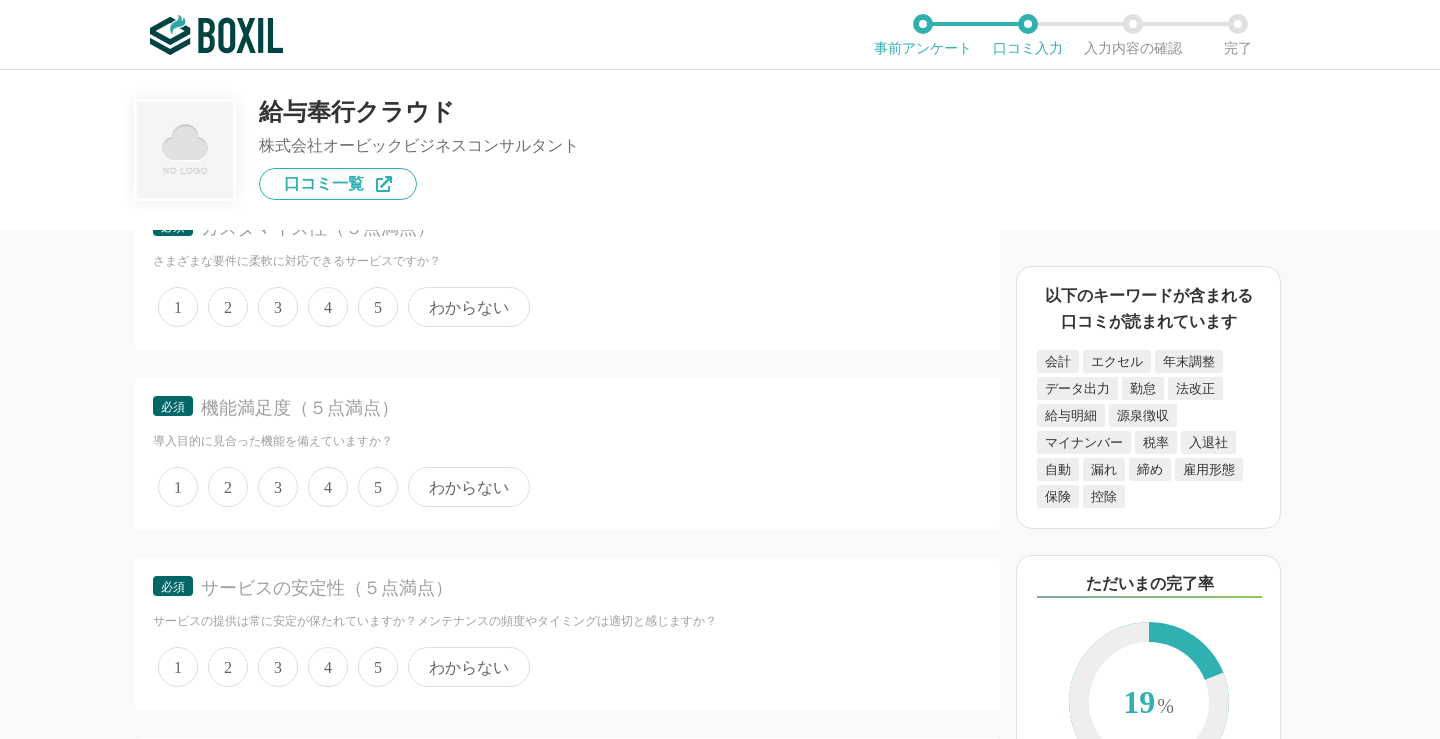 click on "3" at bounding box center (278, 307) 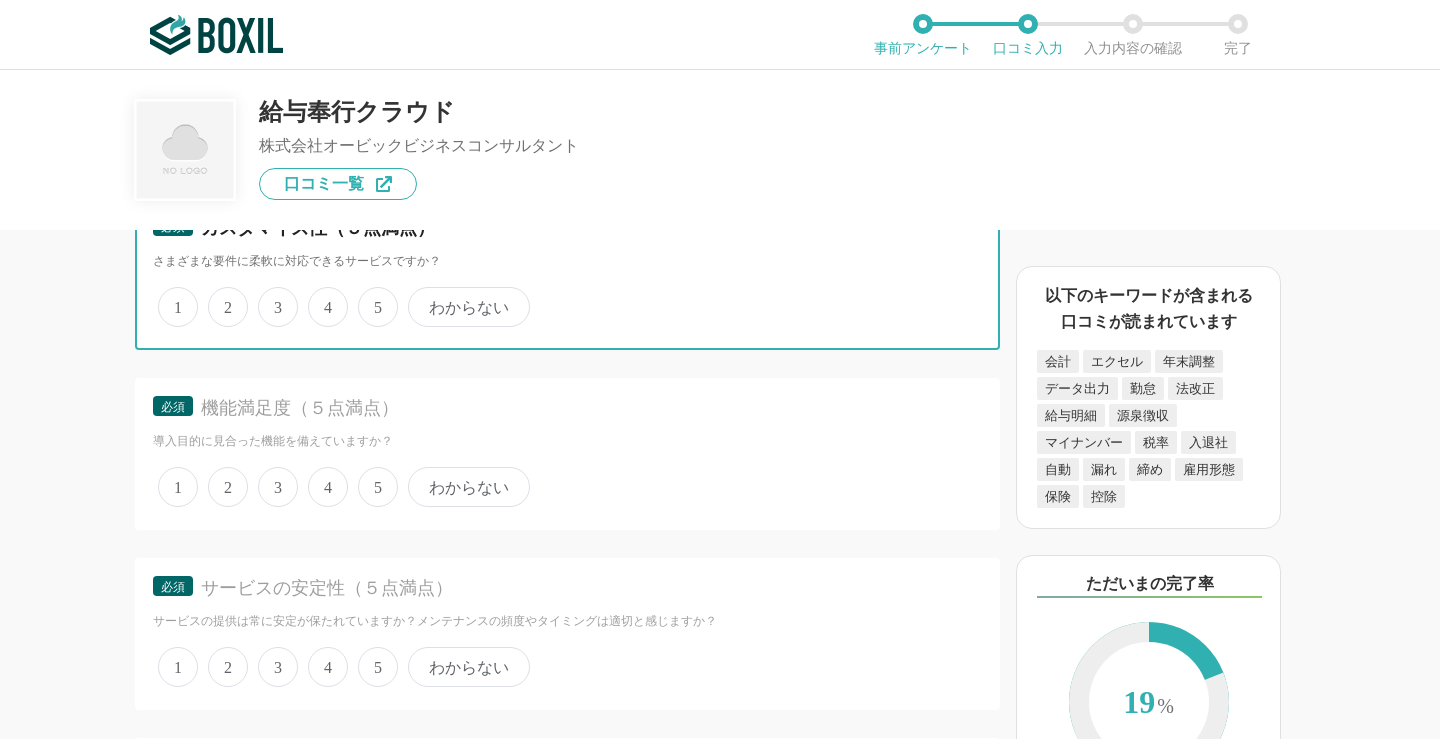 click on "3" at bounding box center [269, 296] 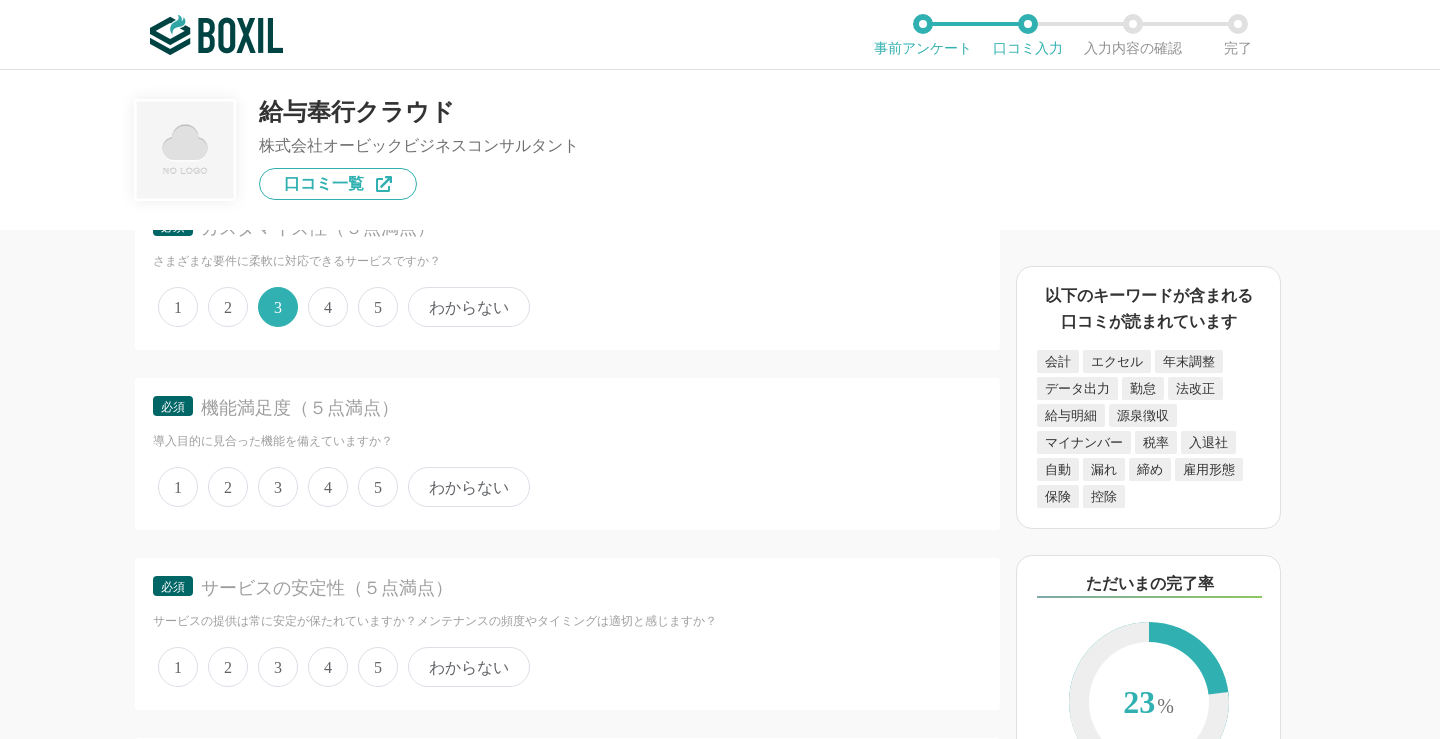 click on "4" at bounding box center [328, 487] 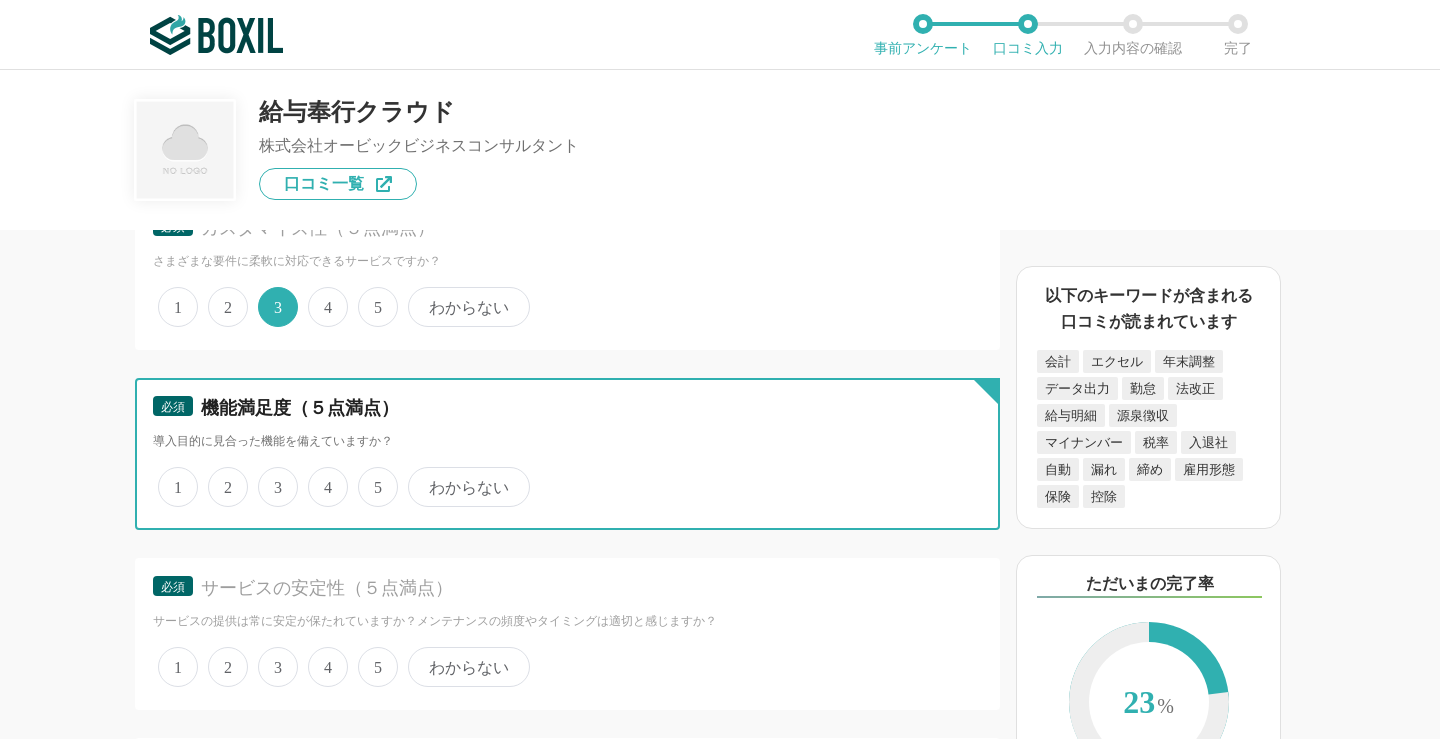 click on "4" at bounding box center (319, 476) 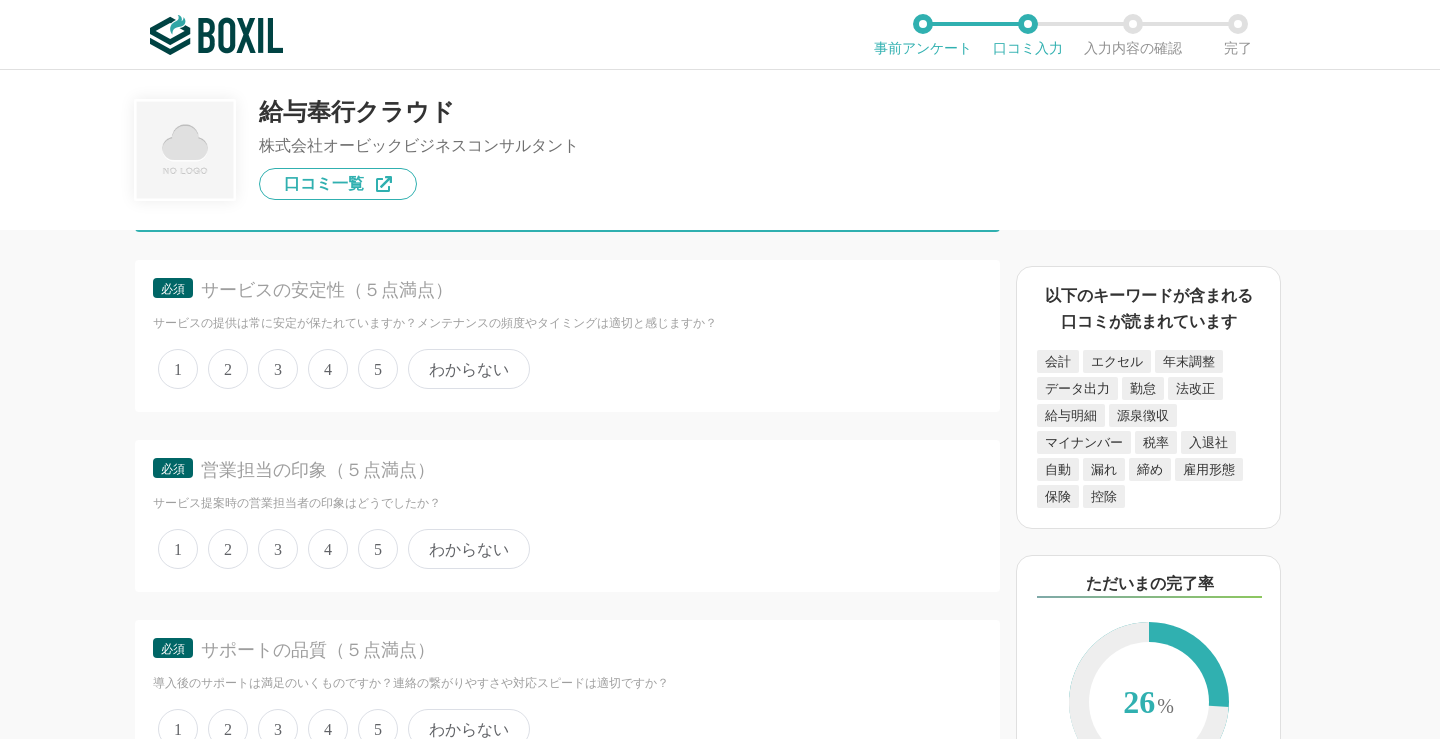 scroll, scrollTop: 1600, scrollLeft: 0, axis: vertical 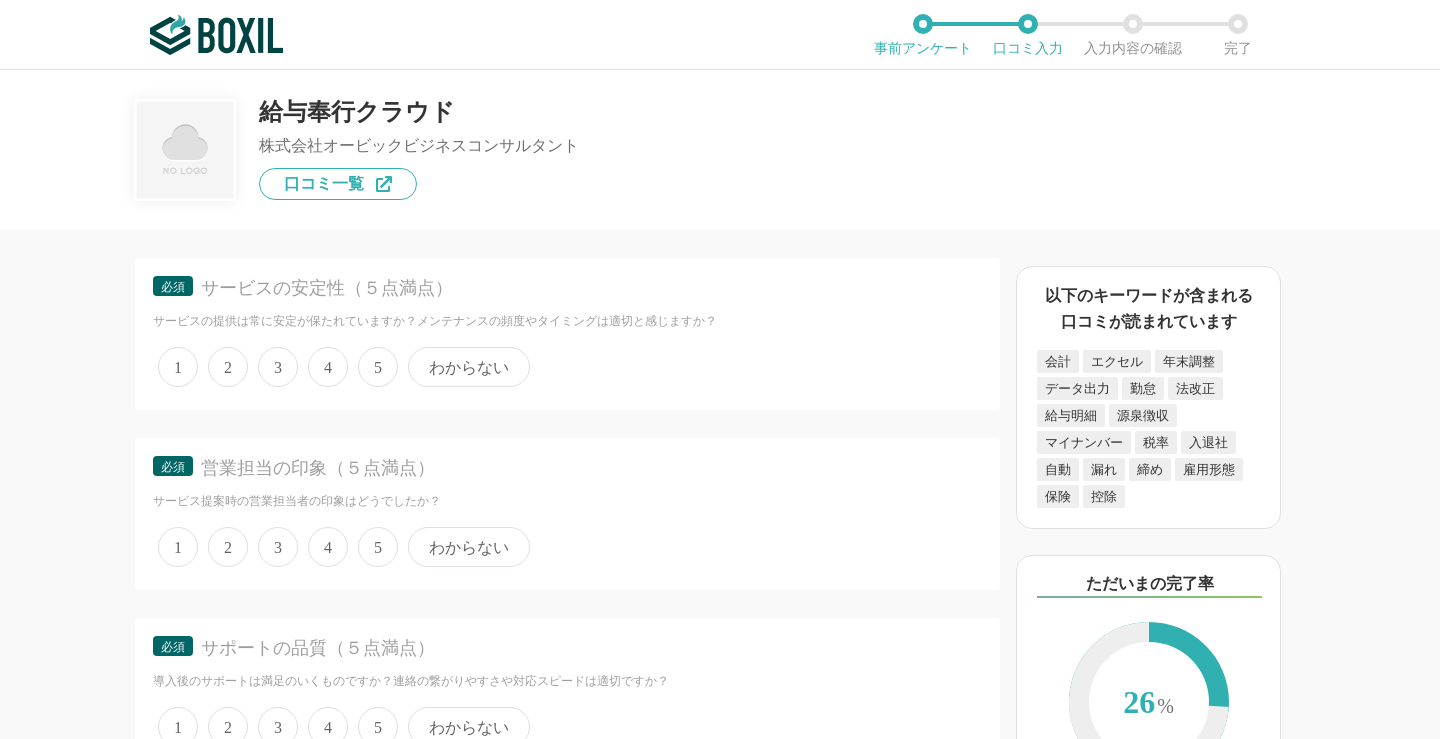 click on "5" at bounding box center (378, 367) 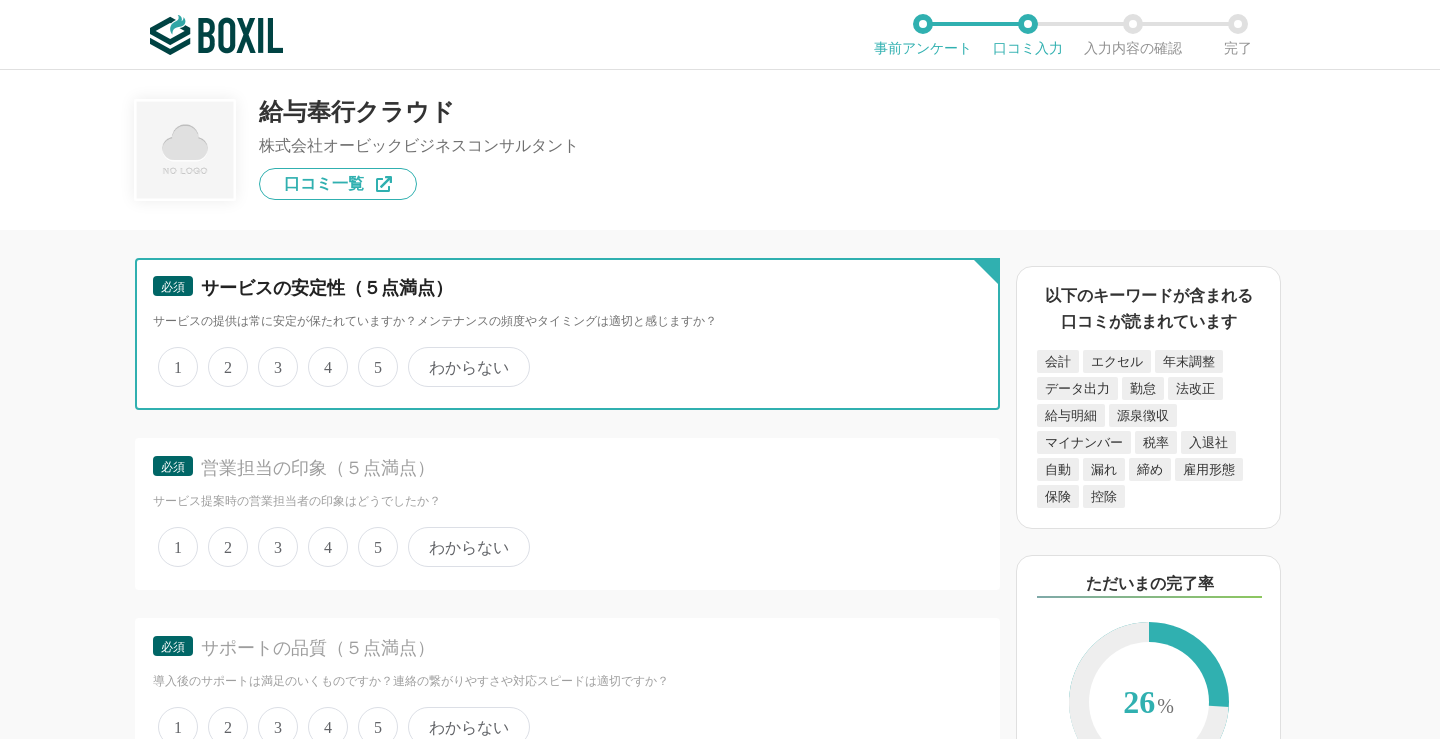 click on "5" at bounding box center (369, 356) 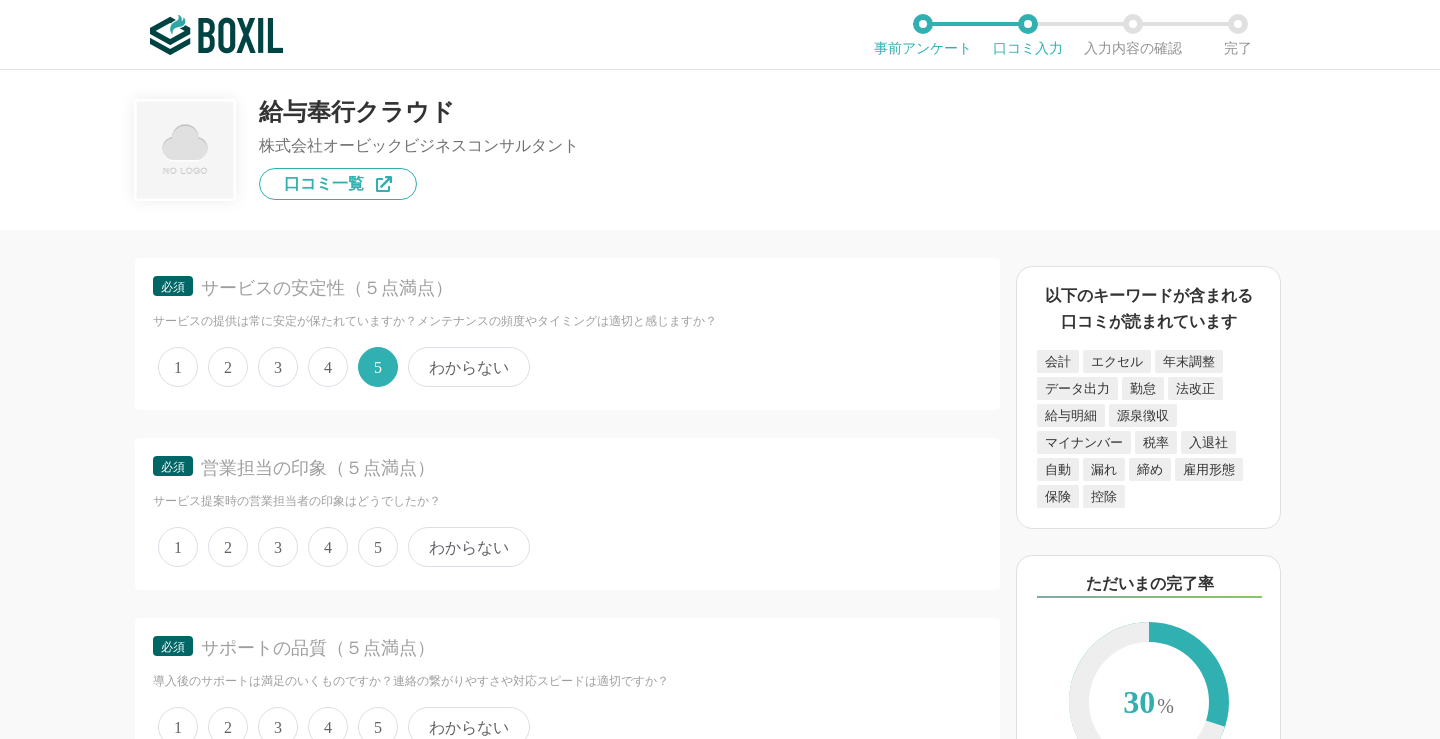 click on "5" at bounding box center [378, 547] 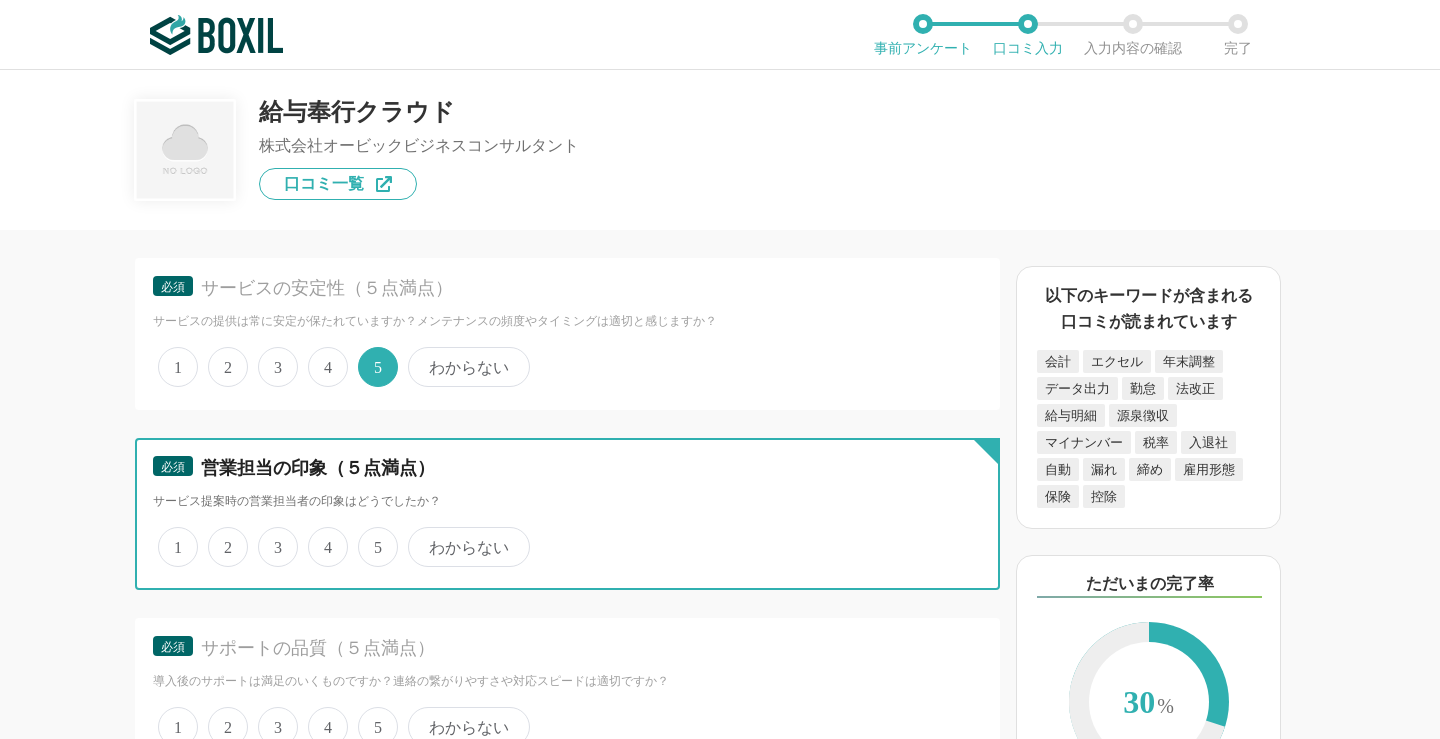 click on "5" at bounding box center (369, 536) 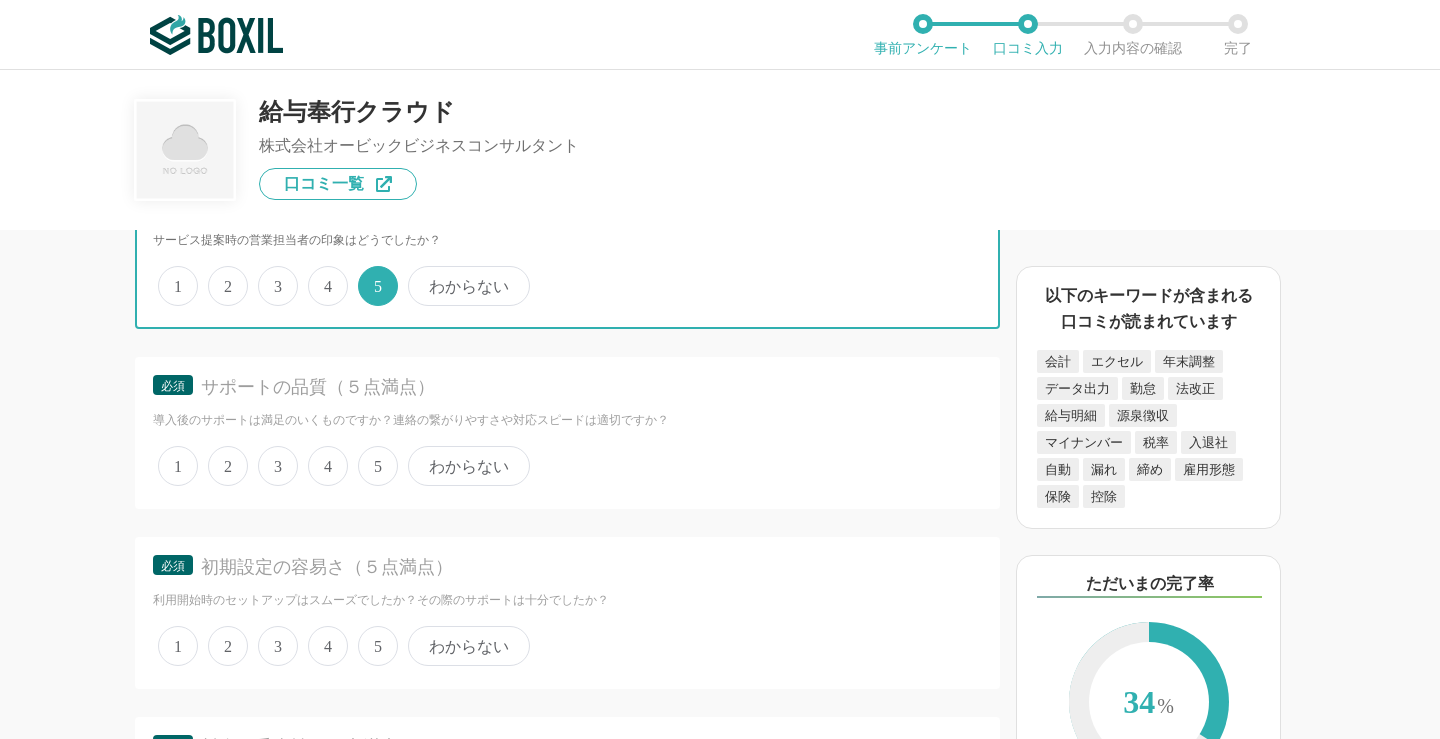 scroll, scrollTop: 1900, scrollLeft: 0, axis: vertical 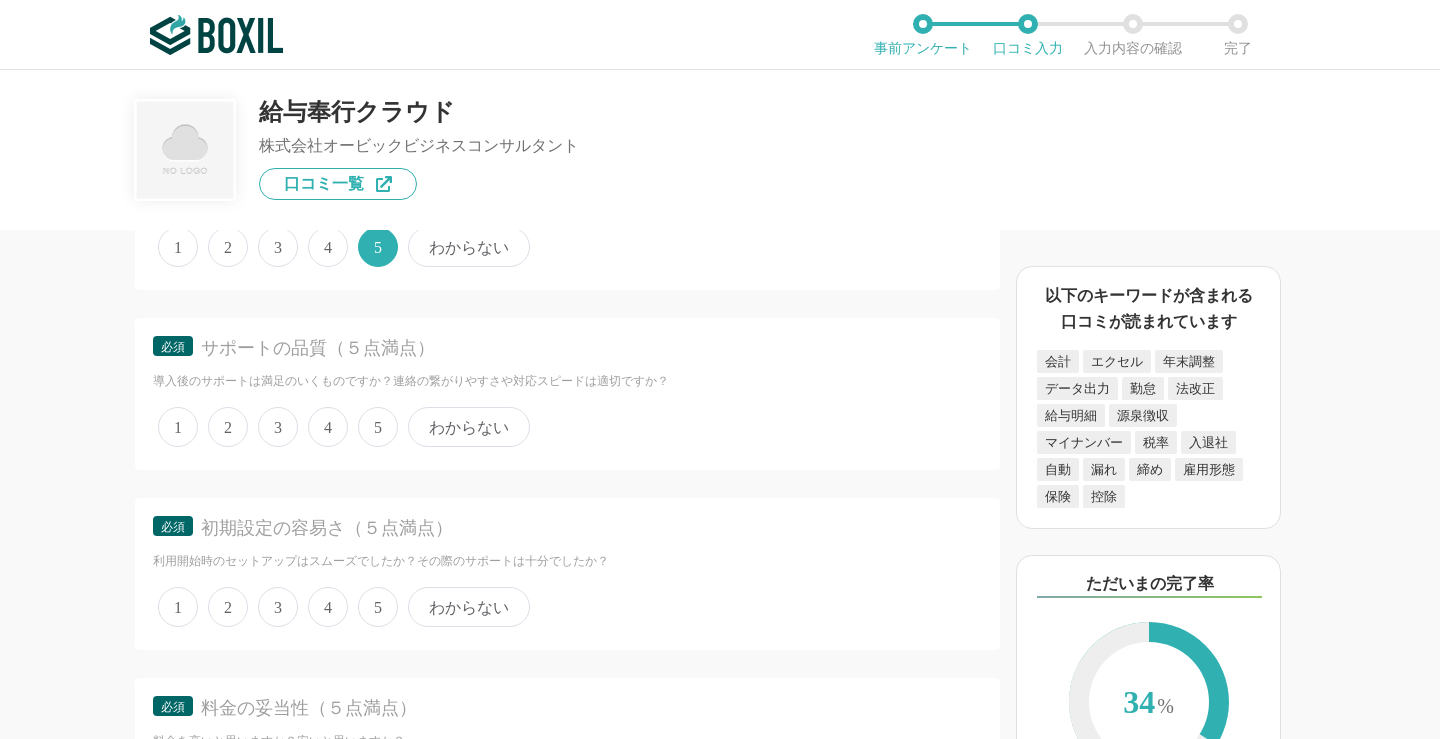 click on "5" at bounding box center [378, 427] 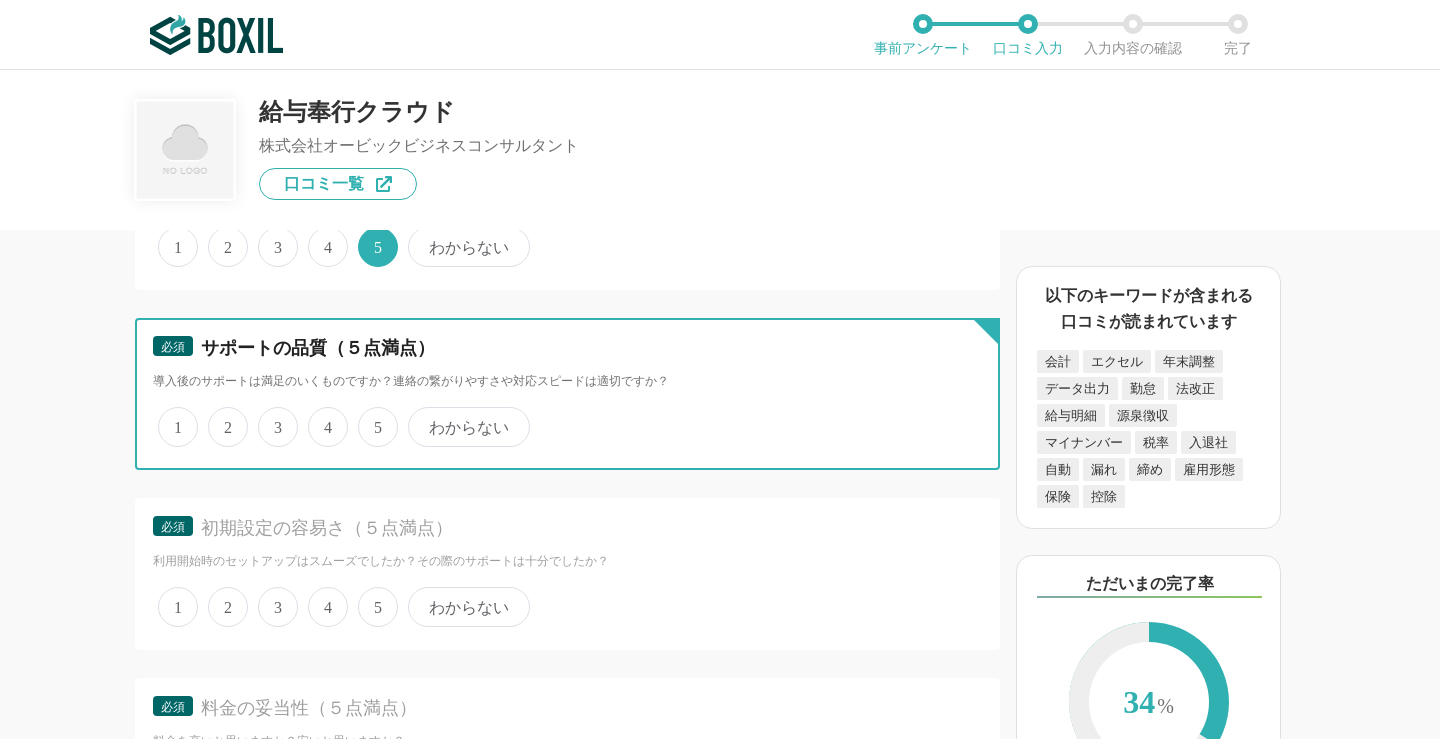 click on "5" at bounding box center (369, 416) 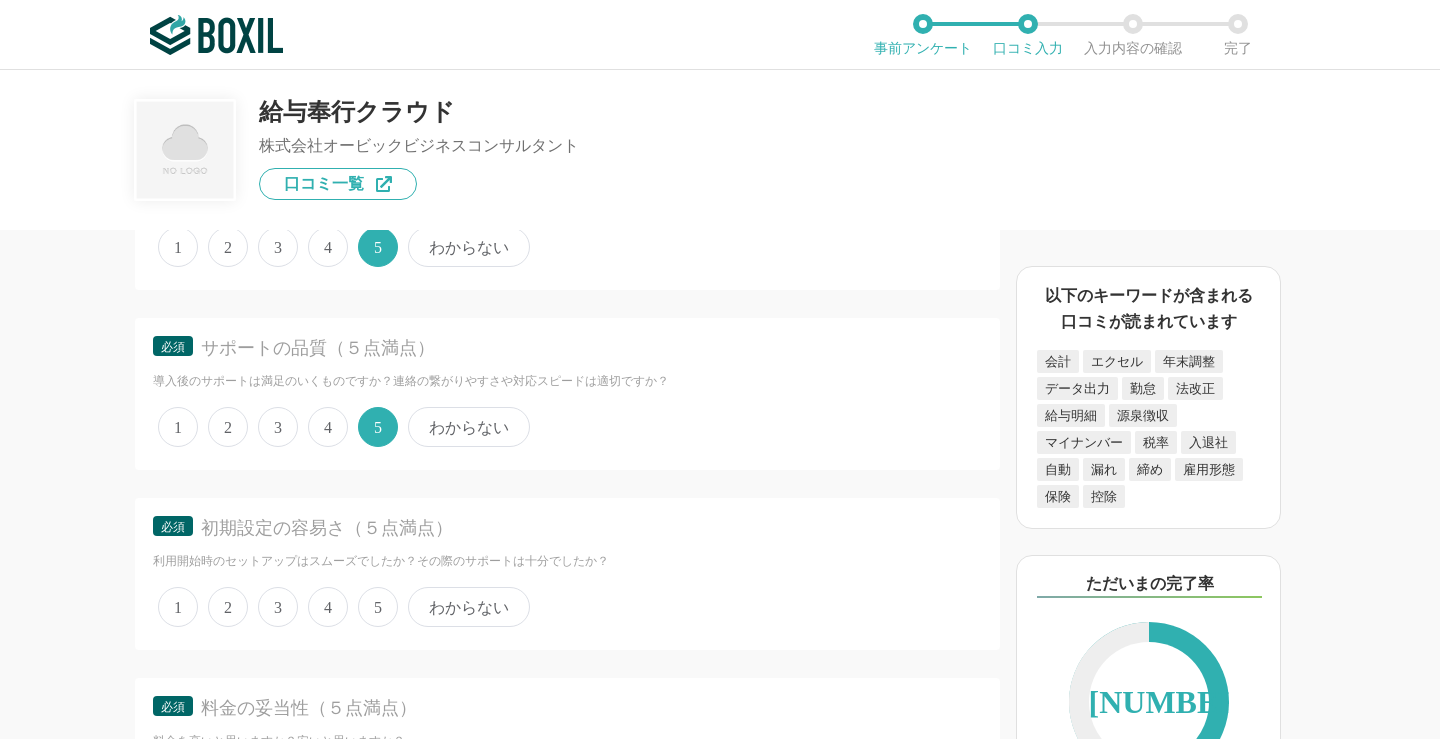 click on "5" at bounding box center (378, 607) 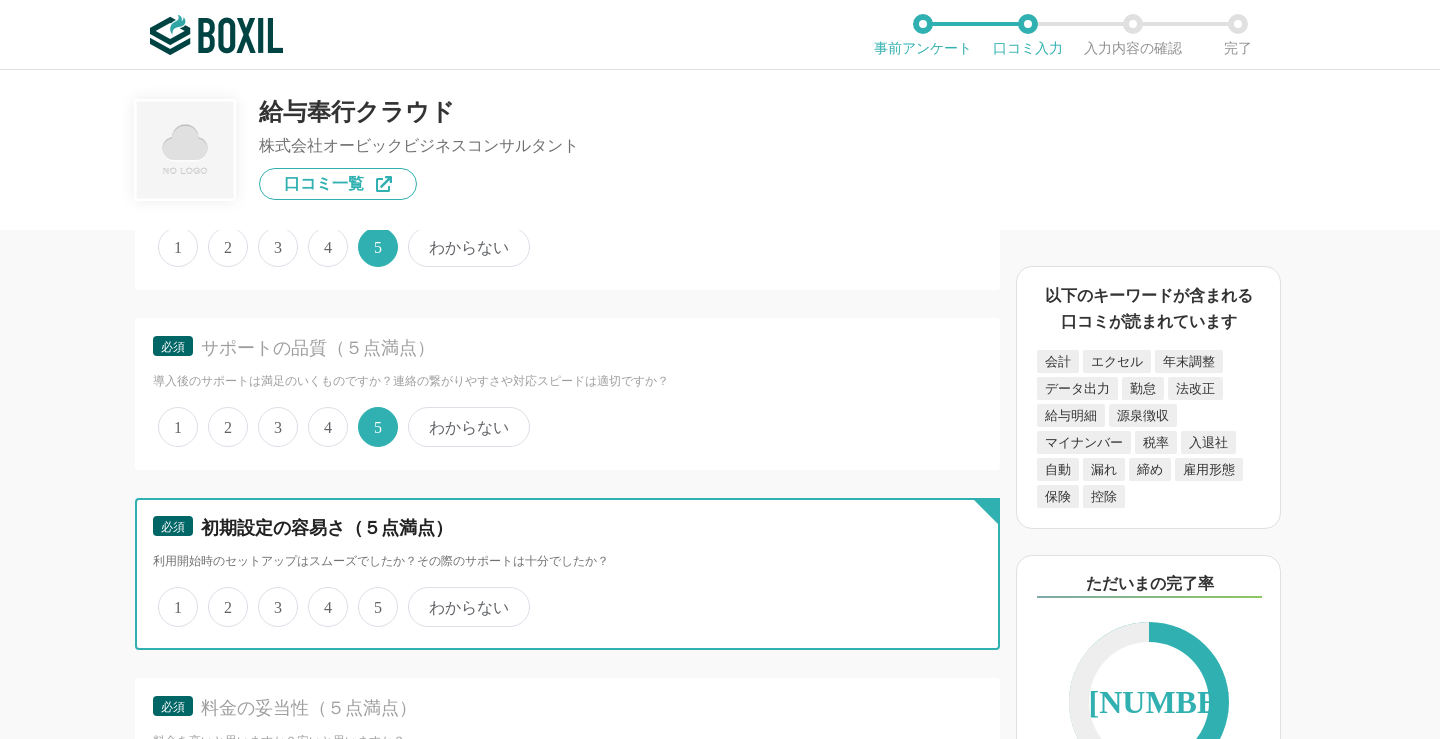 click on "5" at bounding box center (369, 596) 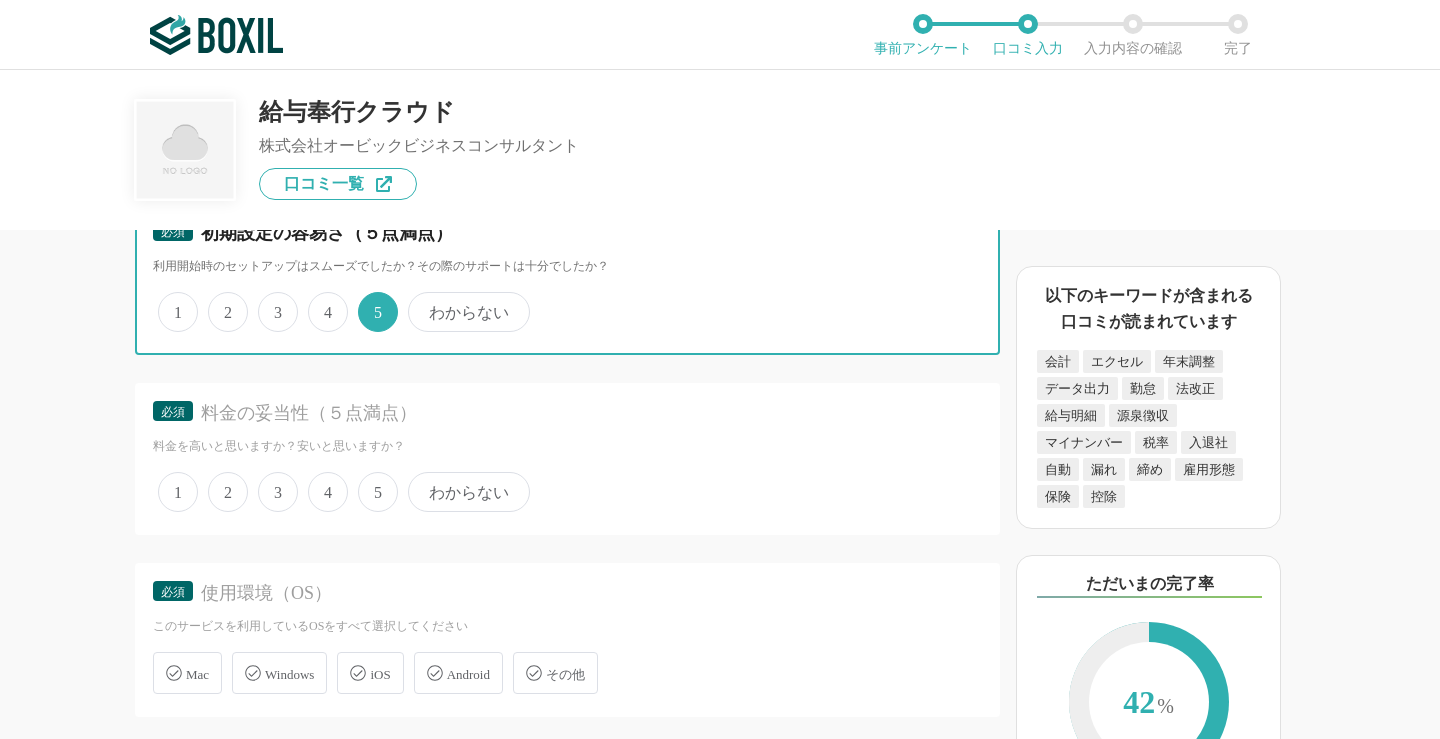 scroll, scrollTop: 2200, scrollLeft: 0, axis: vertical 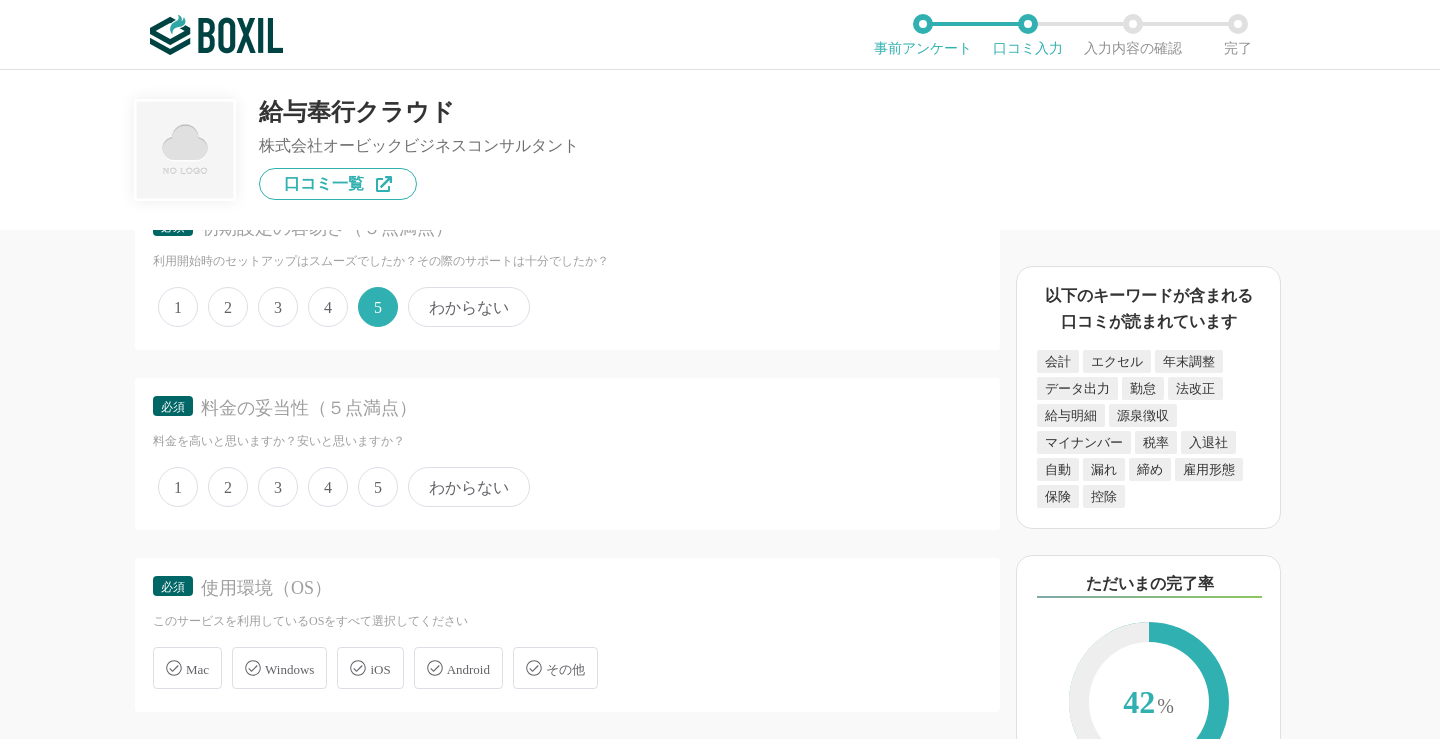 click on "4" at bounding box center (328, 307) 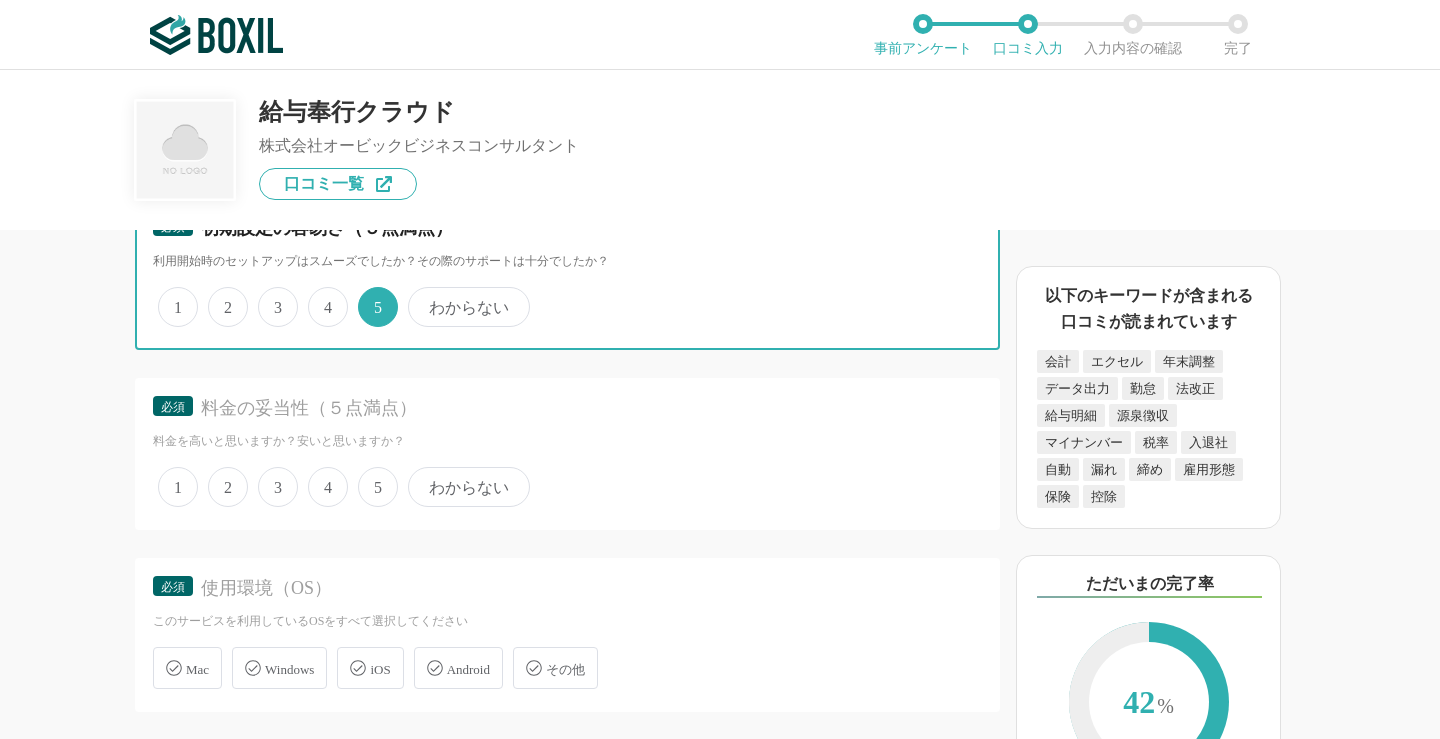 click on "4" at bounding box center [319, 296] 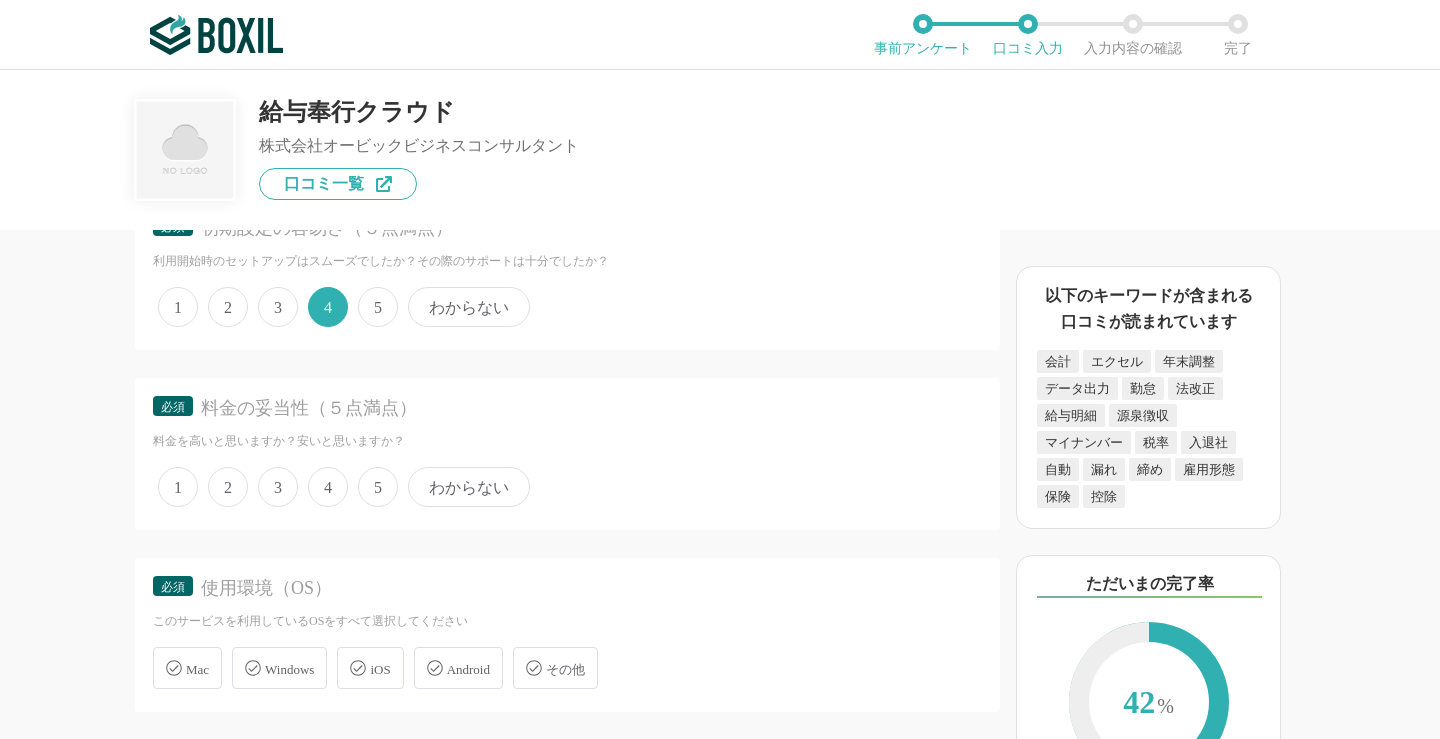 click on "4" at bounding box center [328, 487] 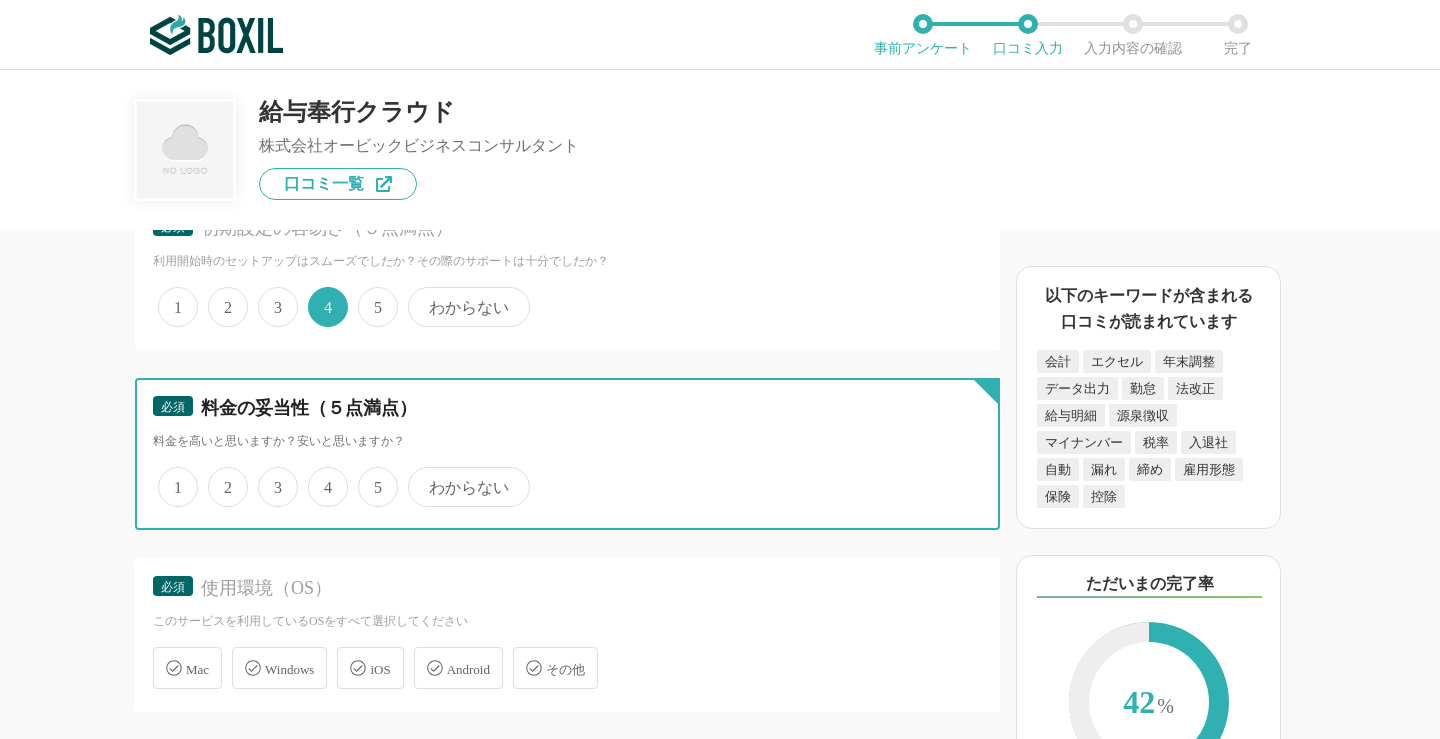 click on "4" at bounding box center (319, 476) 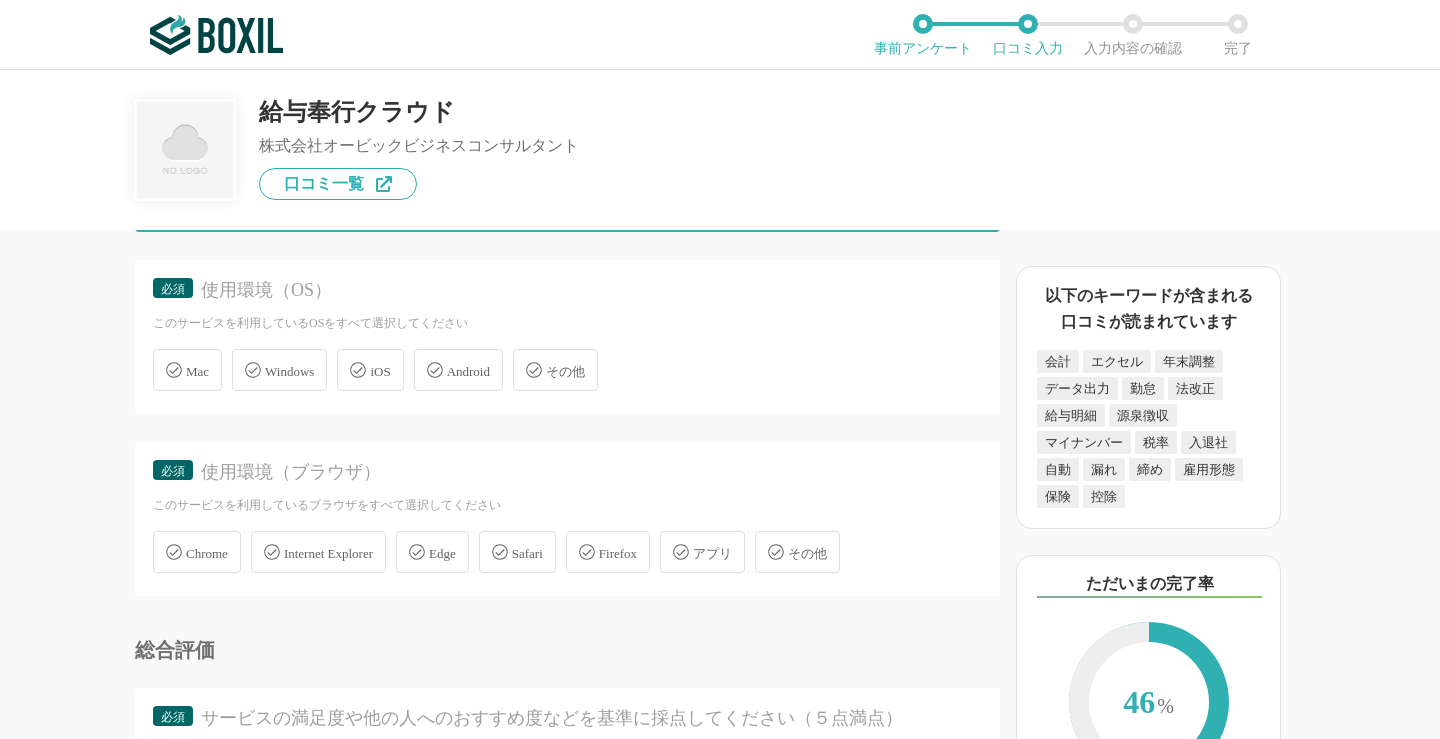 scroll, scrollTop: 2500, scrollLeft: 0, axis: vertical 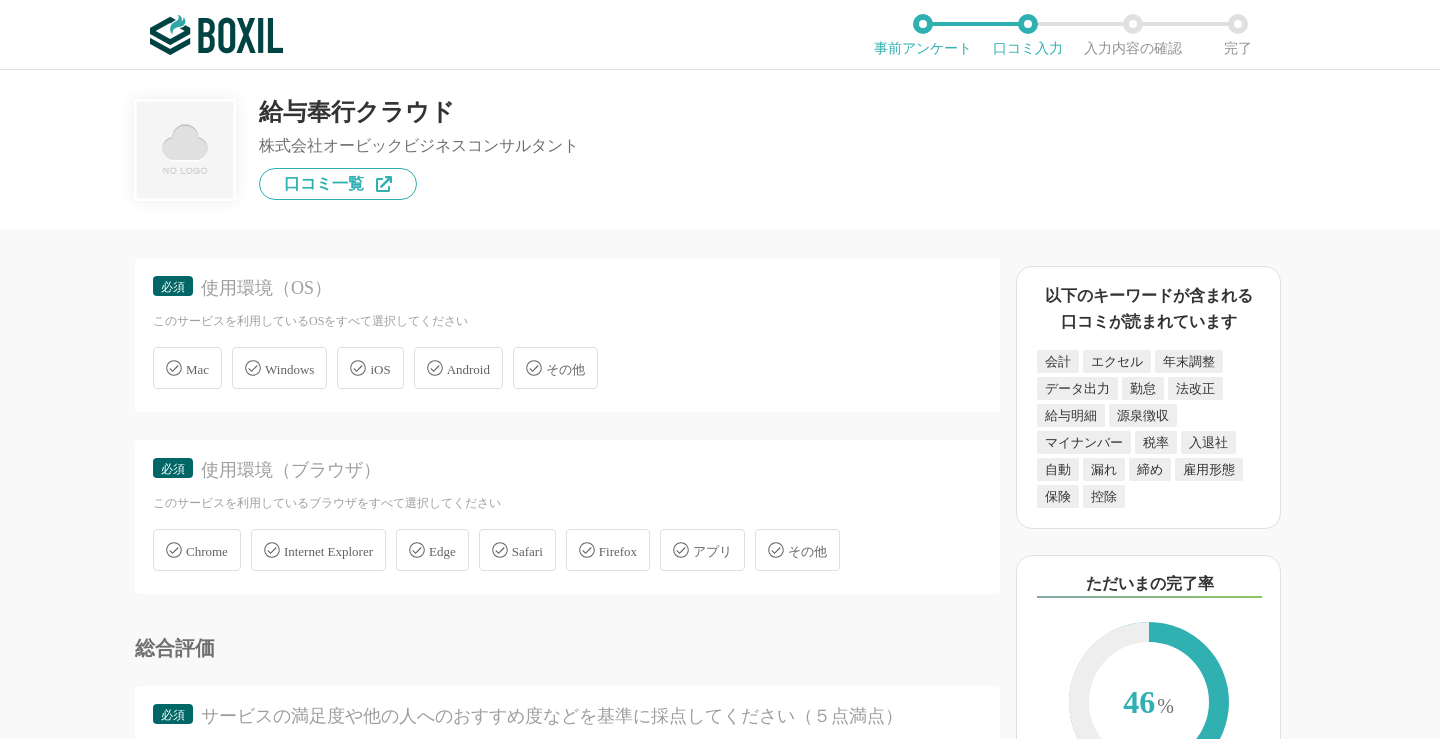 click on "Windows" at bounding box center [289, 369] 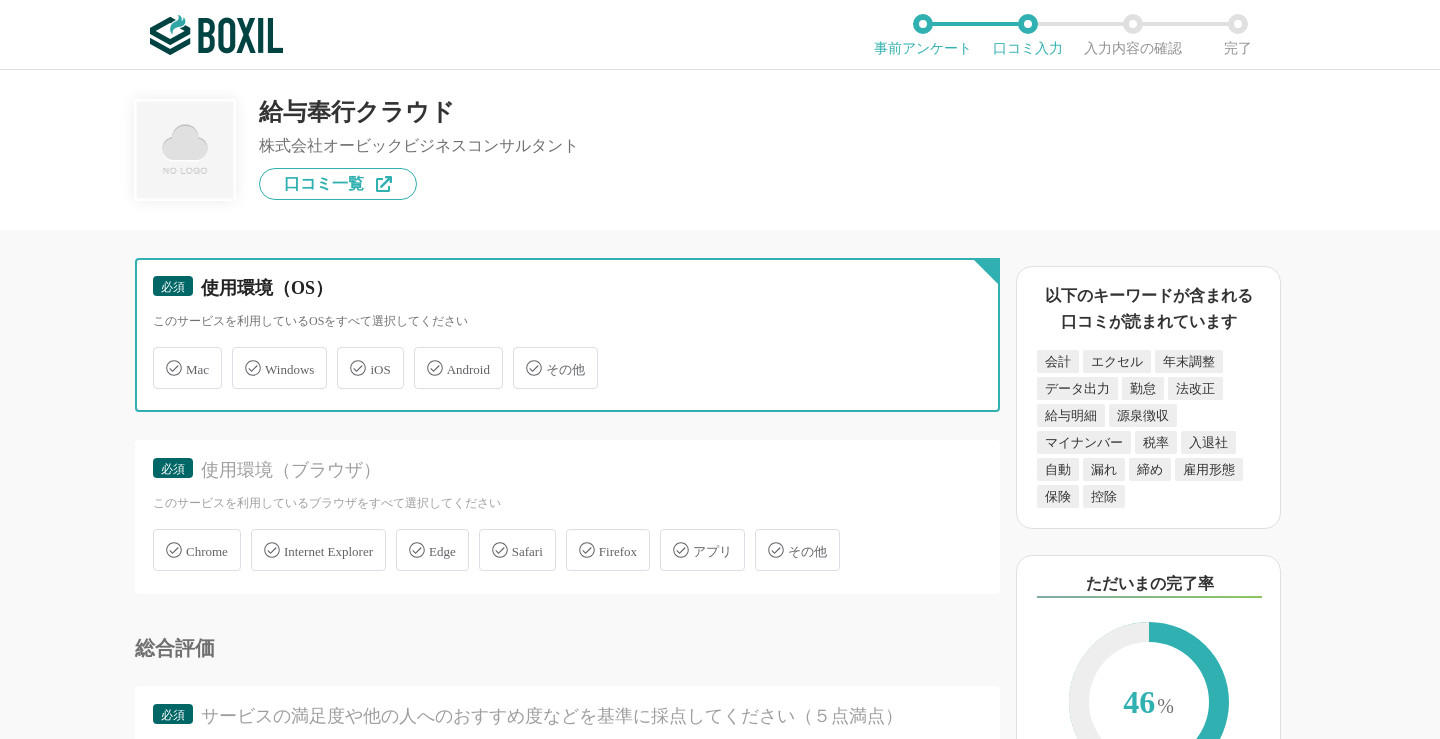 click on "Windows" at bounding box center (242, 356) 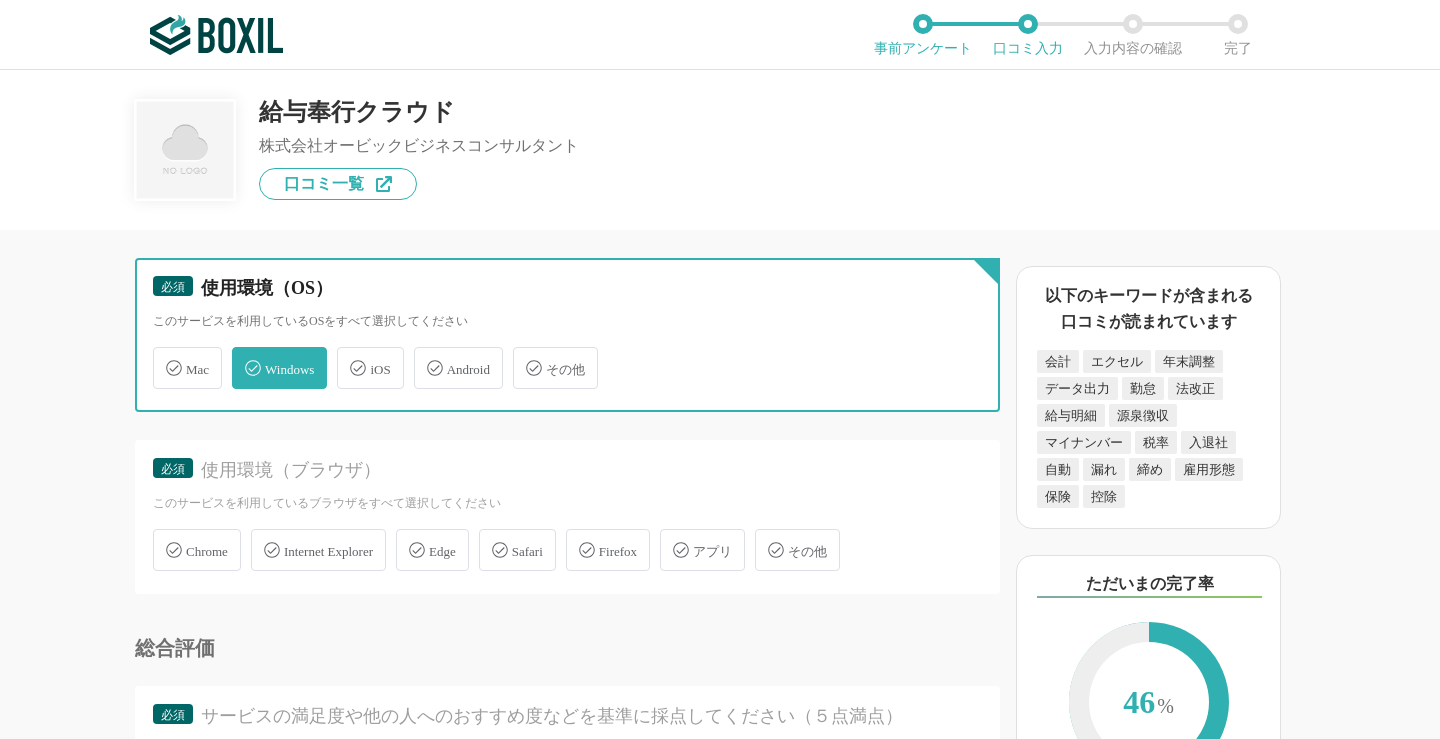 checkbox on "true" 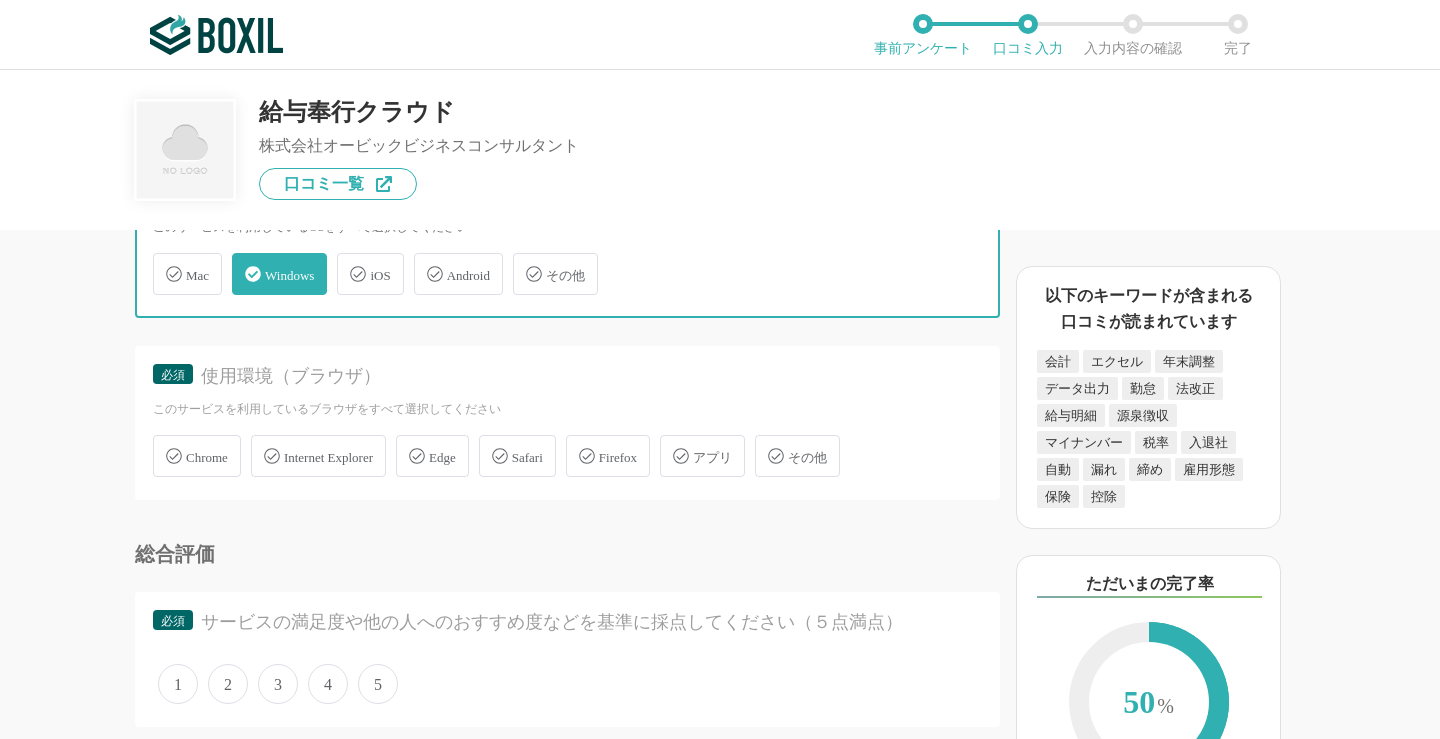 scroll, scrollTop: 2700, scrollLeft: 0, axis: vertical 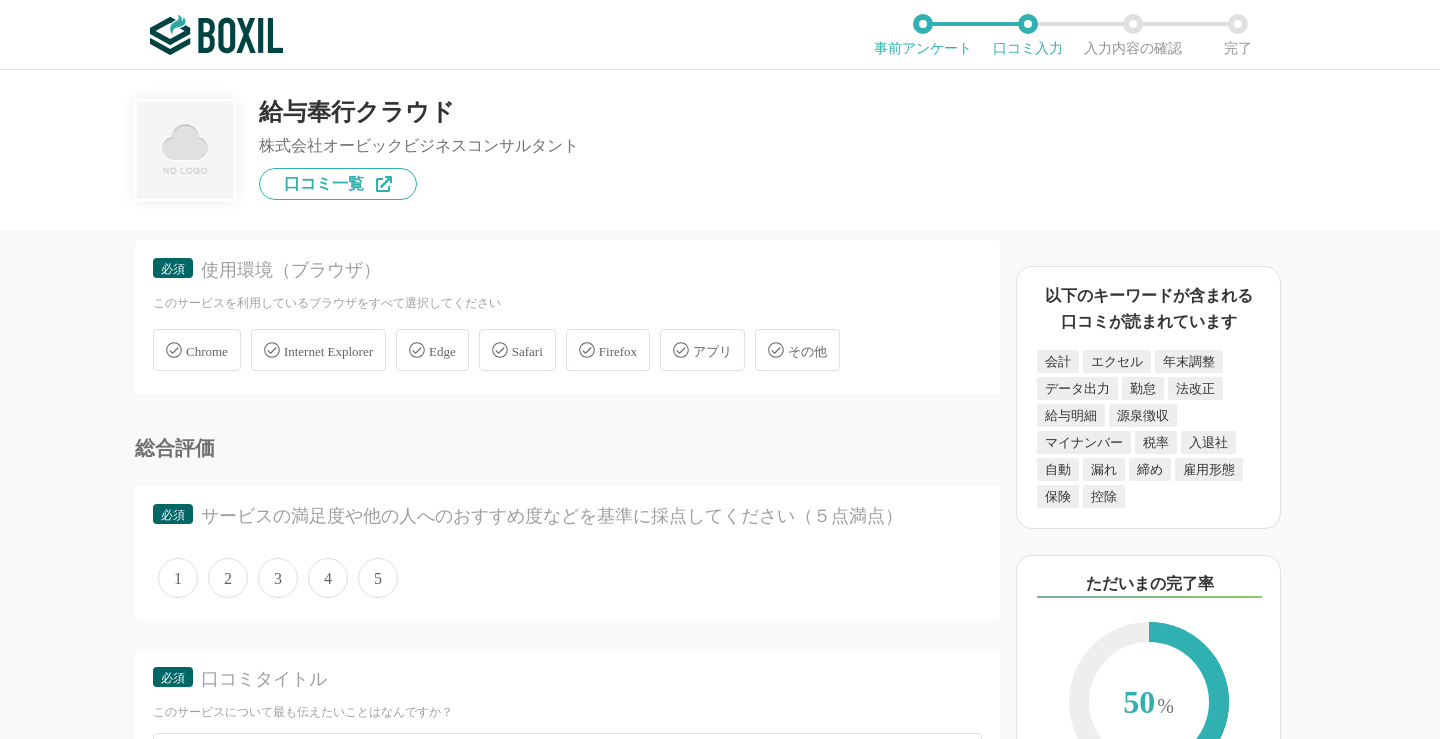 click on "Edge" at bounding box center [442, 351] 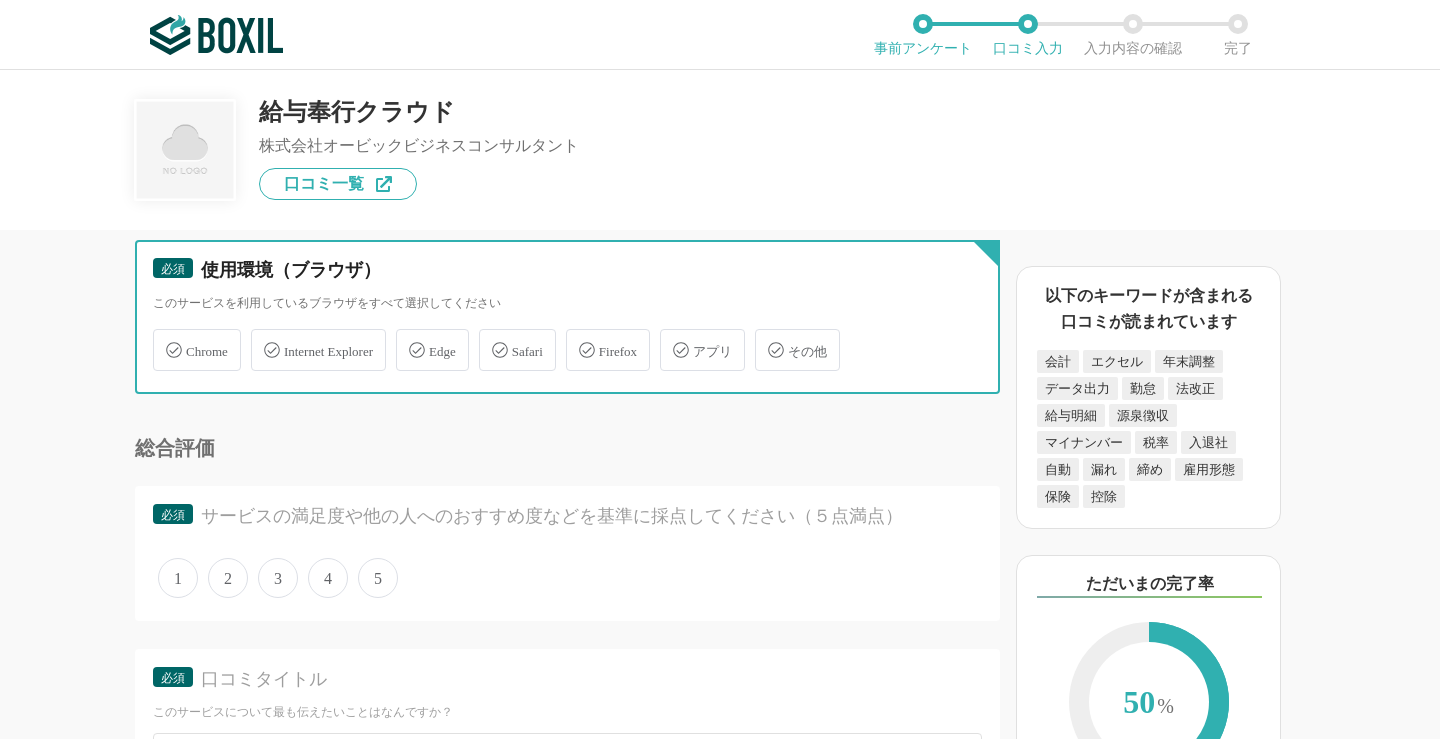 click on "Edge" at bounding box center [406, 338] 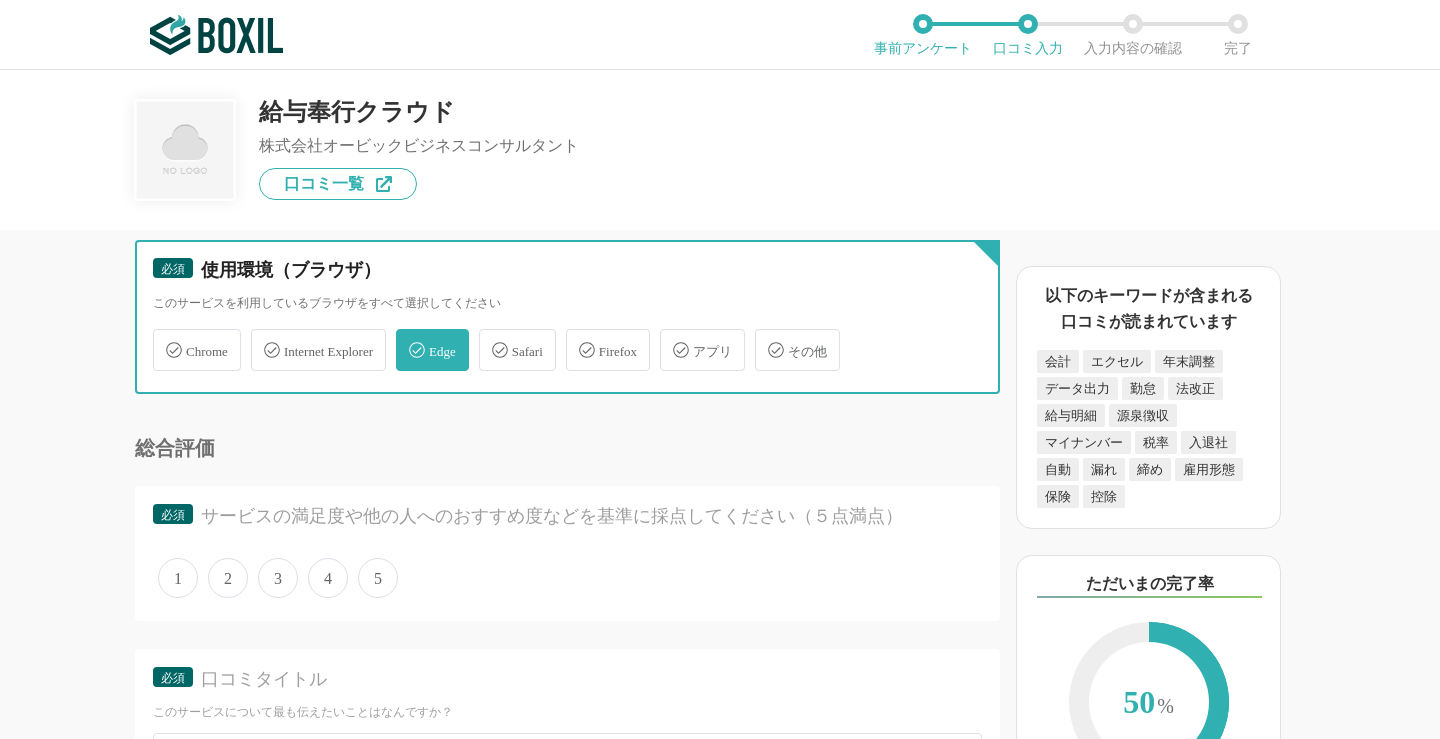 checkbox on "true" 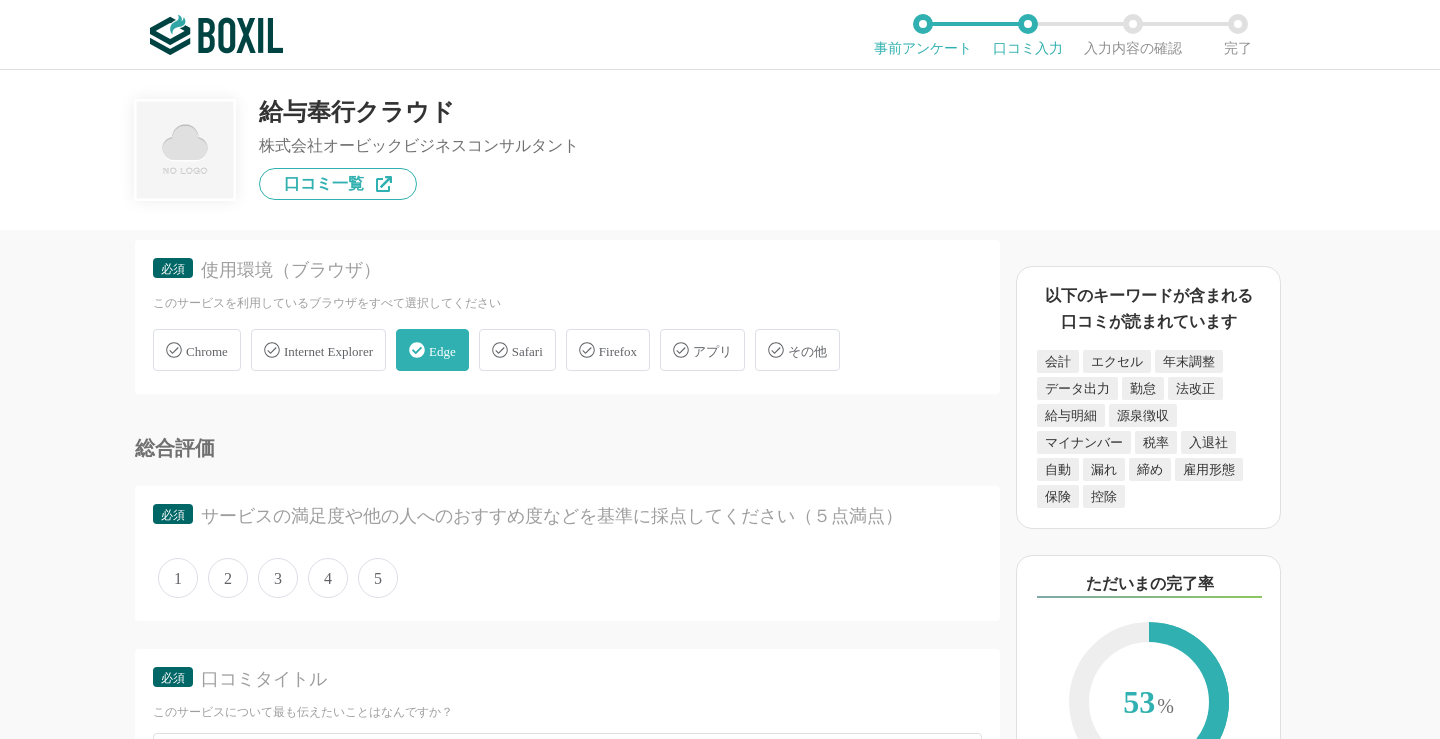 click on "Chrome" at bounding box center [197, 350] 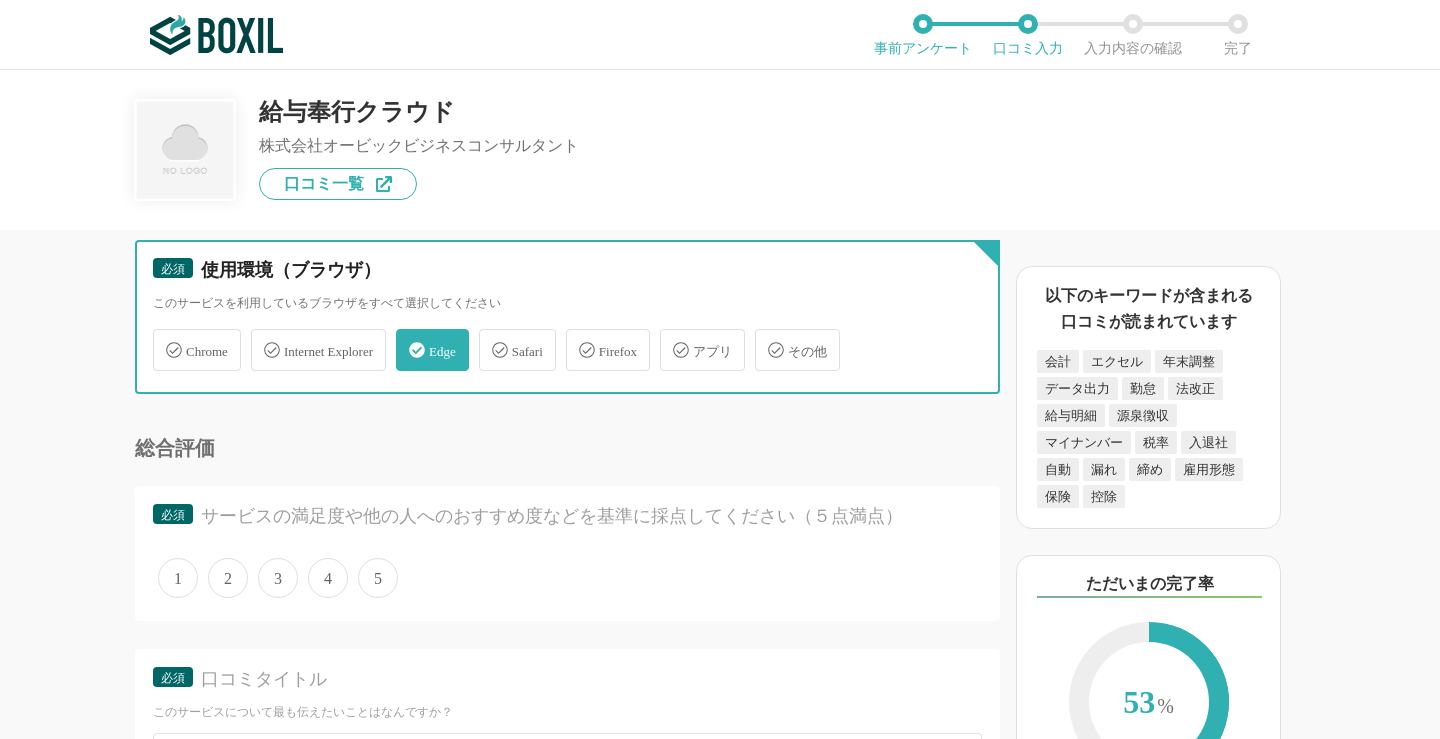 click on "Chrome" at bounding box center [163, 338] 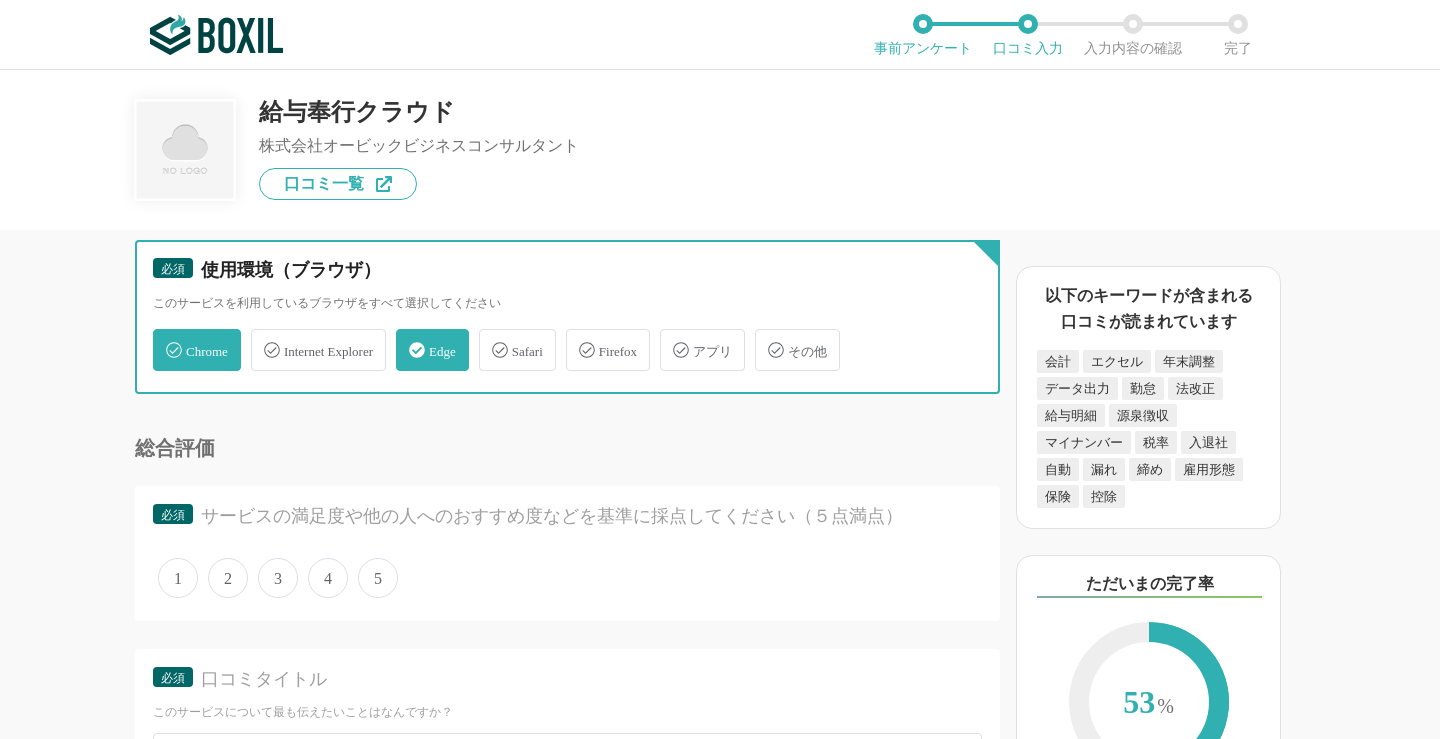checkbox on "true" 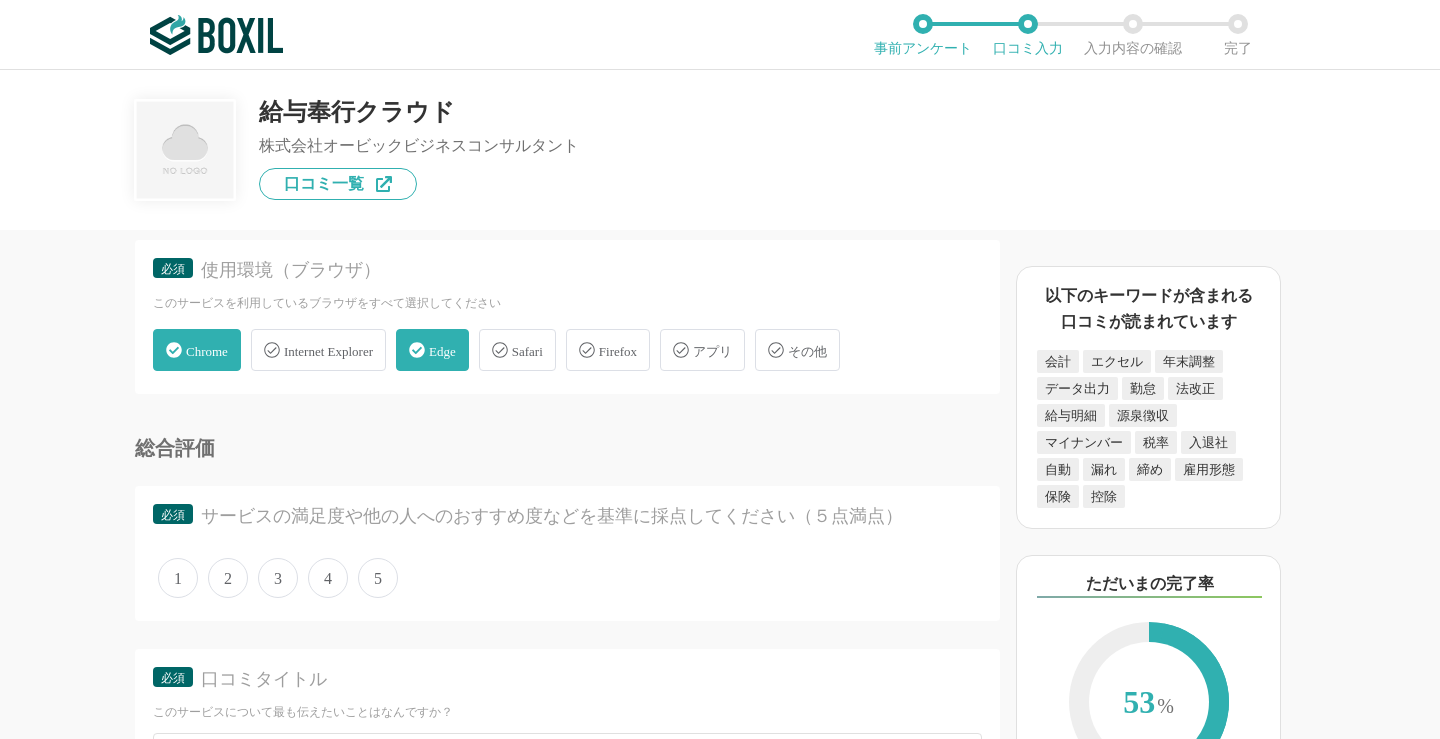 click on "アプリ" at bounding box center [712, 351] 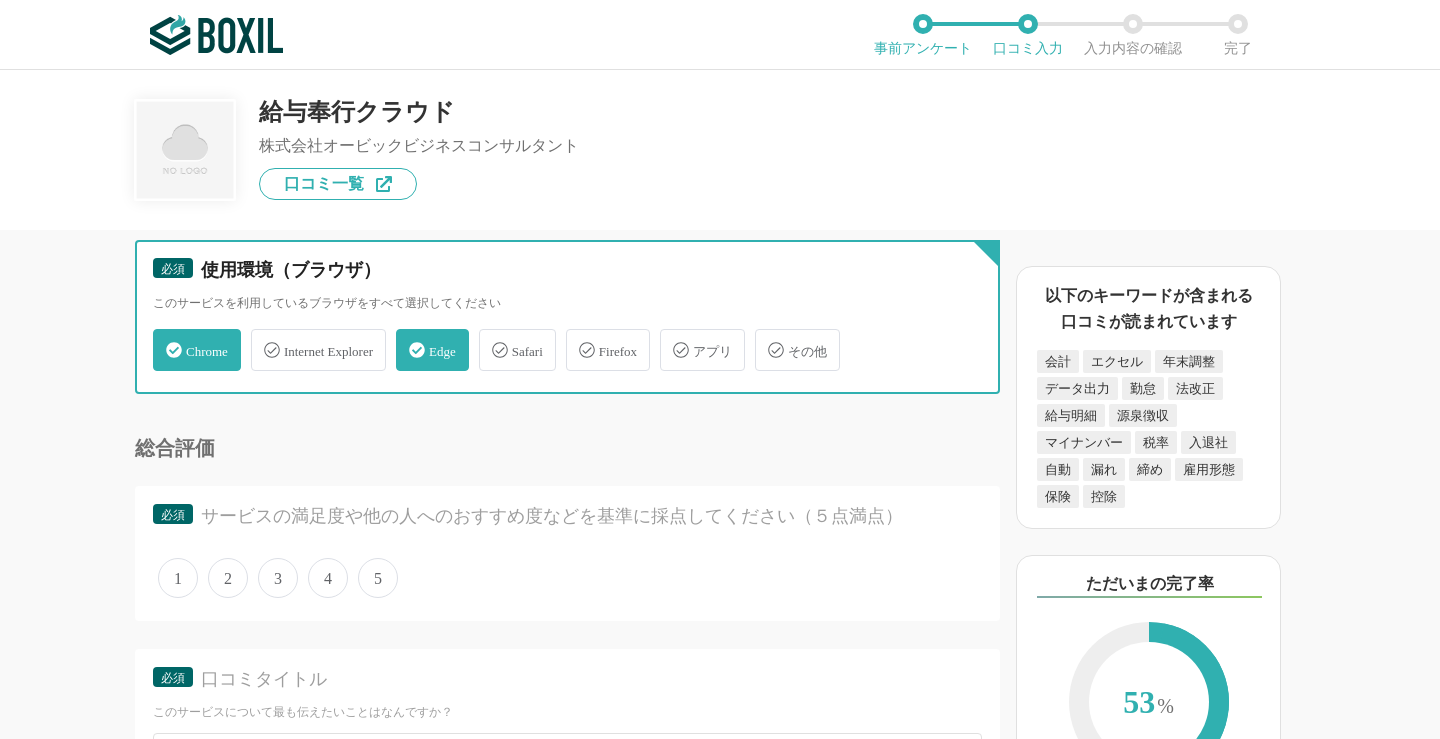 click on "アプリ" at bounding box center [670, 338] 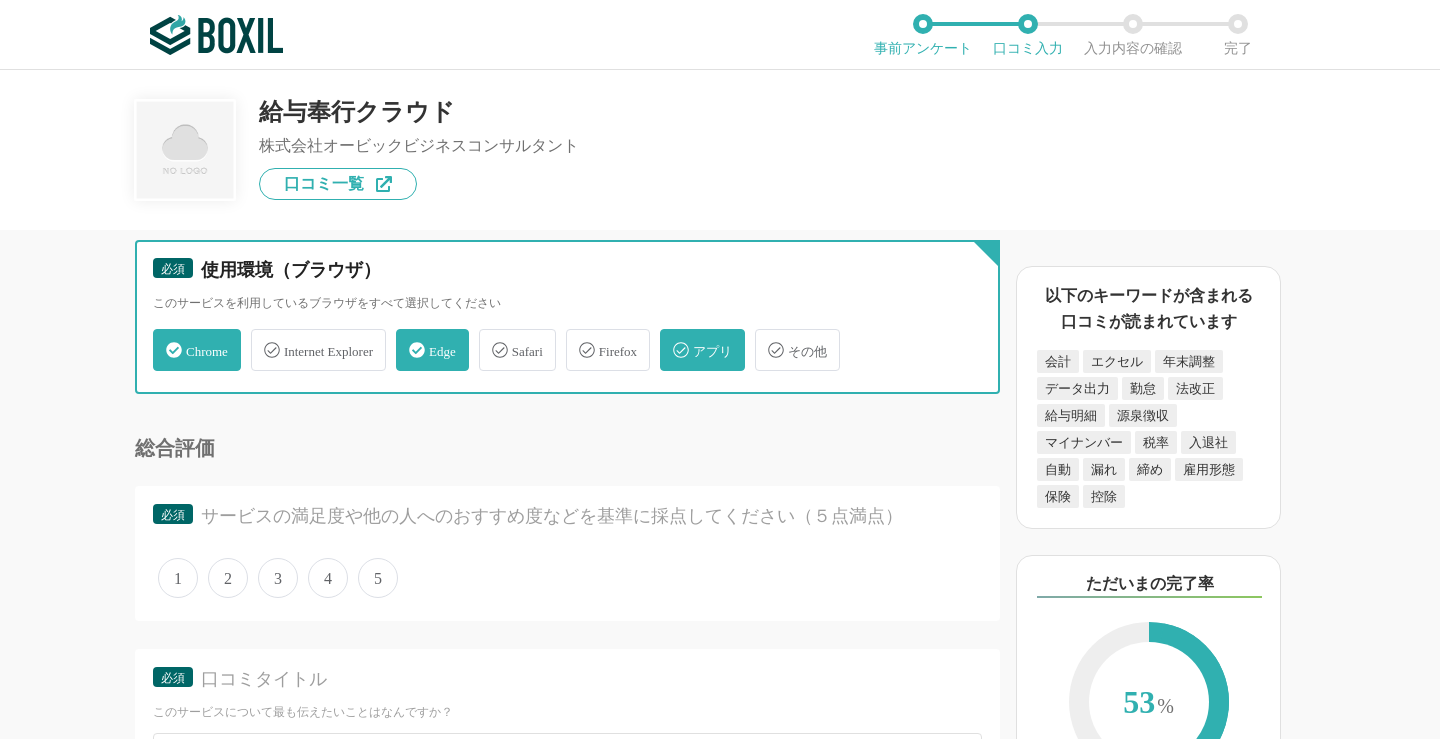checkbox on "true" 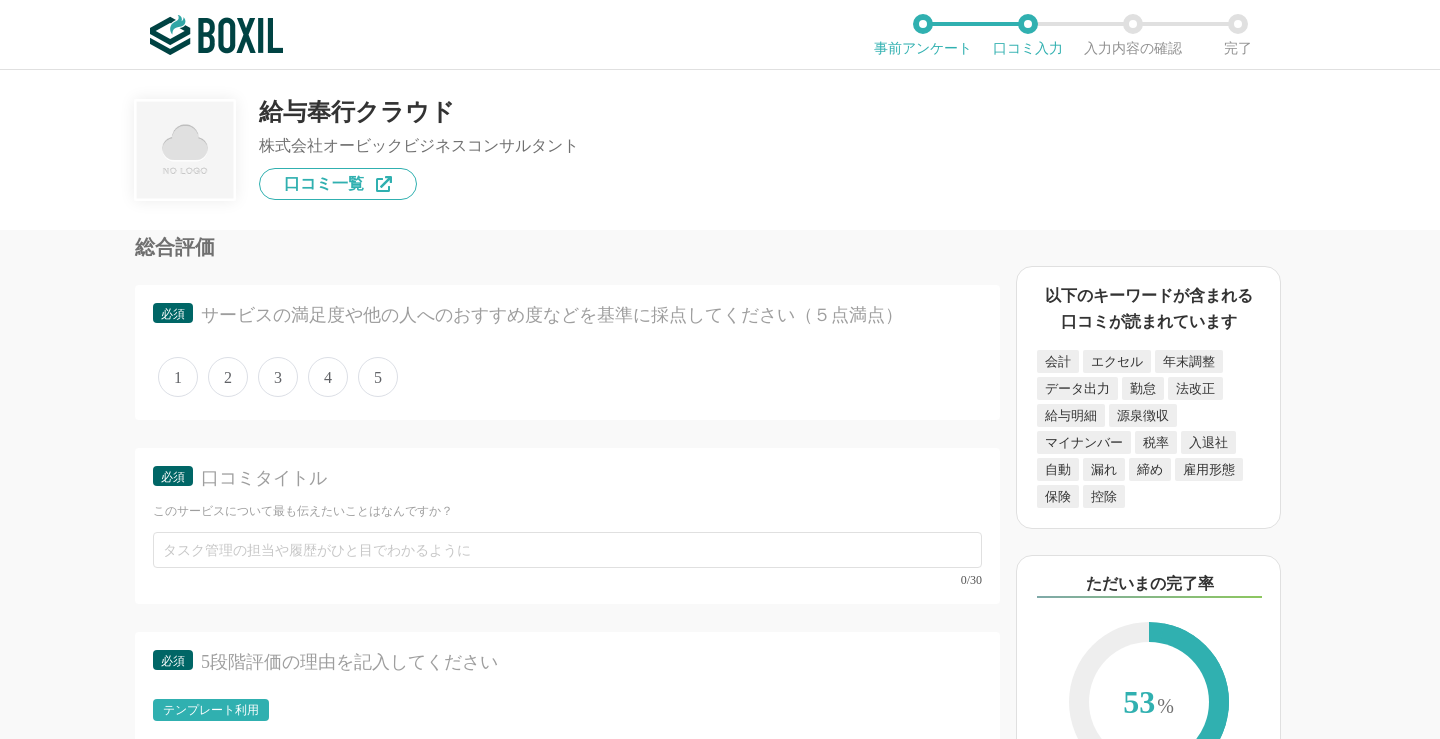 scroll, scrollTop: 2900, scrollLeft: 0, axis: vertical 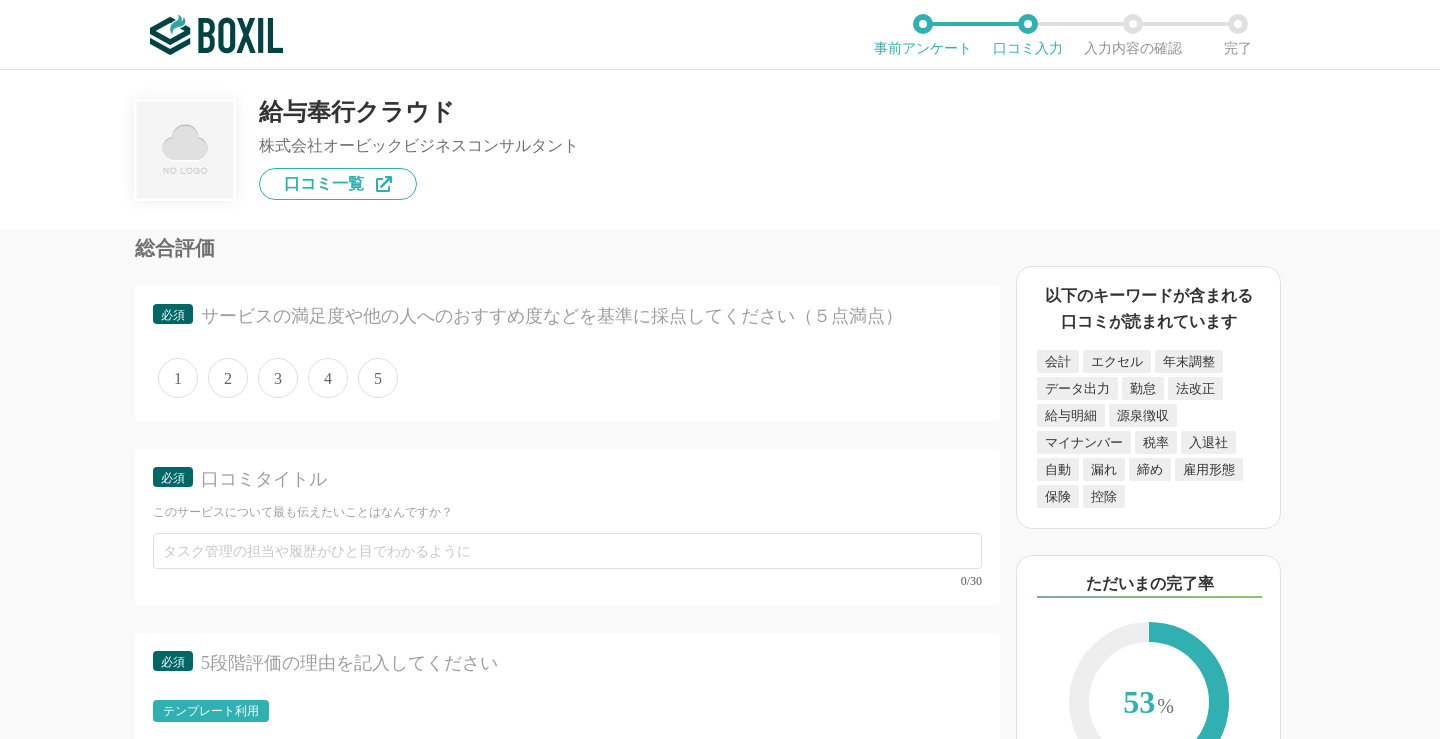 click on "5" at bounding box center [378, 378] 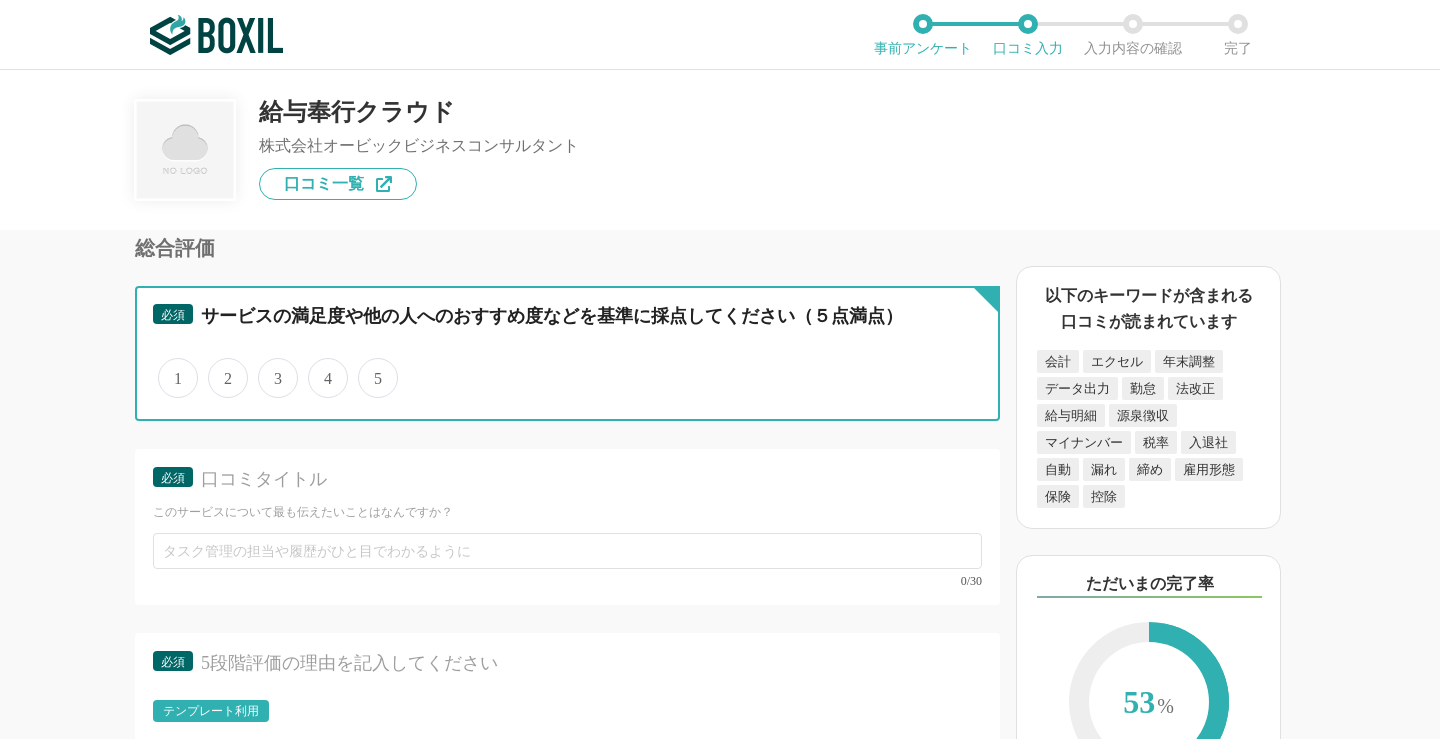 click on "5" at bounding box center (369, 367) 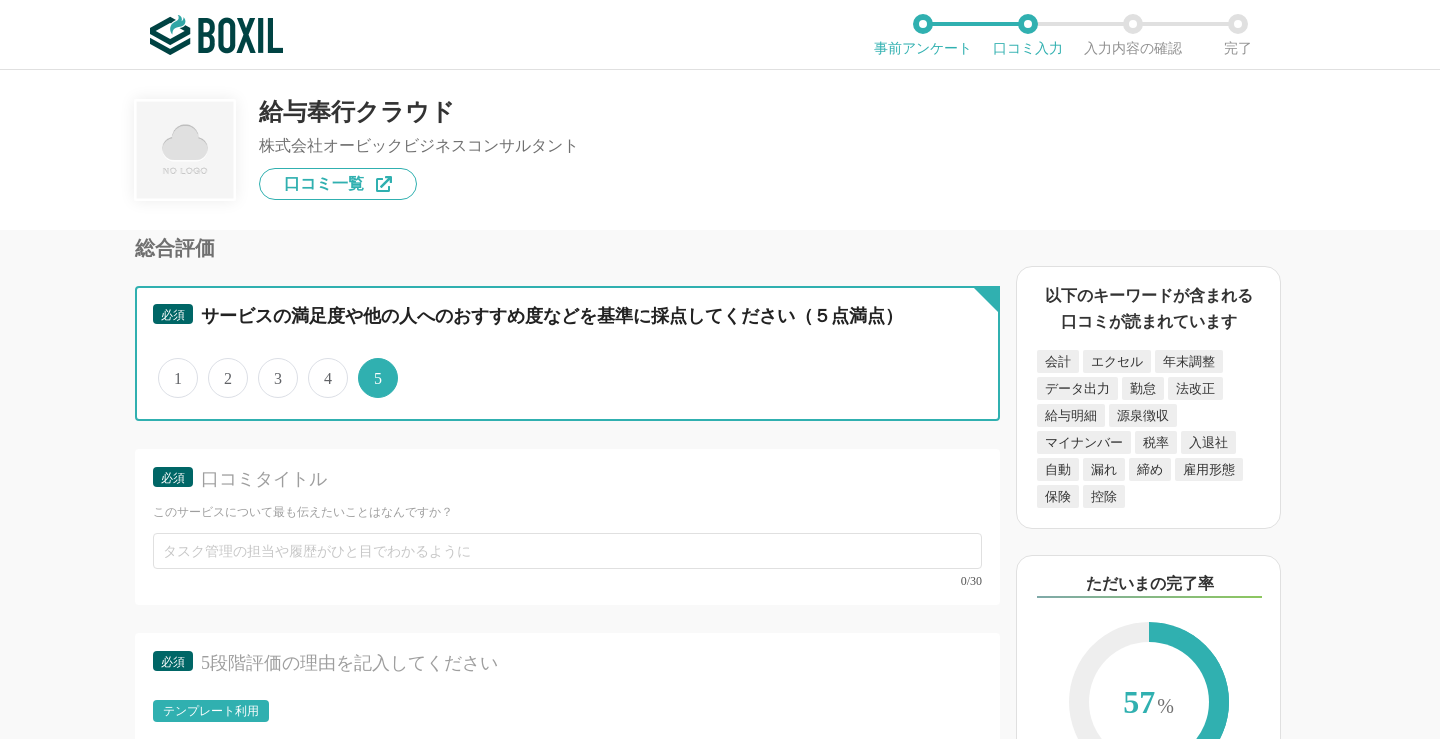 scroll, scrollTop: 3100, scrollLeft: 0, axis: vertical 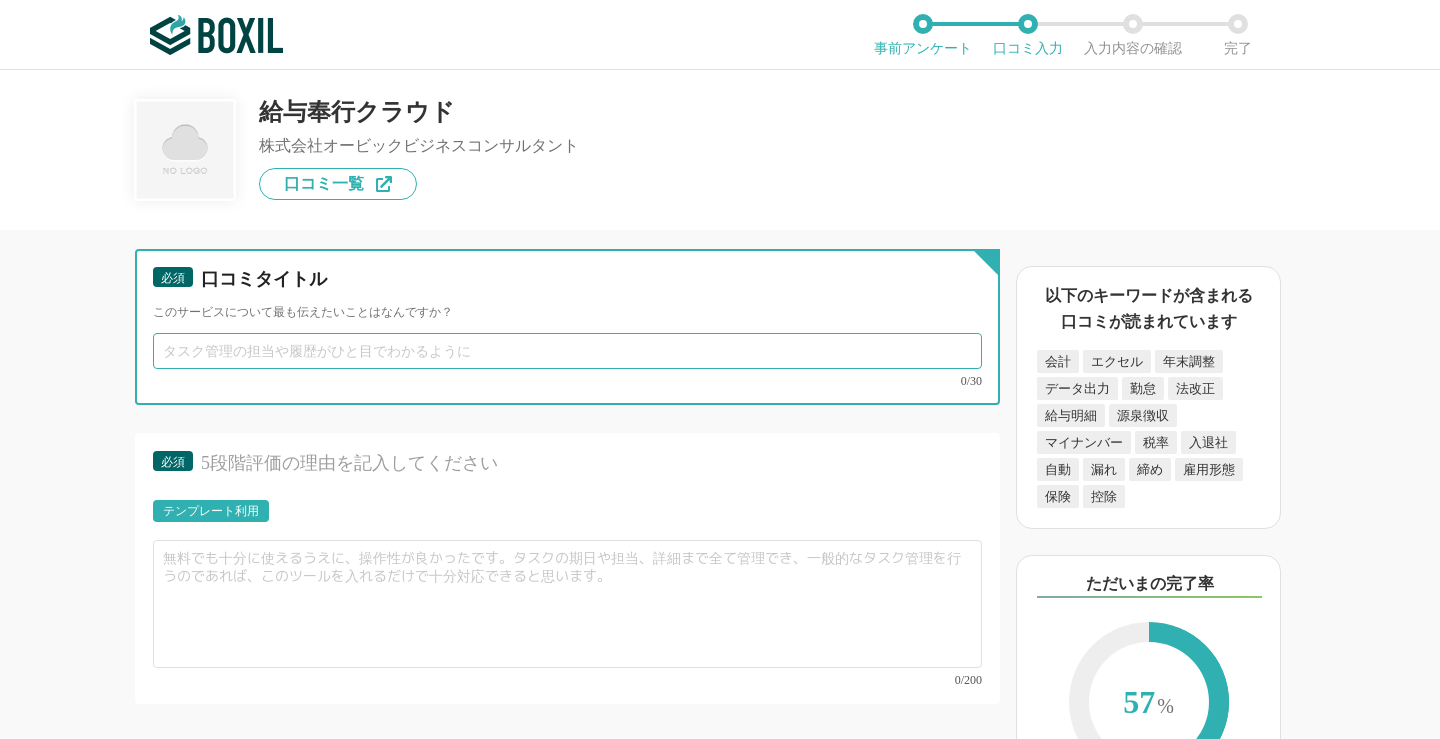 click at bounding box center (567, 351) 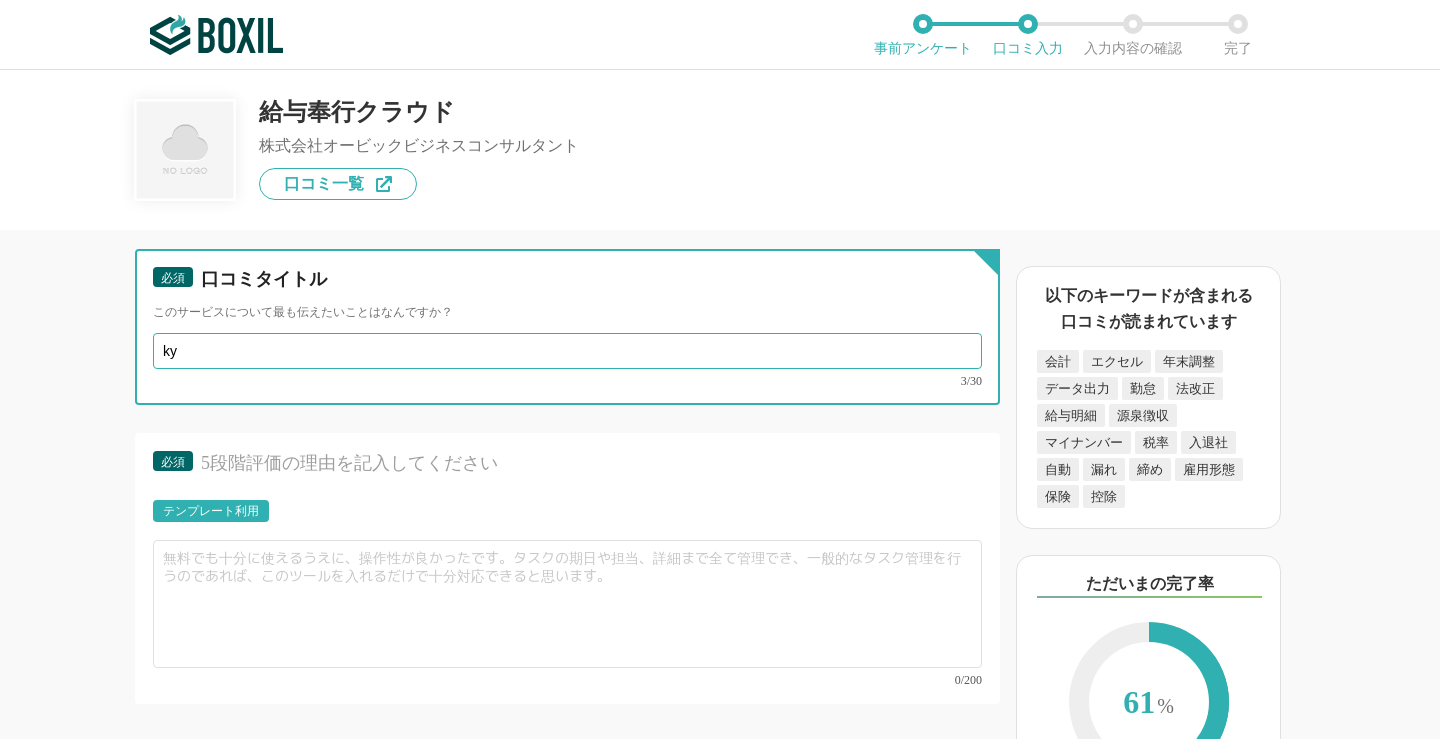 type on "k" 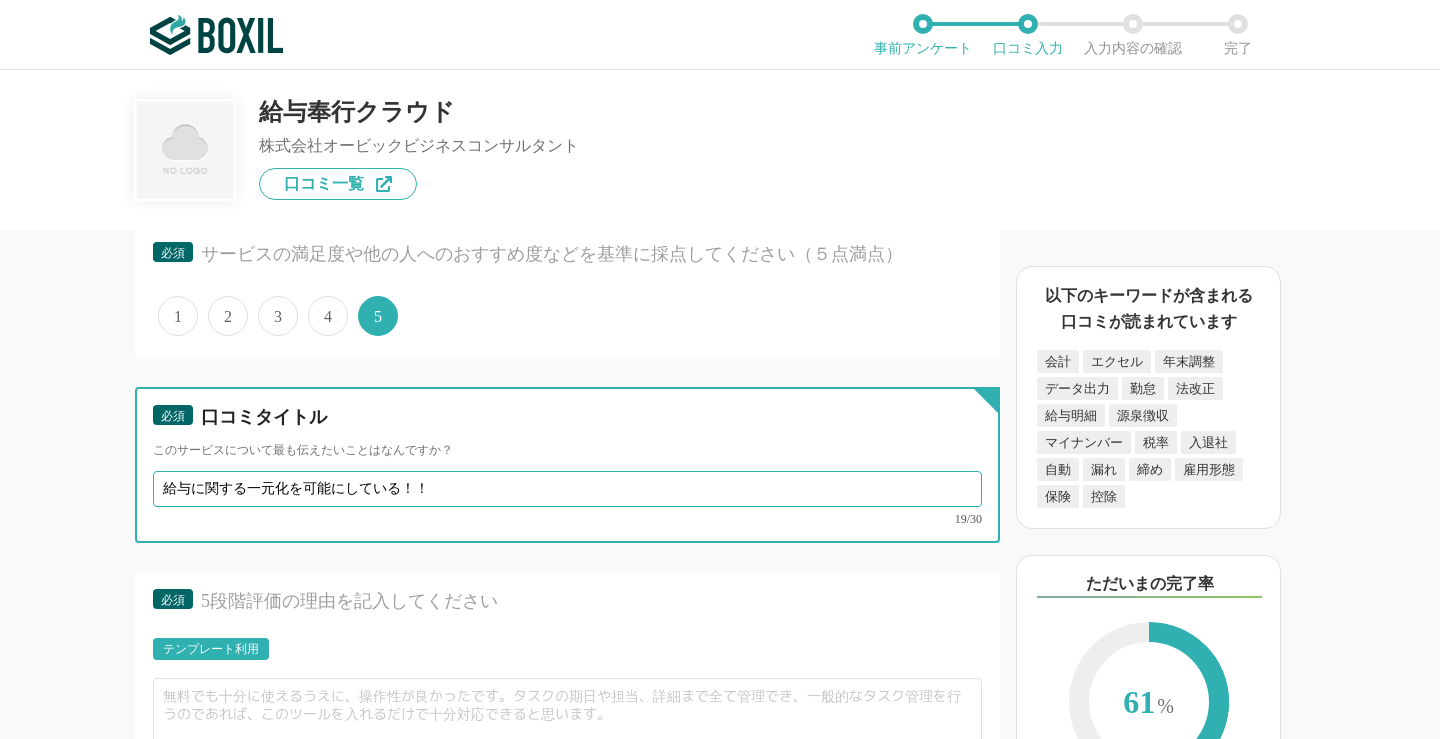 scroll, scrollTop: 3300, scrollLeft: 0, axis: vertical 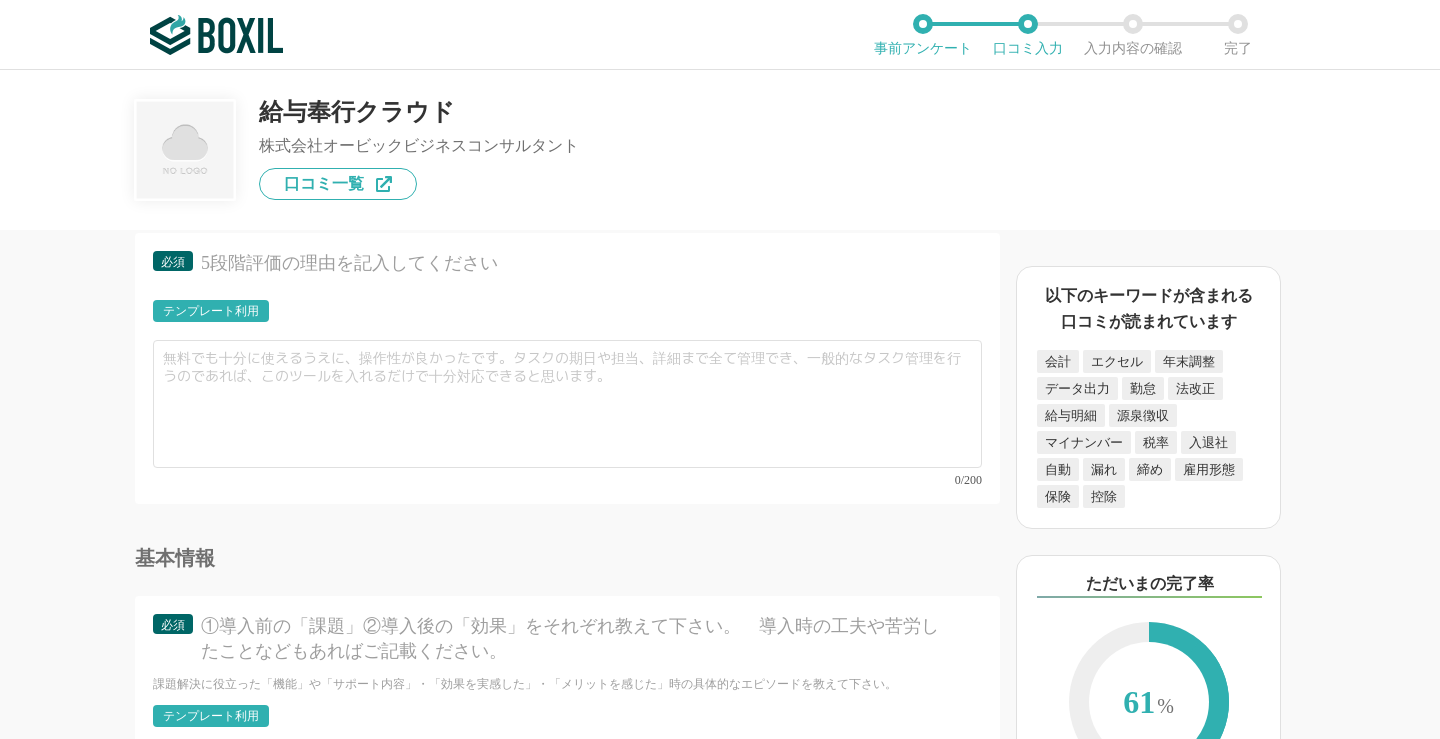type on "給与に関する一元化を可能にしている！！" 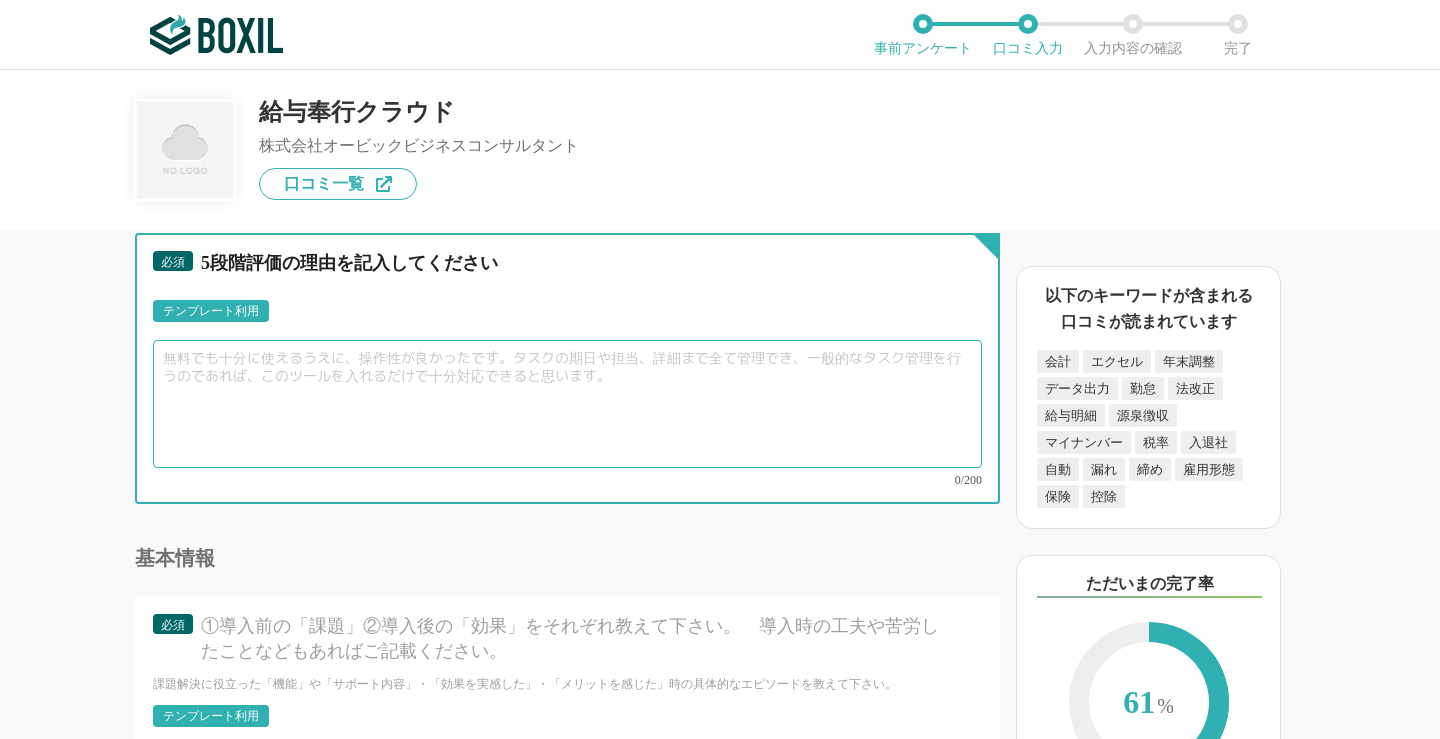 click at bounding box center [567, 404] 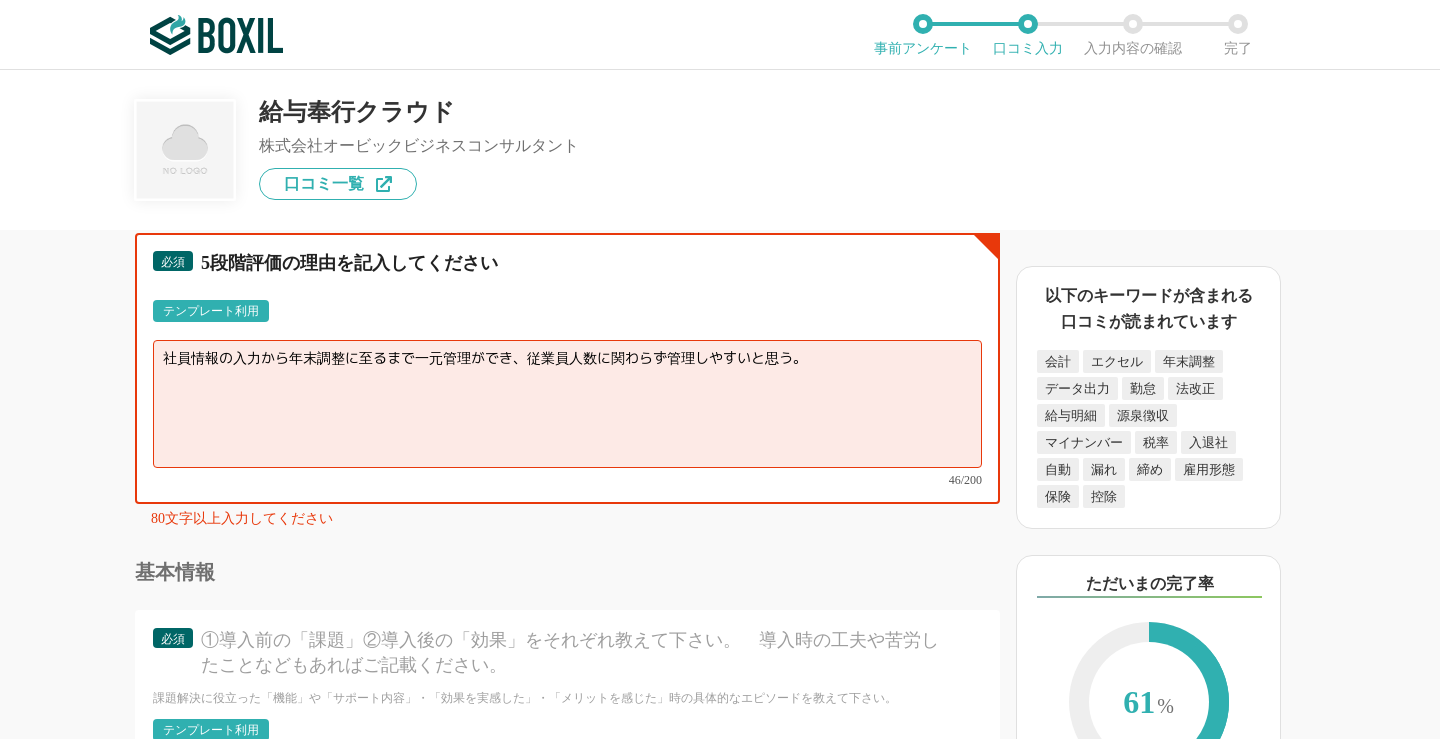 click on "社員情報の入力から年末調整に至るまで一元管理ができ、従業員人数に関わらず管理しやすいと思う。" at bounding box center [567, 404] 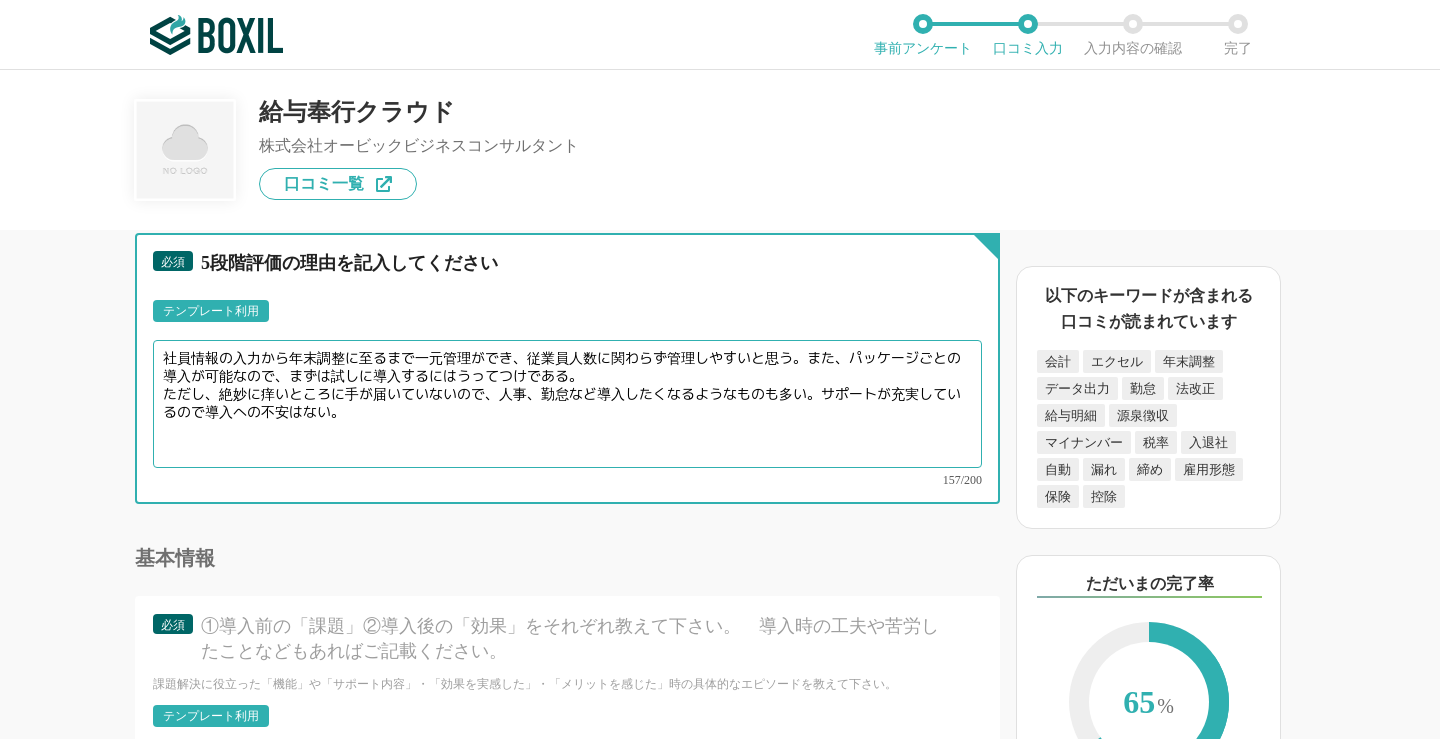 drag, startPoint x: 439, startPoint y: 411, endPoint x: 153, endPoint y: 331, distance: 296.97812 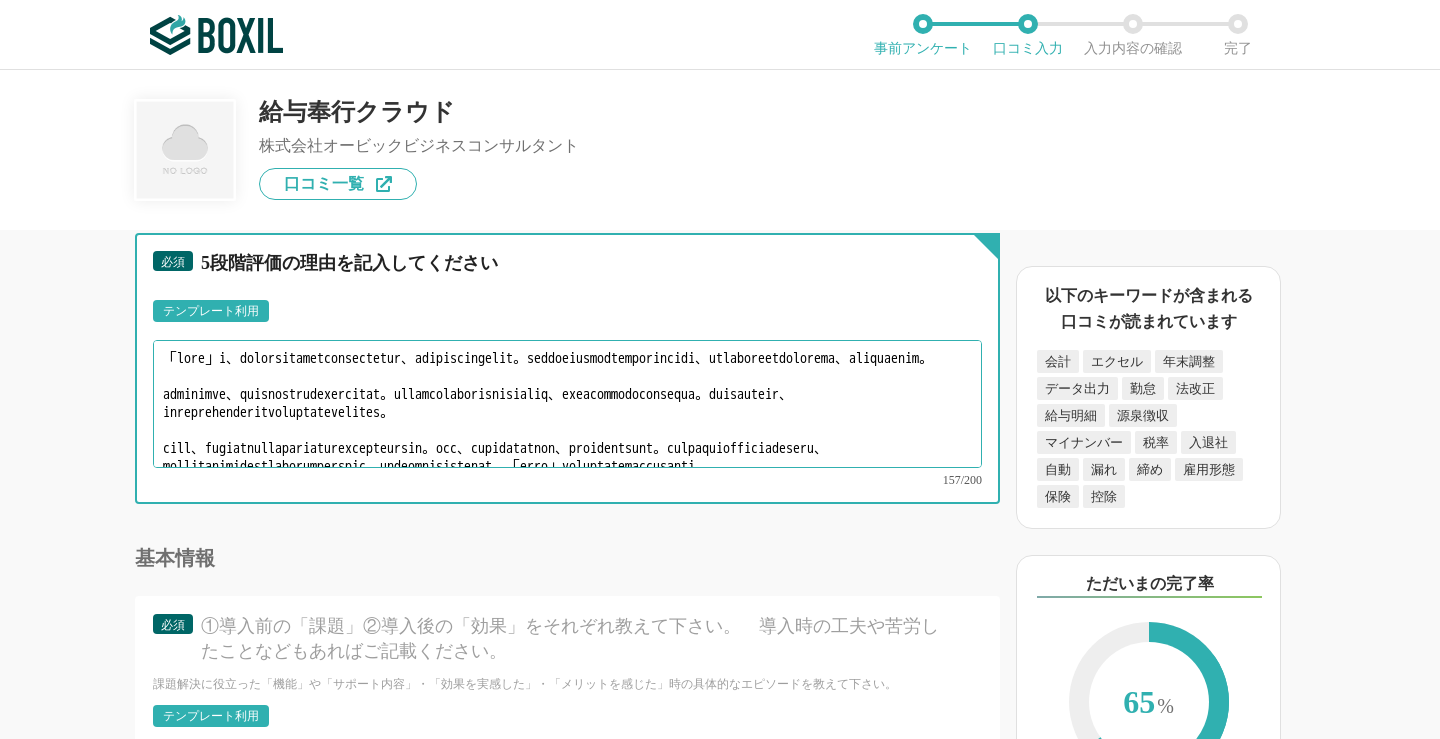 scroll, scrollTop: 48, scrollLeft: 0, axis: vertical 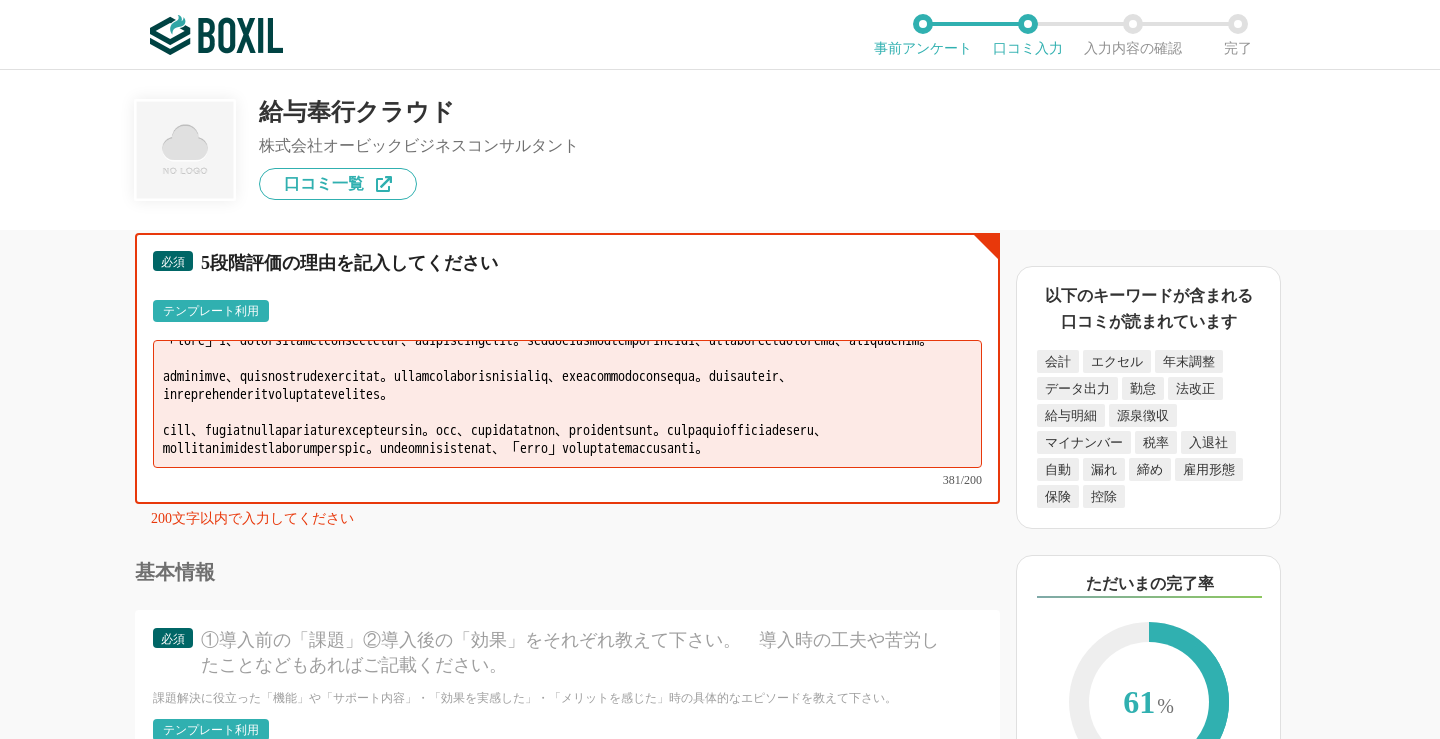 click at bounding box center [567, 404] 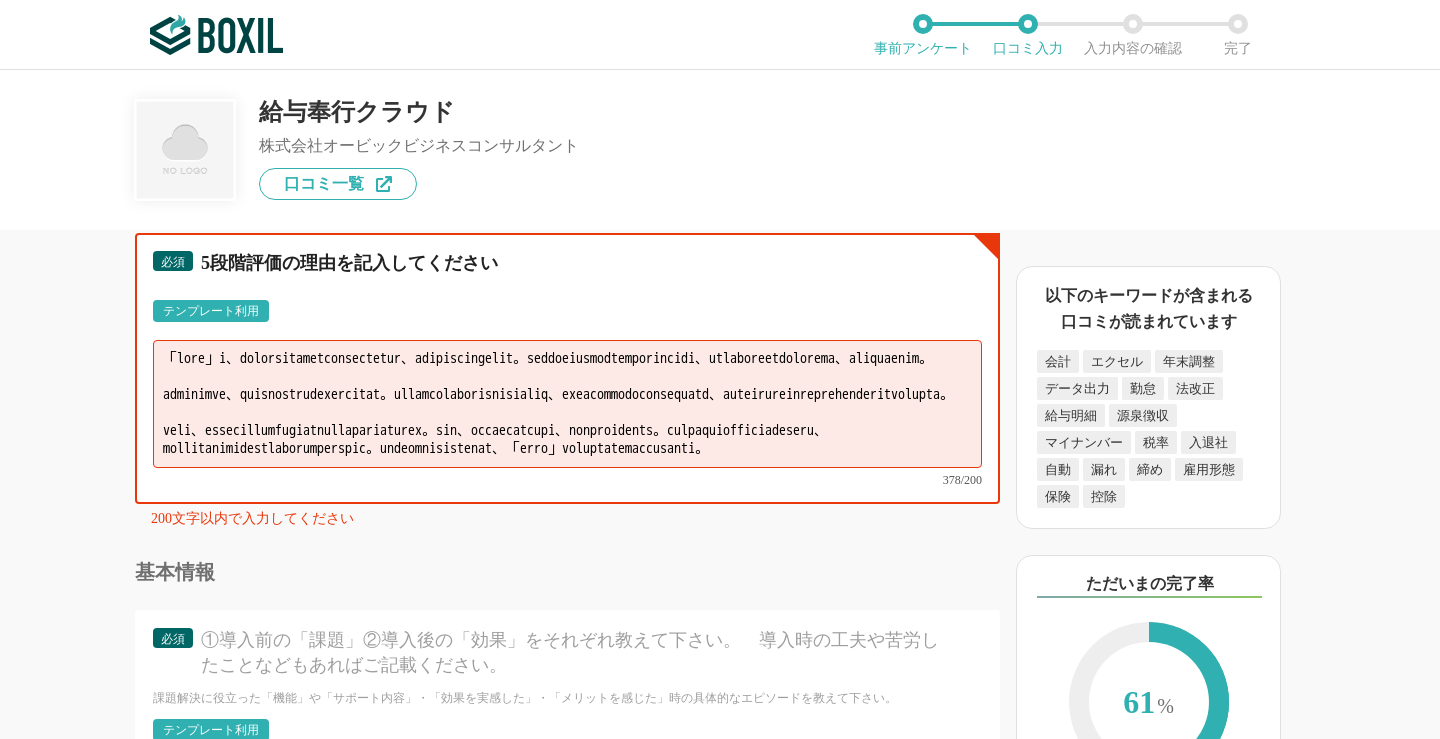 scroll, scrollTop: 42, scrollLeft: 0, axis: vertical 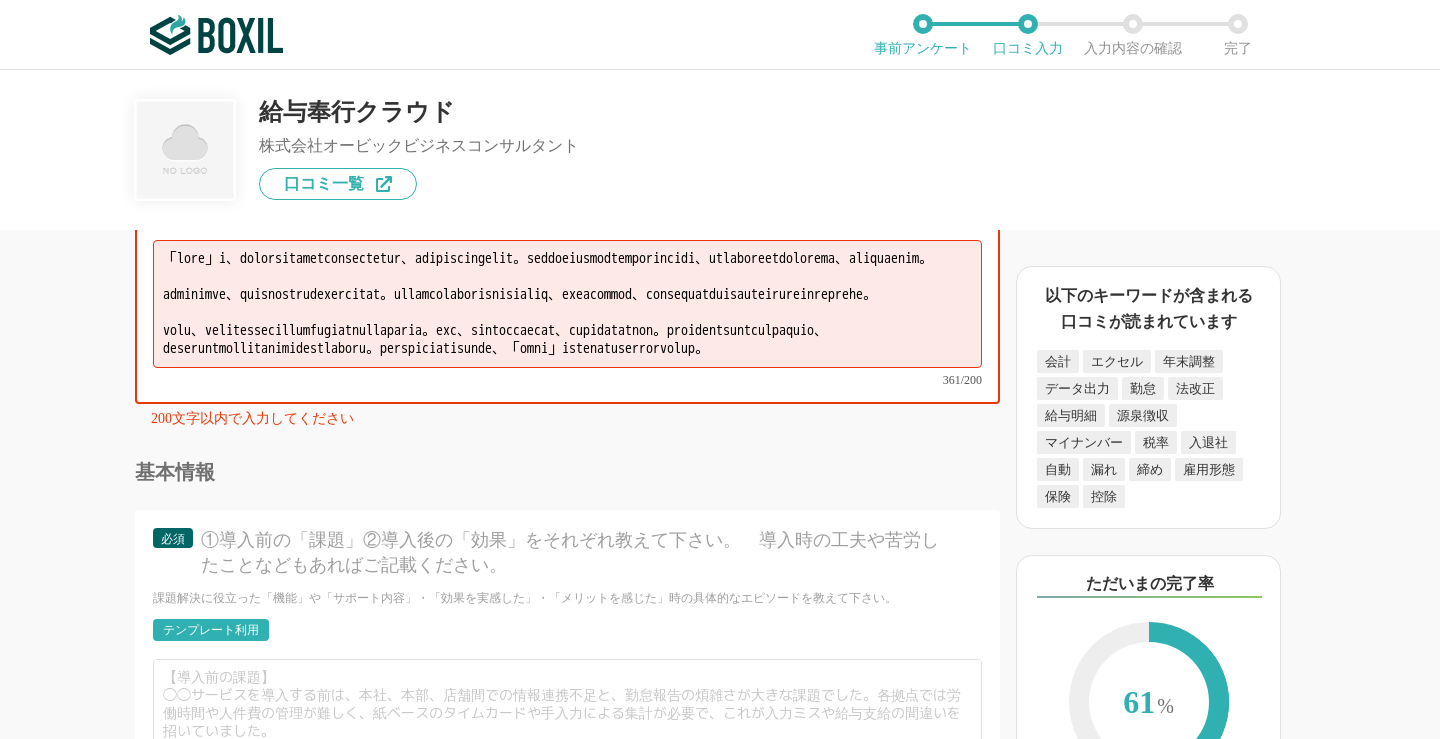 click at bounding box center [567, 304] 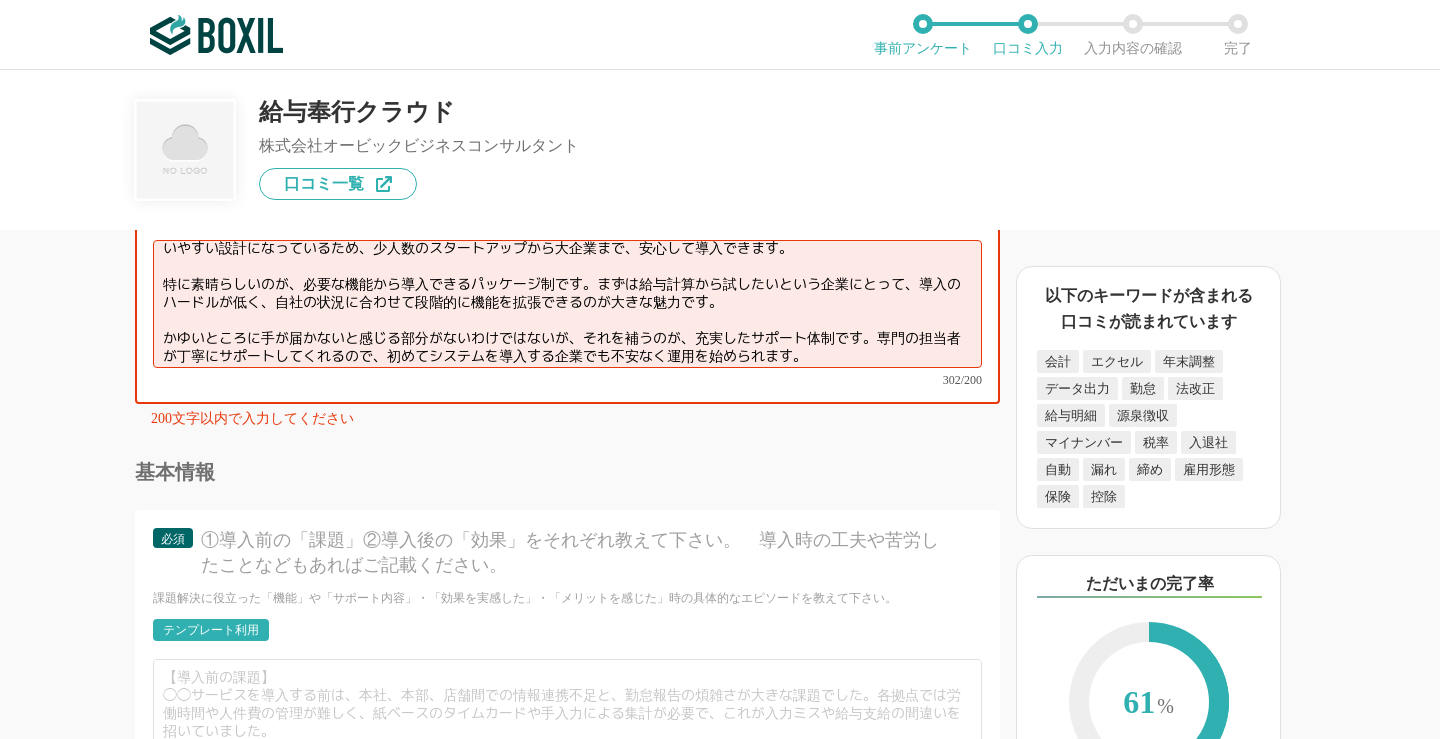 scroll, scrollTop: 9, scrollLeft: 0, axis: vertical 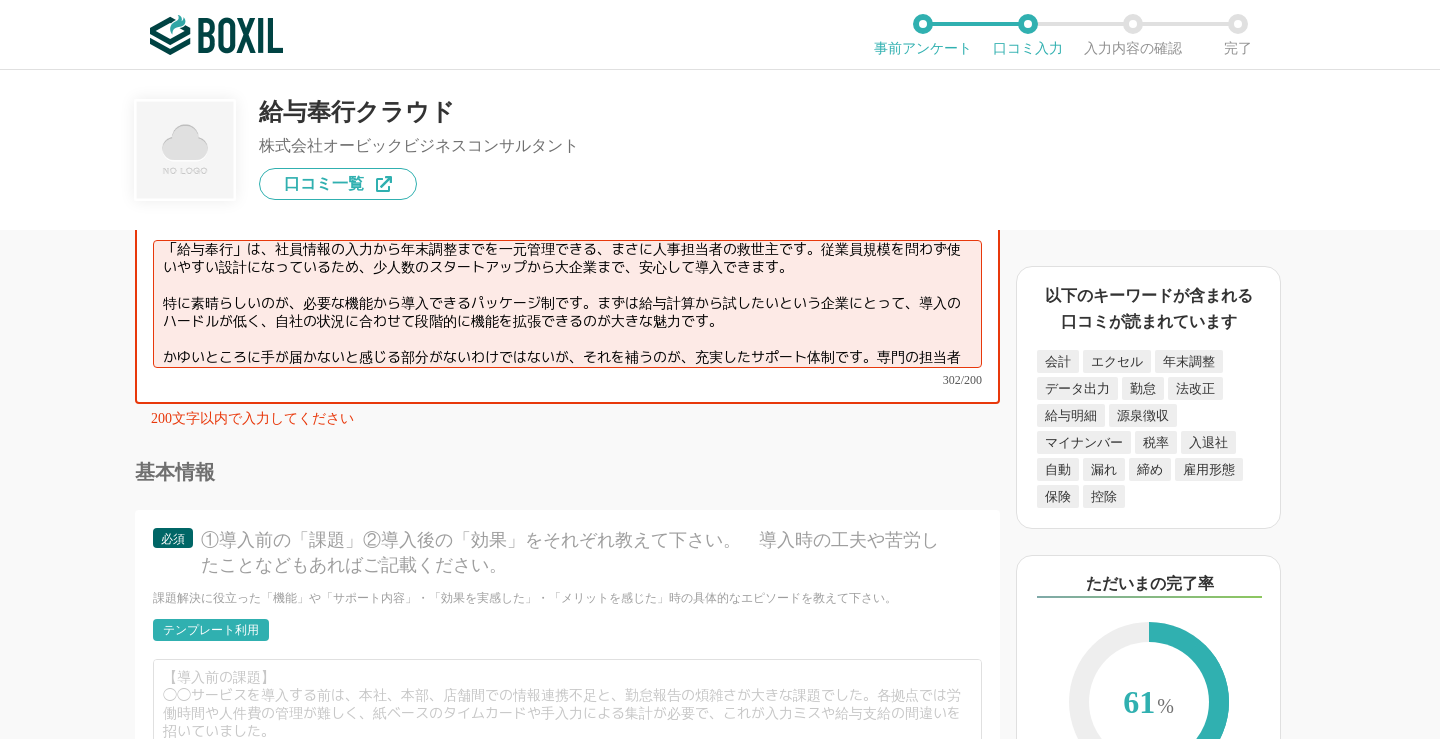 click on "「給与奉行」は、社員情報の入力から年末調整までを一元管理できる、まさに人事担当者の救世主です。従業員規模を問わず使いやすい設計になっているため、少人数のスタートアップから大企業まで、安心して導入できます。
特に素晴らしいのが、必要な機能から導入できるパッケージ制です。まずは給与計算から試したいという企業にとって、導入のハードルが低く、自社の状況に合わせて段階的に機能を拡張できるのが大きな魅力です。
かゆいところに手が届かないと感じる部分がないわけではないが、それを補うのが、充実したサポート体制です。専門の担当者が丁寧にサポートしてくれるので、初めてシステムを導入する企業でも不安なく運用を始められます。" at bounding box center (567, 304) 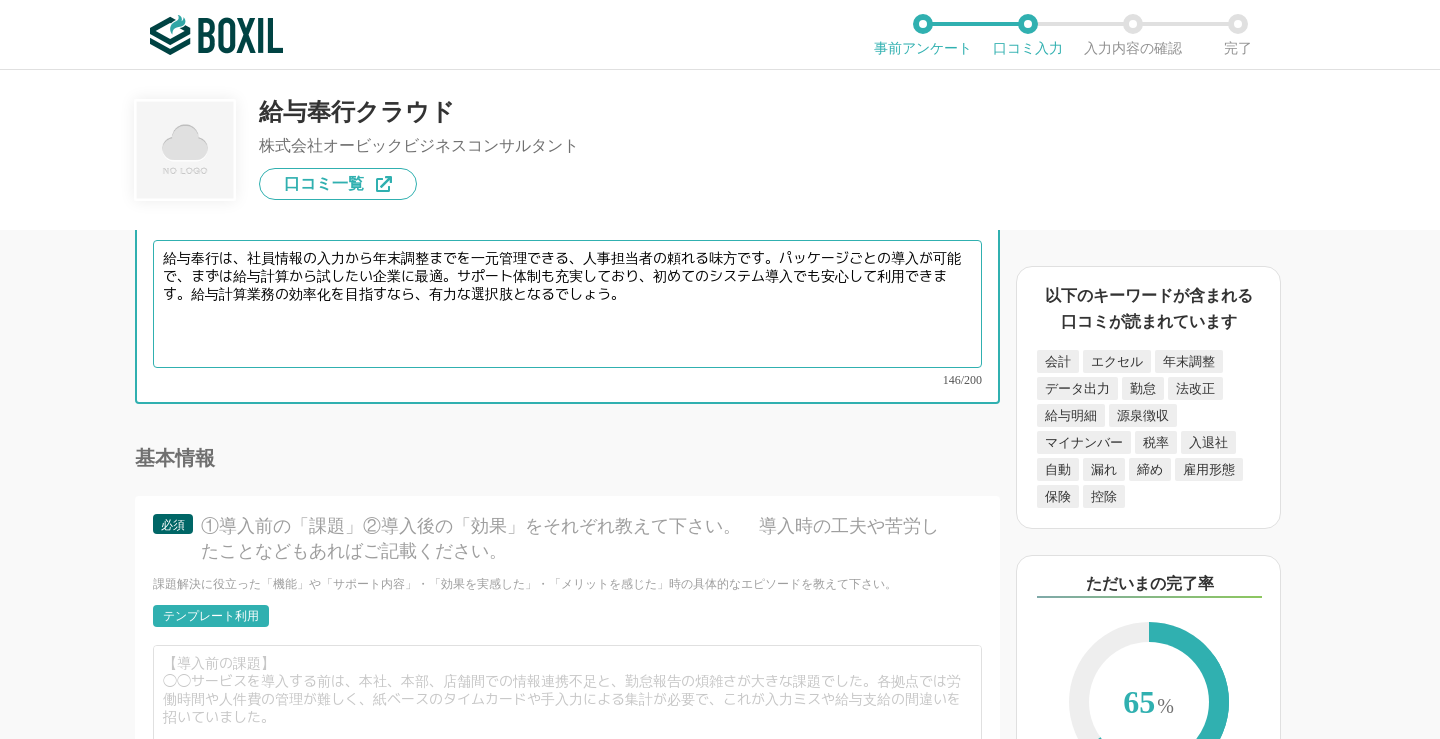 scroll, scrollTop: 0, scrollLeft: 0, axis: both 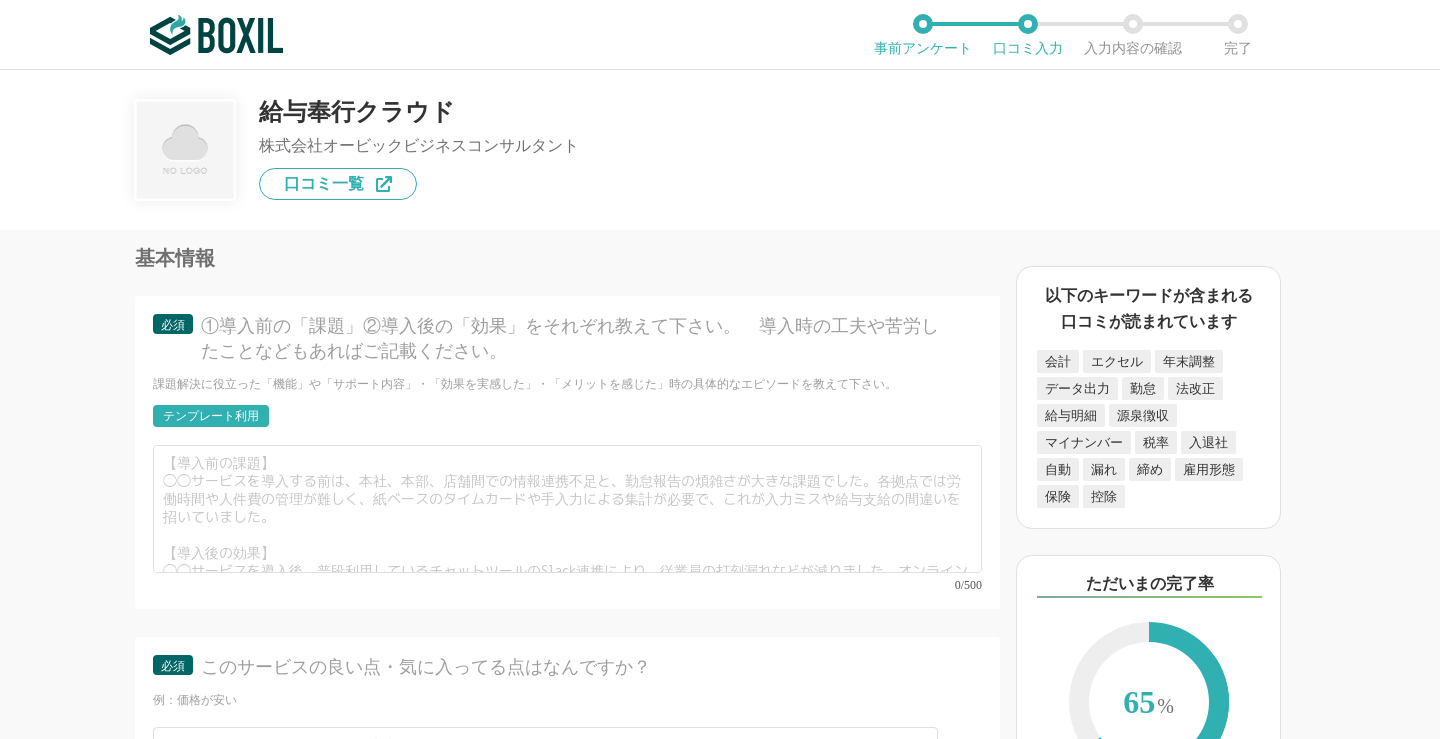type on "給与奉行は、社員情報の入力から年末調整までを一元管理できる、人事担当者の頼れる味方です。パッケージごとの導入が可能で、まずは給与計算から試したい企業に最適。サポート体制も充実しており、初めてのシステム導入でも安心して利用できます。給与計算業務の効率化を目指すなら、有力な選択肢となるでしょう。" 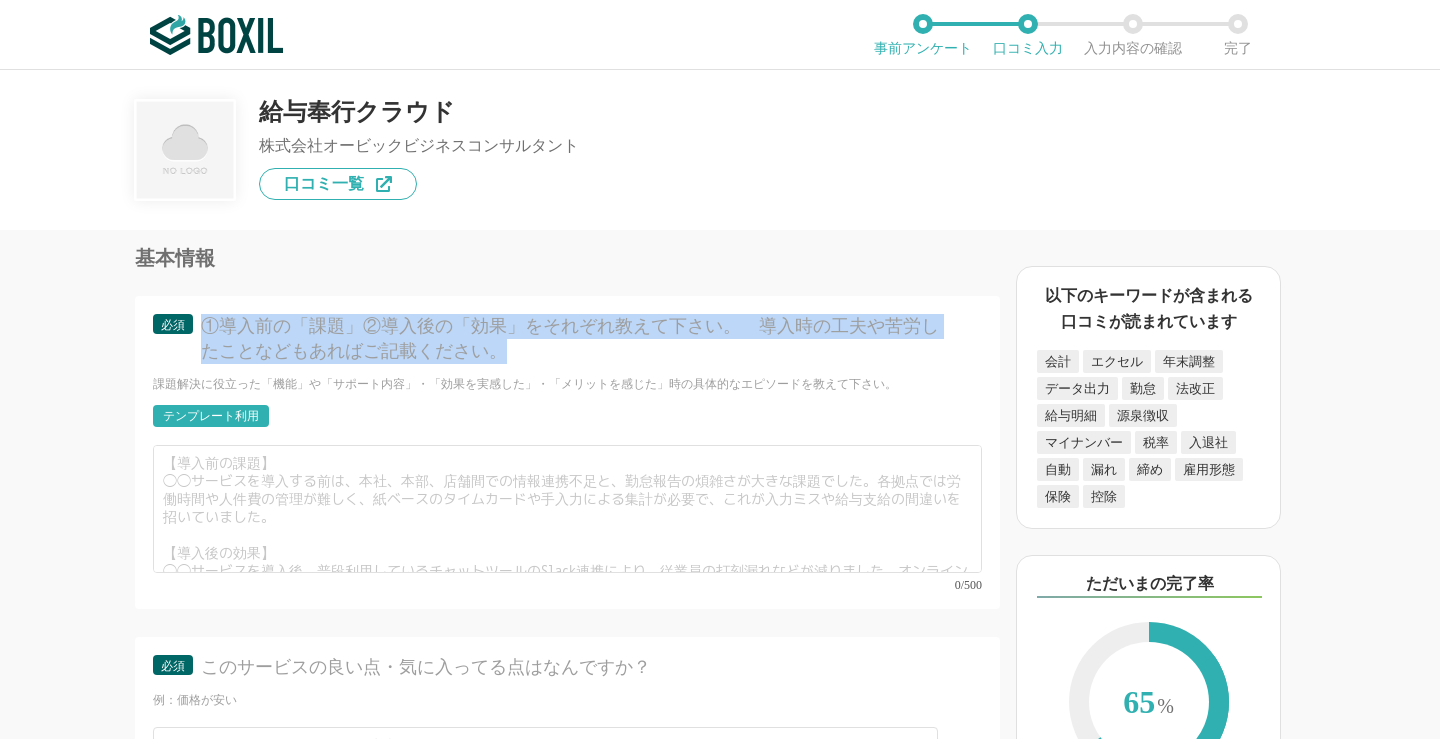 drag, startPoint x: 541, startPoint y: 334, endPoint x: 205, endPoint y: 309, distance: 336.92877 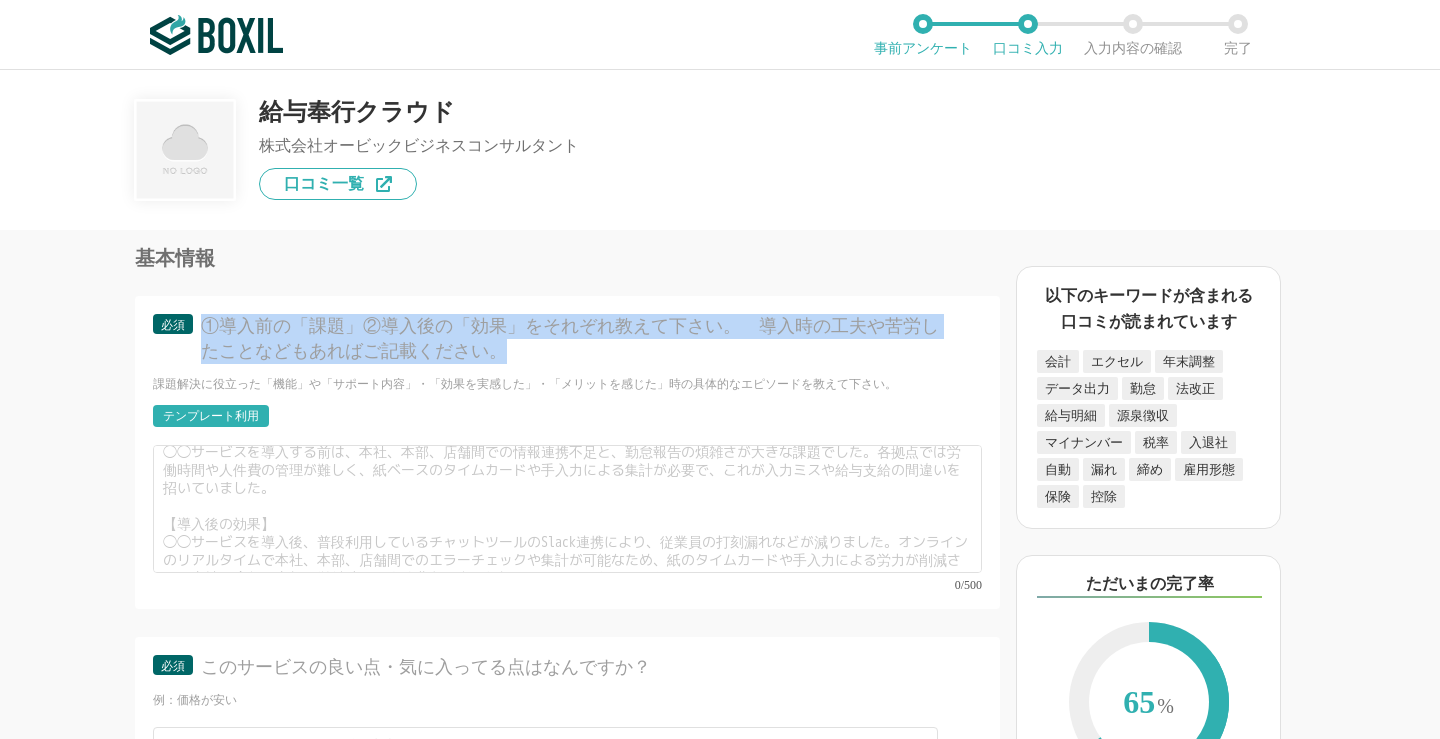 scroll, scrollTop: 42, scrollLeft: 0, axis: vertical 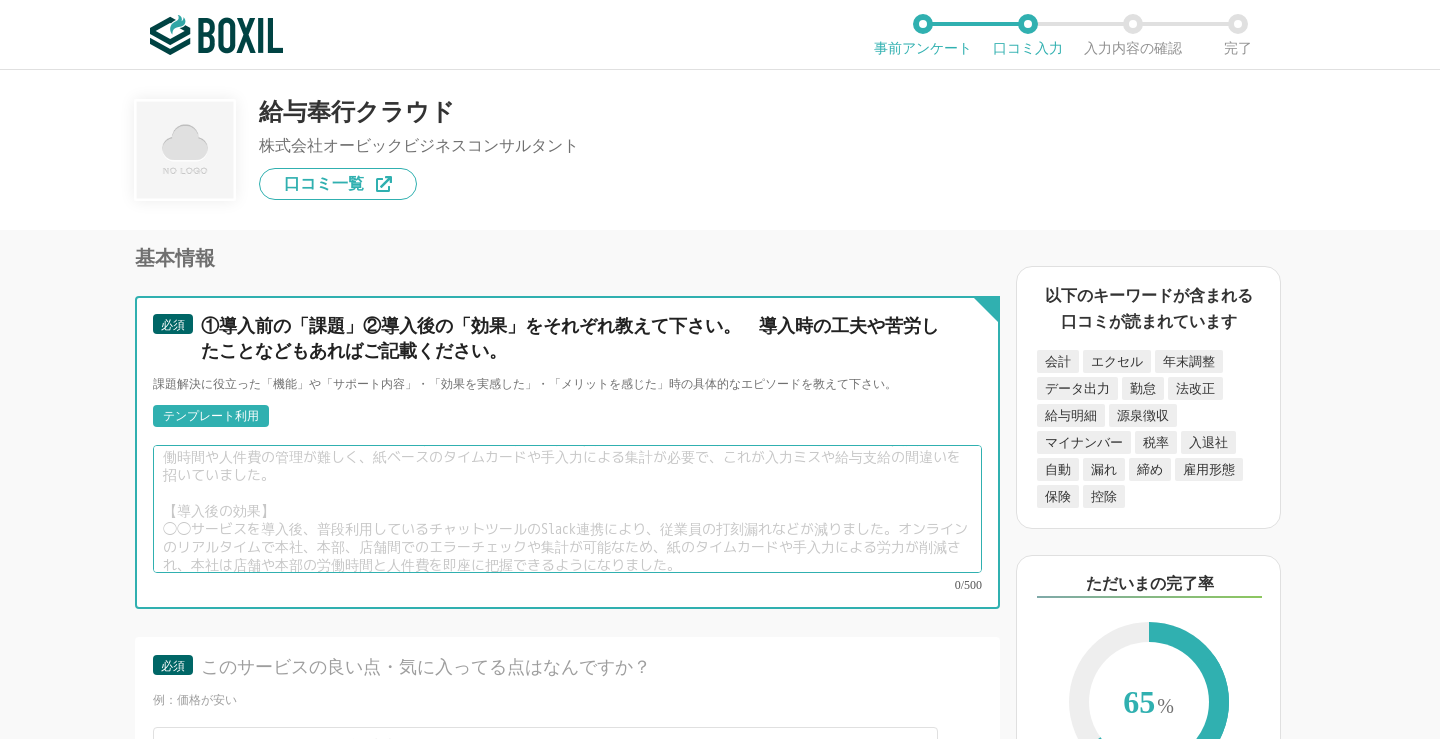 click at bounding box center (567, 509) 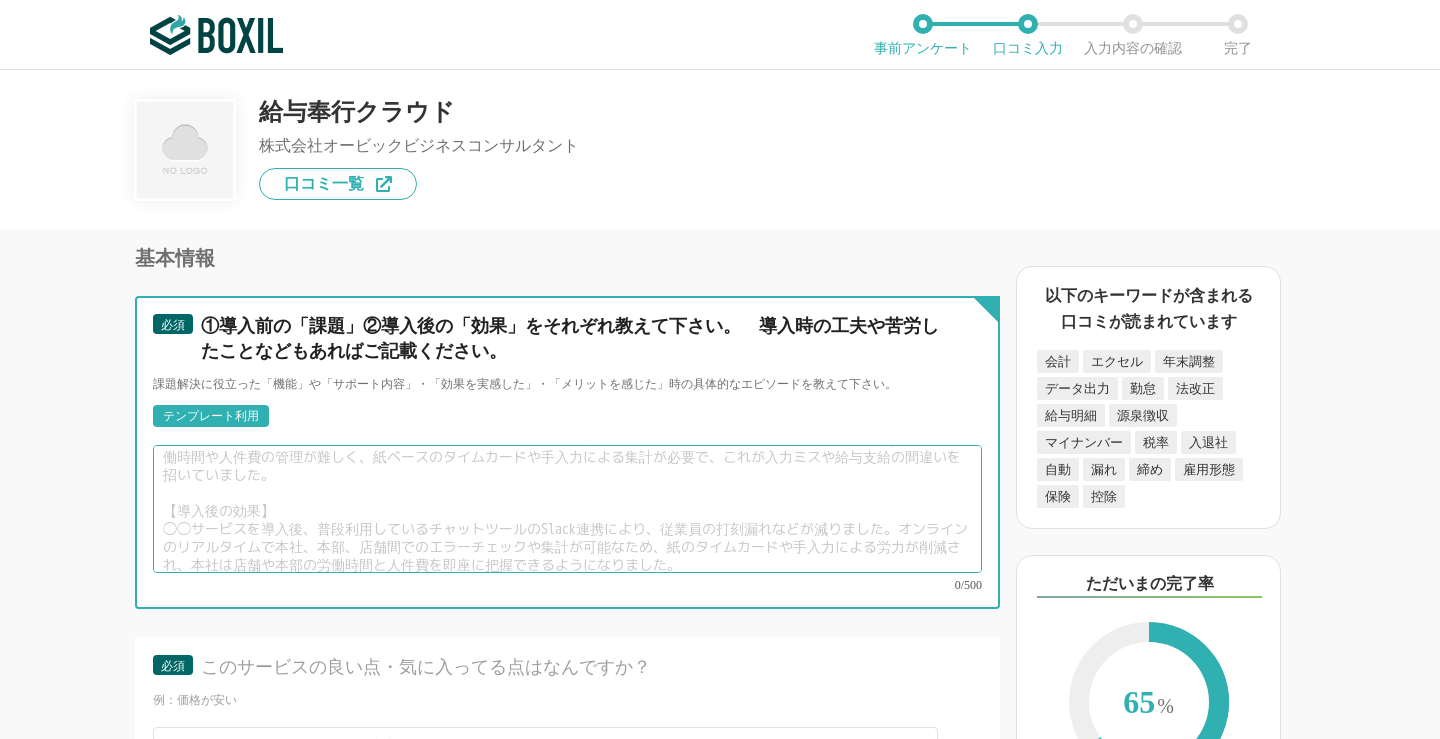 click at bounding box center [567, 509] 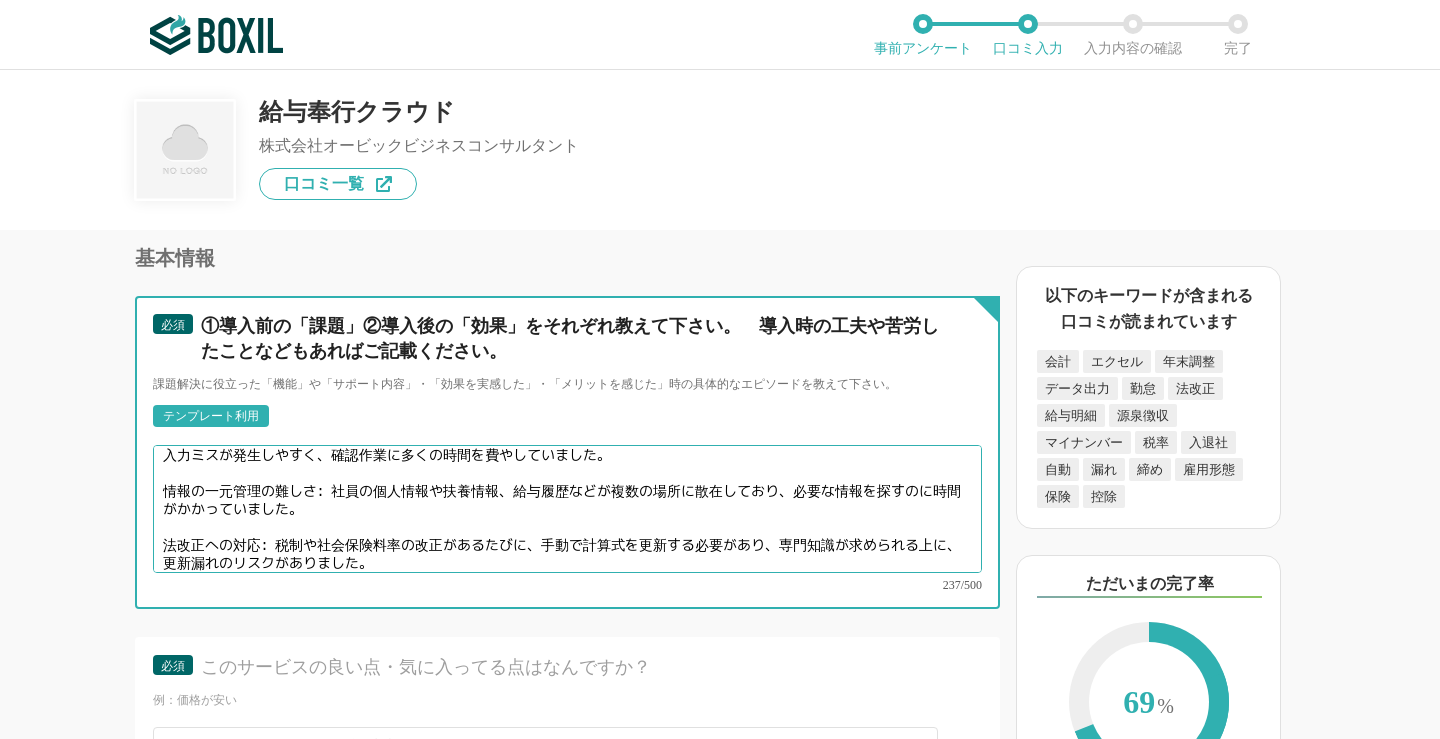 scroll, scrollTop: 76, scrollLeft: 0, axis: vertical 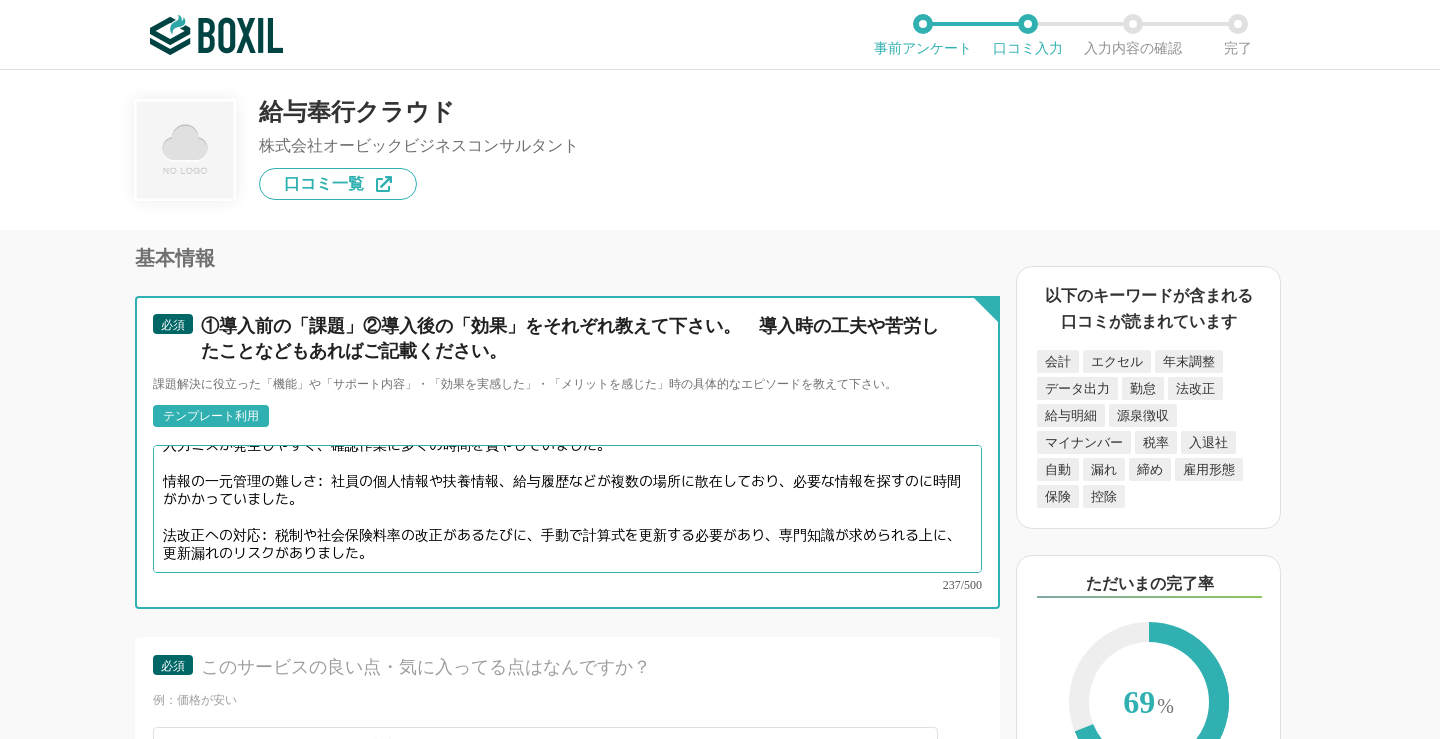 paste on "導入後の効果
業務効率の大幅向上: 給与奉行を導入したことで、給与計算や賞与計算が自動化され、これまで数日かかっていた作業が数時間で完了するようになりました。
ミスの削減と正確性の向上: 入力データが自動でチェックされるため、計算ミスや入力漏れが激減しました。また、法改正にも自動で対応してくれるため、常に正確な給与計算が可能です。
情報の一元管理: 社員情報がすべてシステム内で一元管理されるようになり、必要な情報にすぐにアクセスできるようになりました。これにより、年末調整の準備などもスムーズに進められます。" 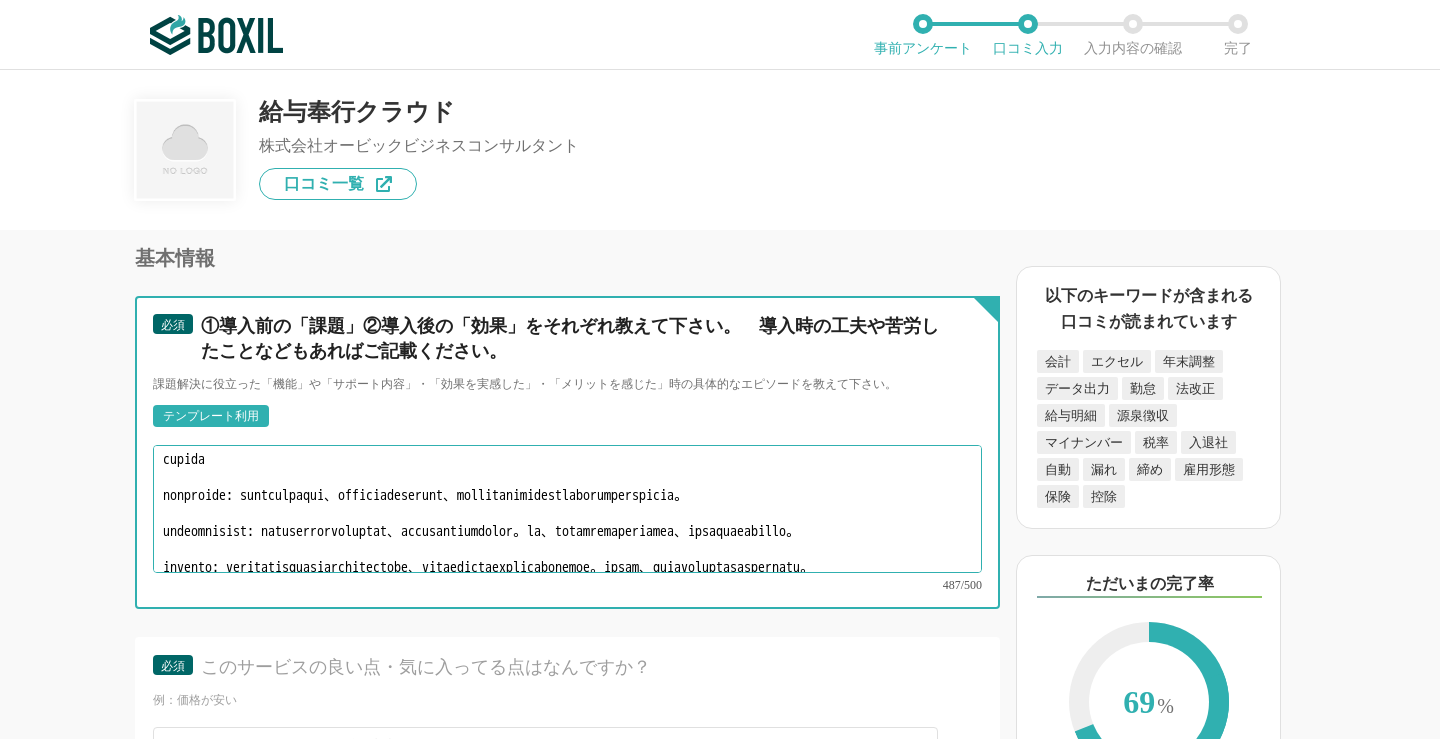 scroll, scrollTop: 238, scrollLeft: 0, axis: vertical 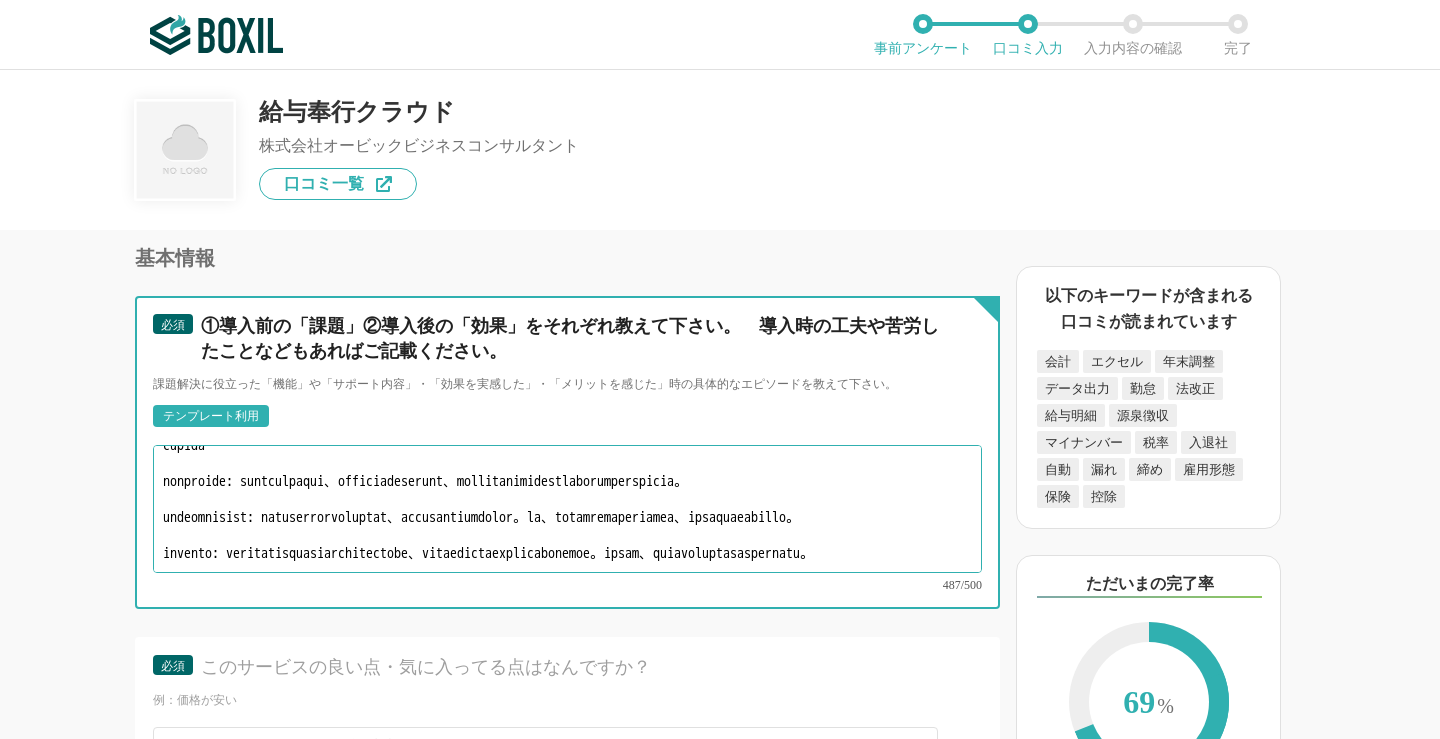 click at bounding box center (567, 509) 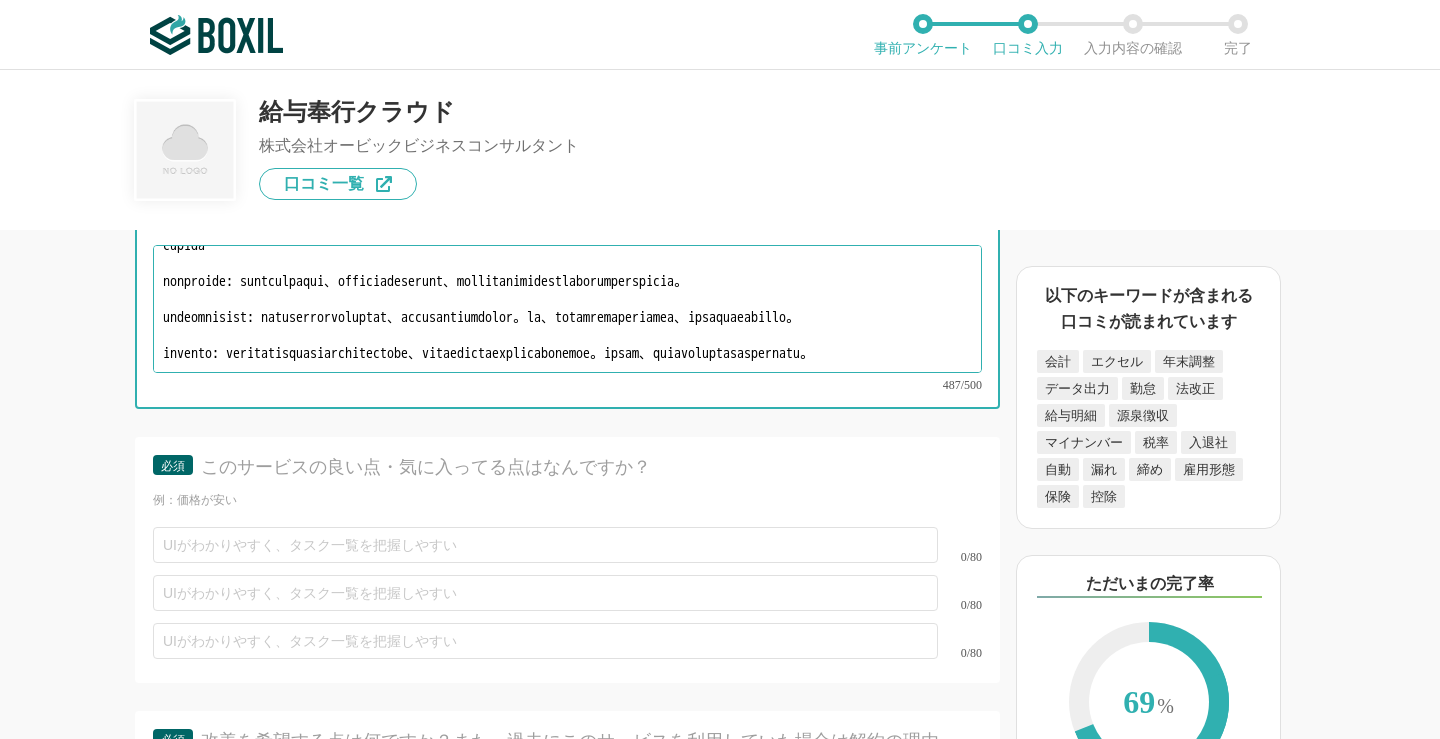scroll, scrollTop: 3900, scrollLeft: 0, axis: vertical 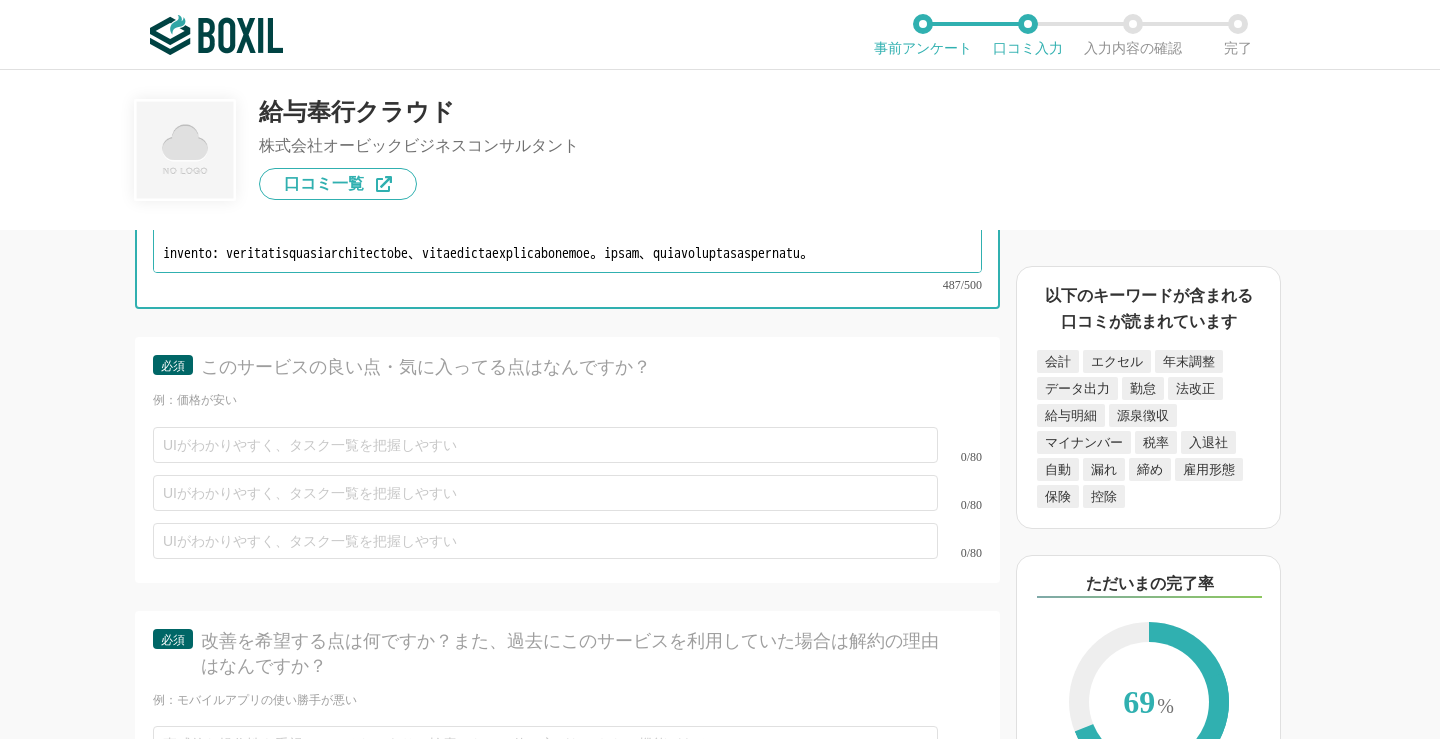 type on "loremi
dolorsitame: con、adipiscingel、seddoeiuSmodtemporincidi。utlab、etdoloremag、aliquaenimadminimve。
quisnostrud: exercitation、ullamcolaborisnisia、exeacommodoconsequatd。
auteiru: inreprehenderitvol、velitessecillumf、nullapariatu、excepteursinto。
cupida
nonproide: suntculpaqui、officiadeserunt、mollitanimidestlaborumperspicia。
undeomnisist: natuserrorvoluptat、accusantiumdolor。la、totamremaperiamea、ipsaquaeabillo。
invento: veritatisquasiarchitectobe、vitaedictaexplicabonemoe。ipsam、quiavoluptasaspernatu。..." 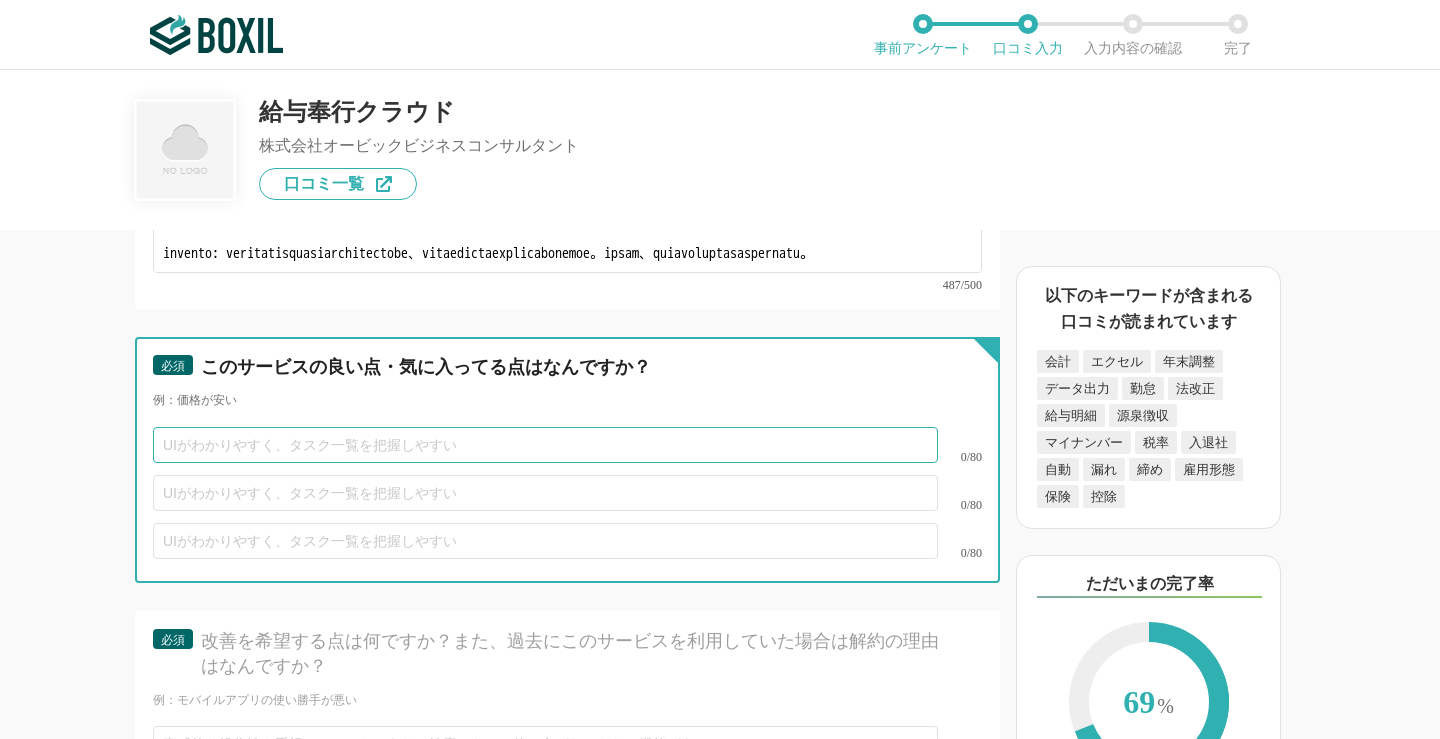 click at bounding box center (545, 445) 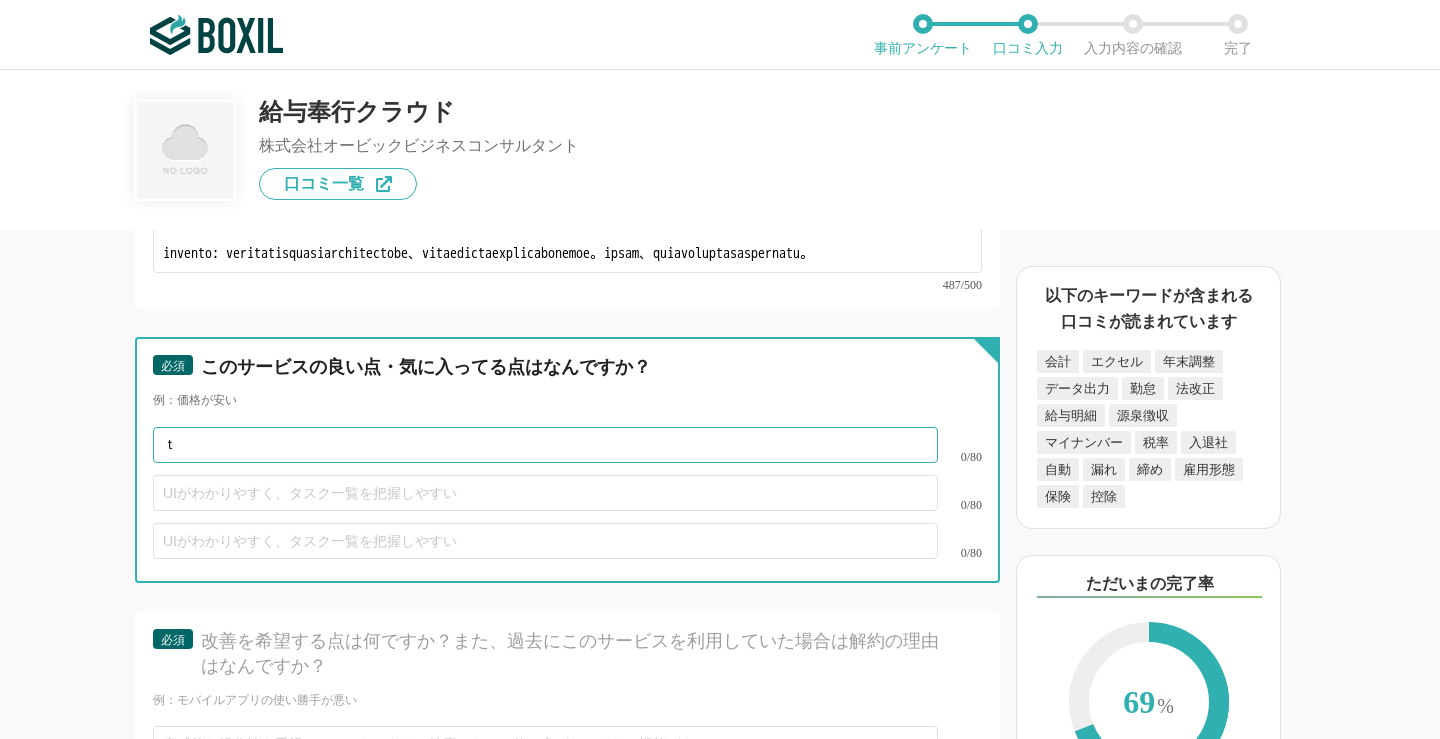 type on "つ" 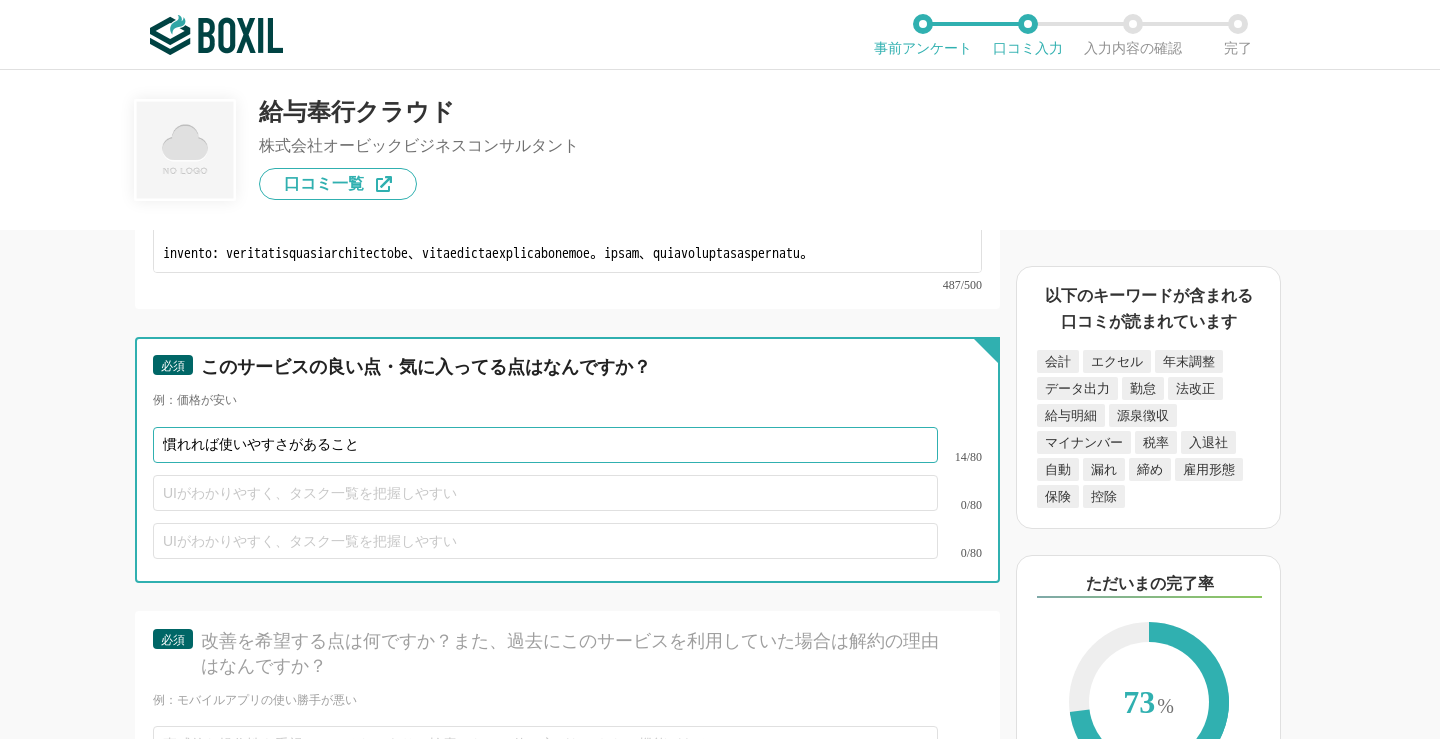 type on "慣れれば使いやすさがあること" 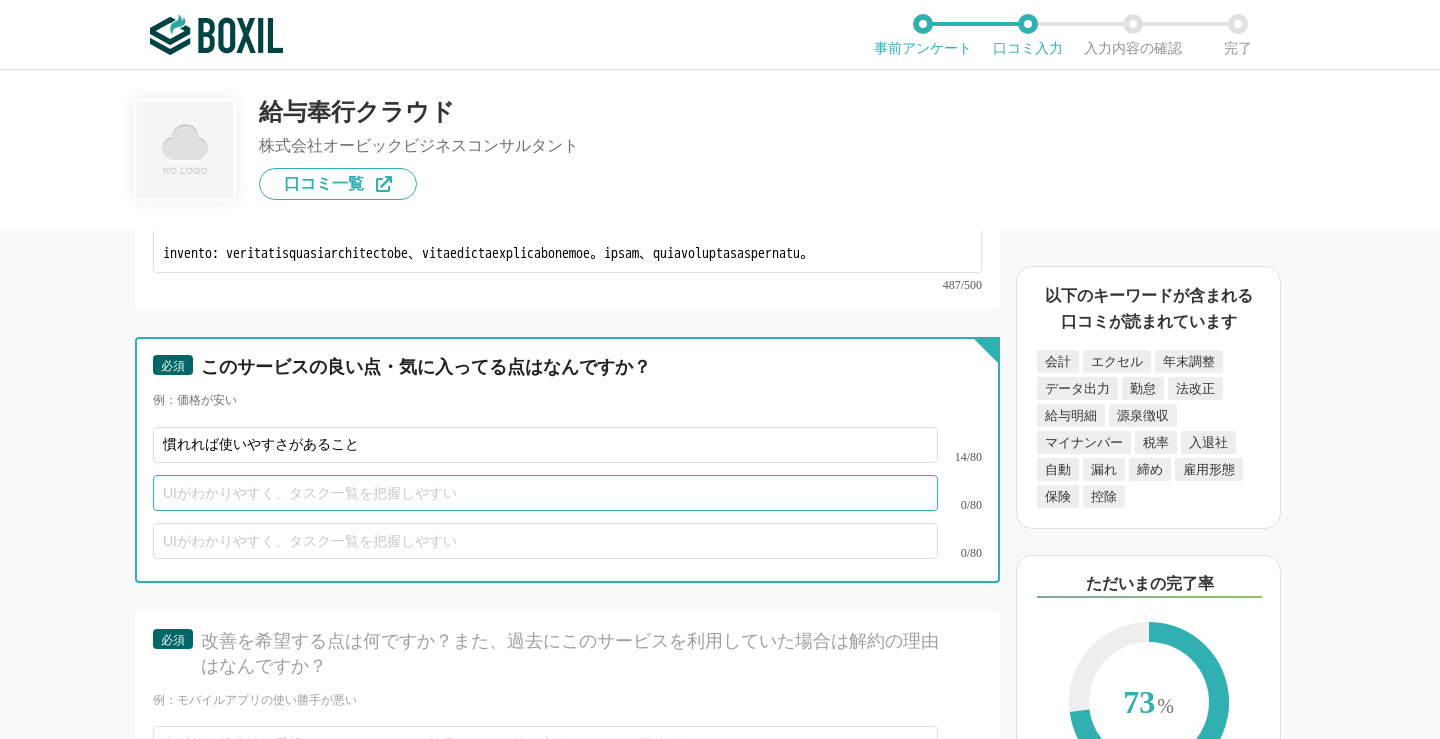 click at bounding box center (545, 493) 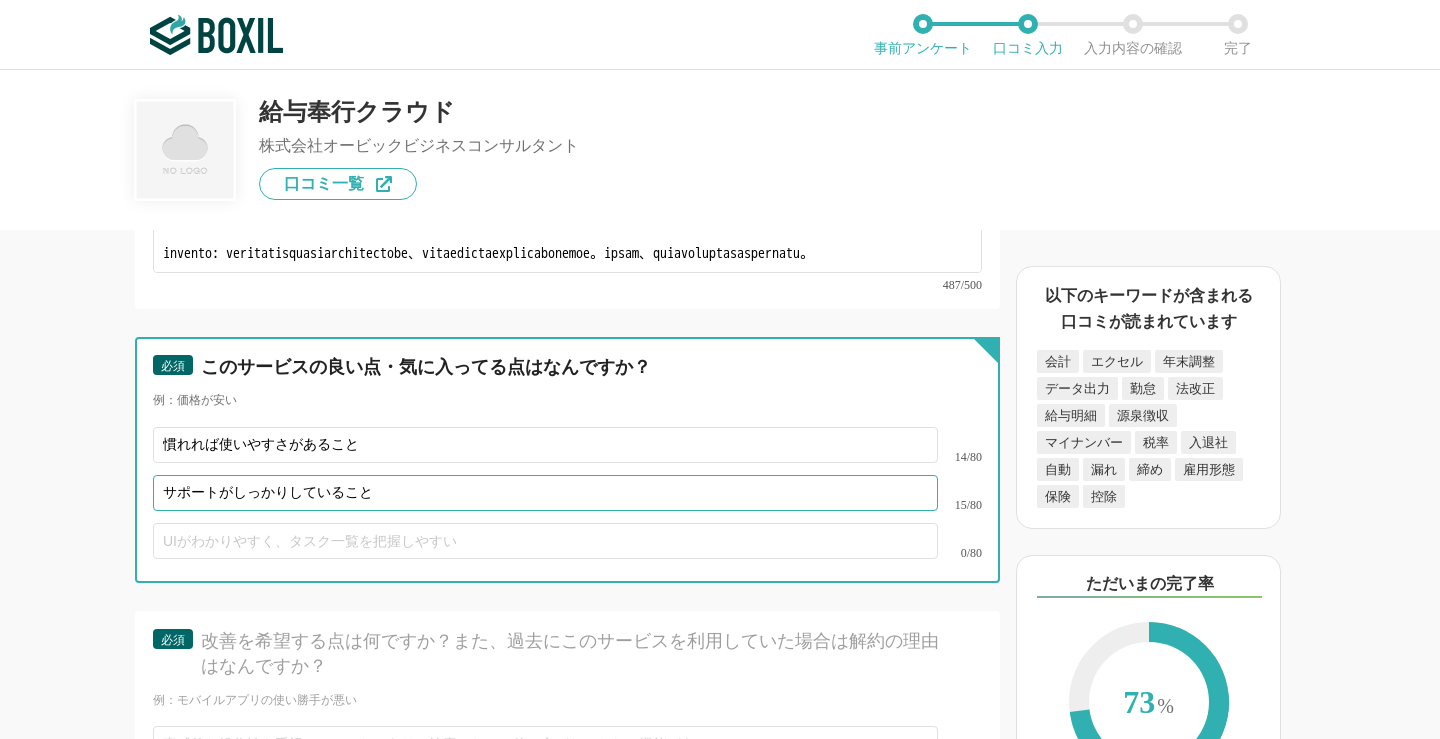 type on "サポートがしっかりしていること" 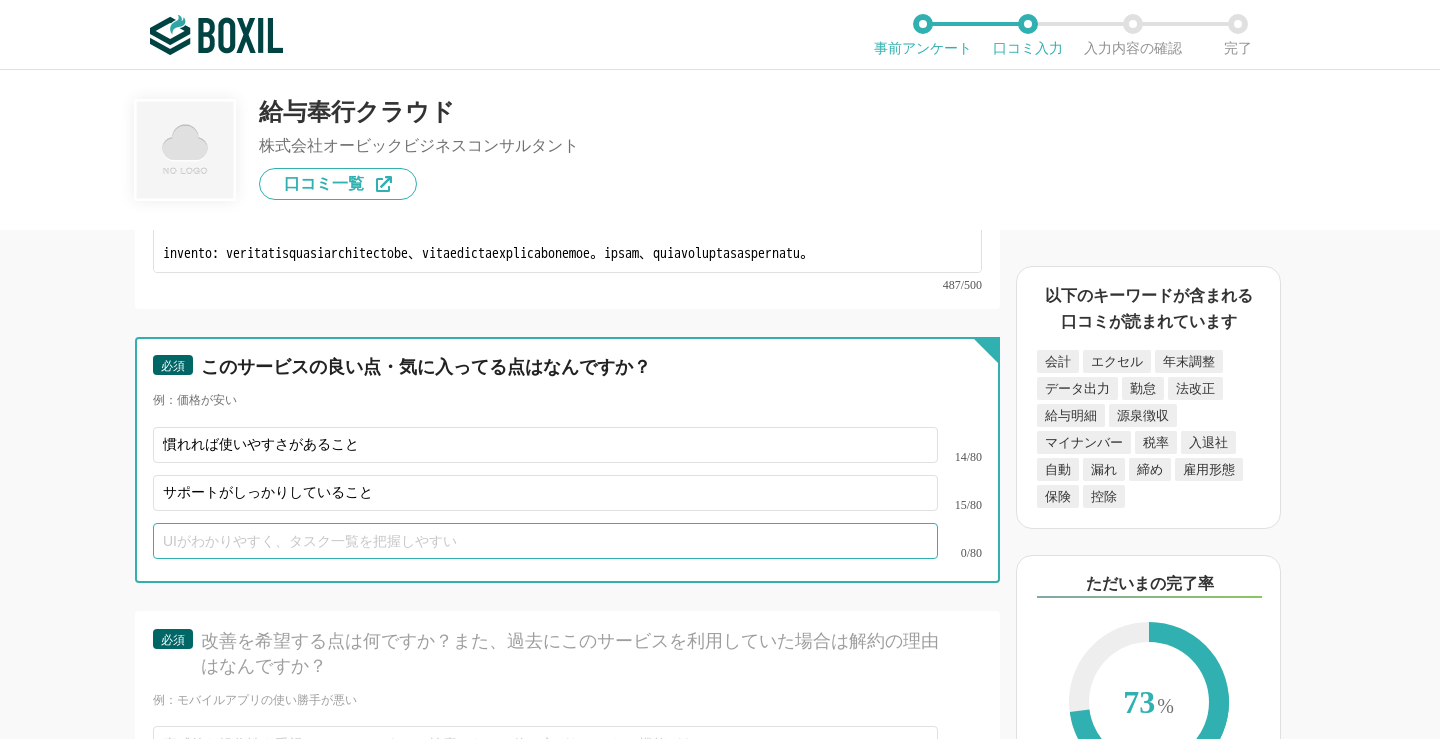 click at bounding box center (545, 541) 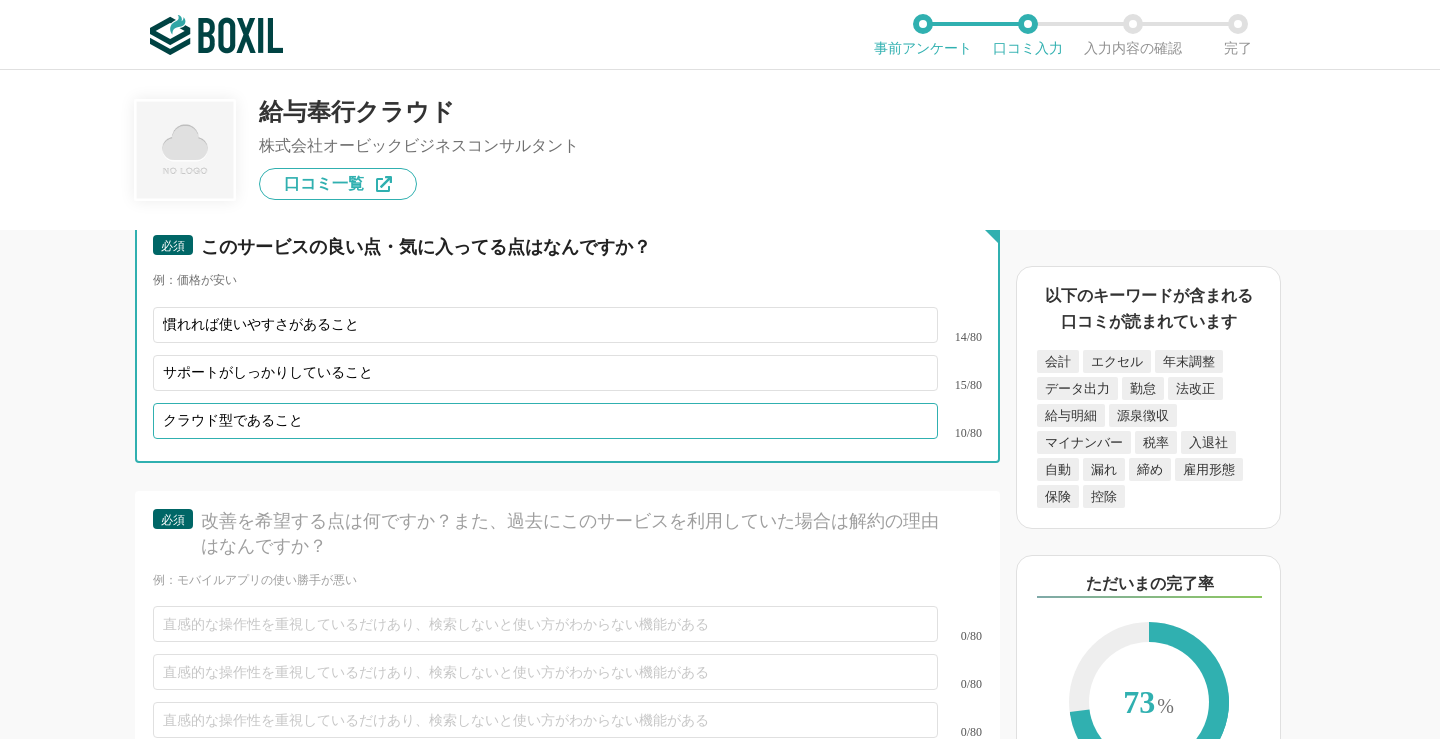 scroll, scrollTop: 4200, scrollLeft: 0, axis: vertical 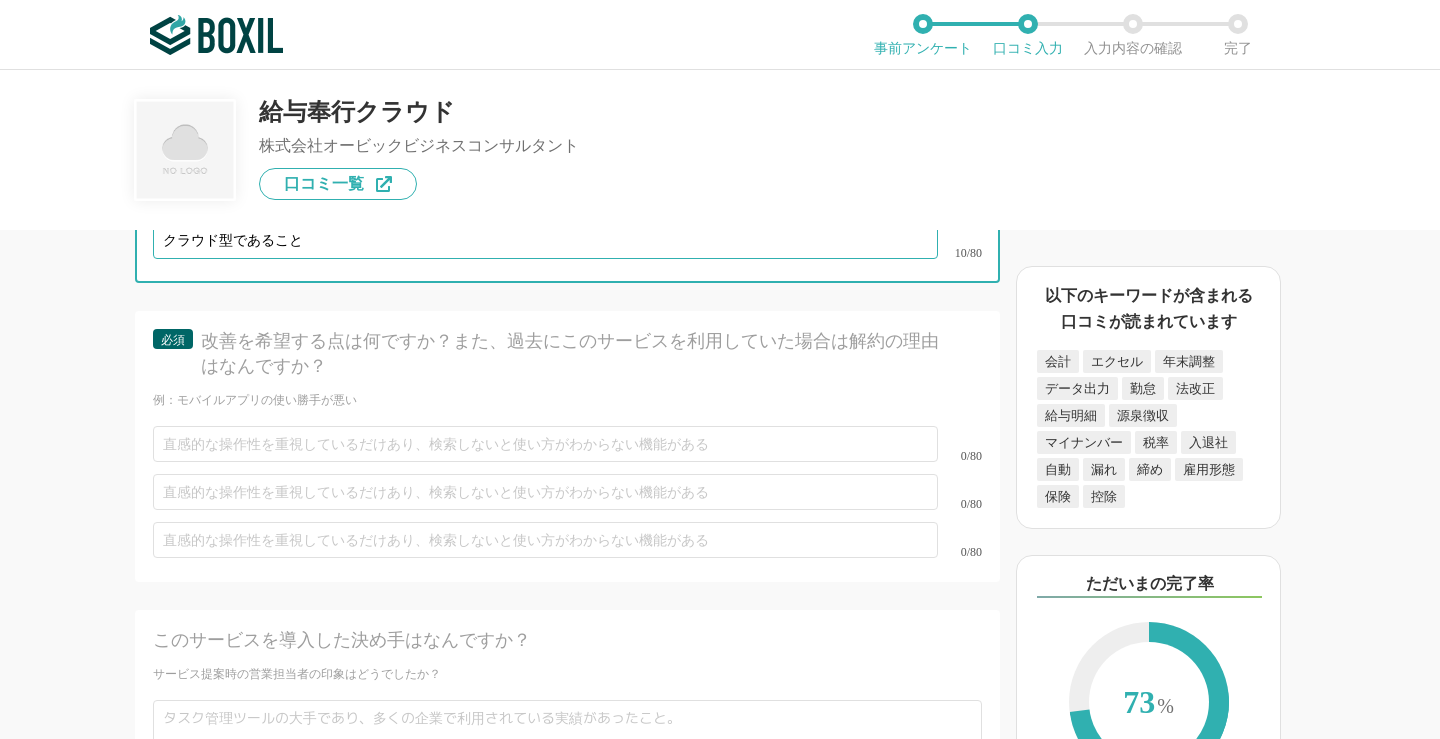 type on "クラウド型であること" 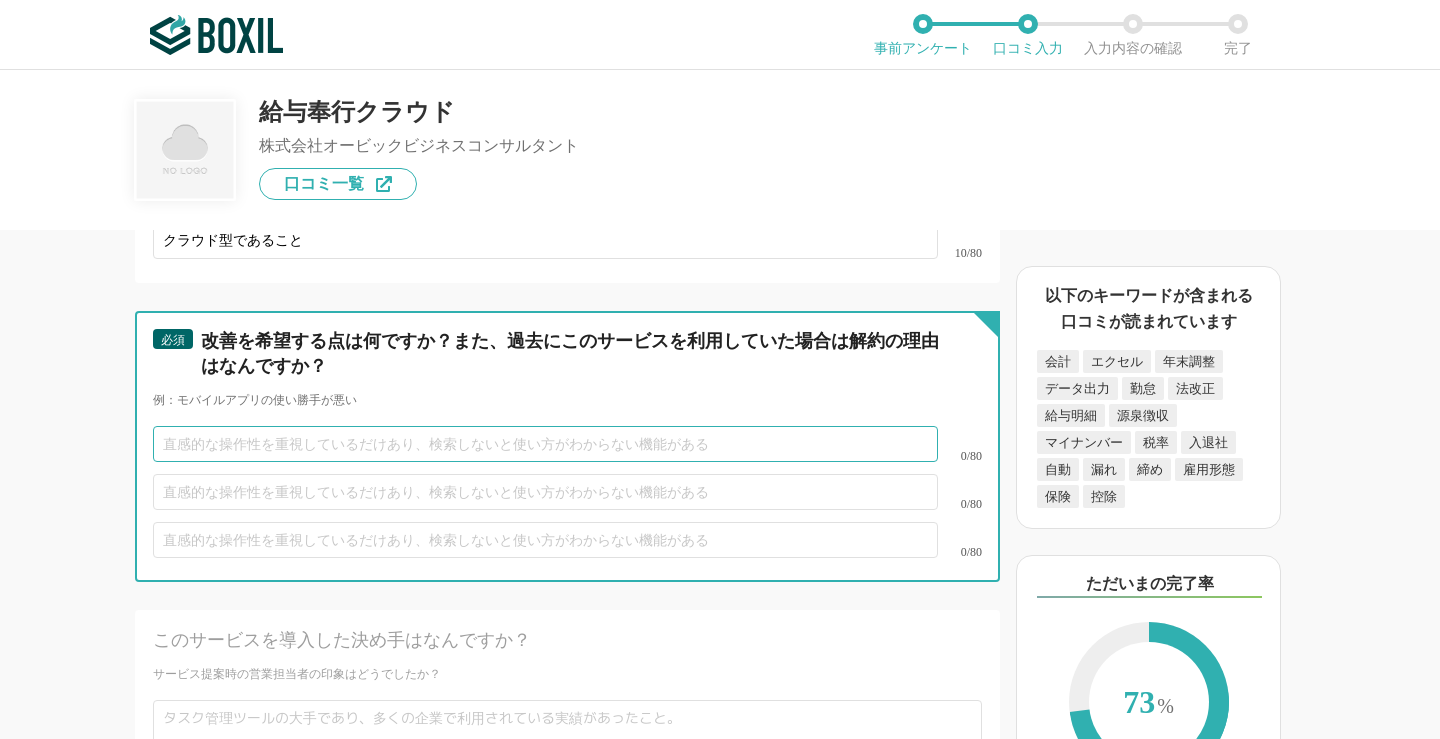 click at bounding box center [545, 444] 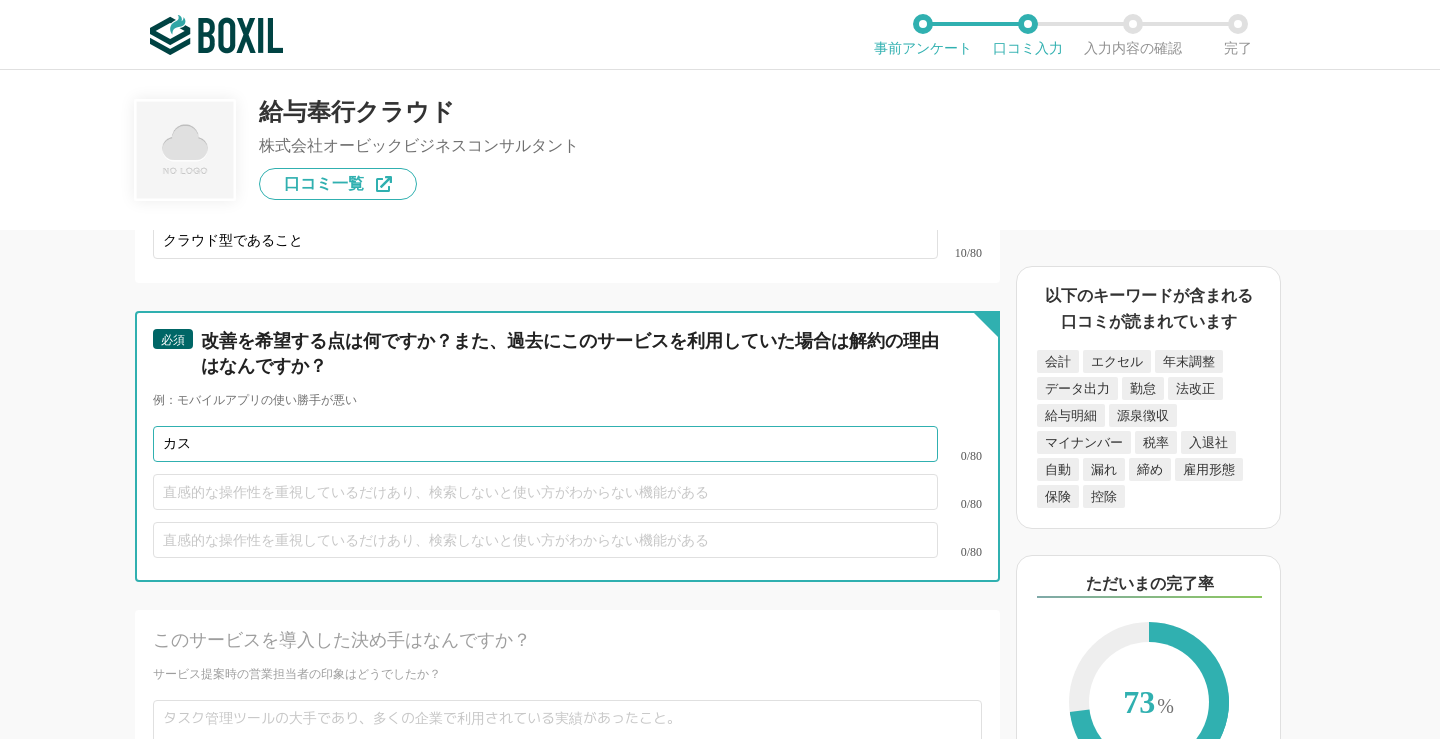 type on "か" 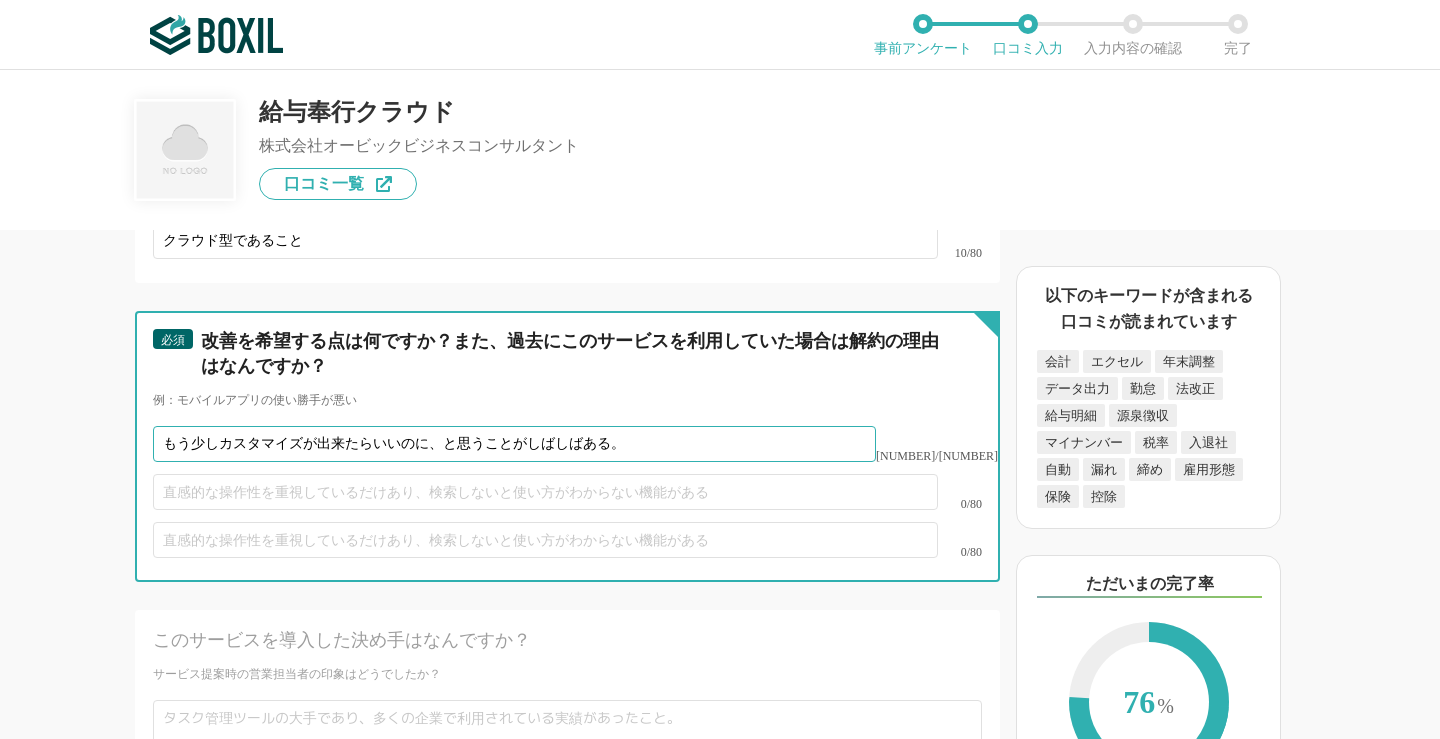 type on "もう少しカスタマイズが出来たらいいのに、と思うことがしばしばある。" 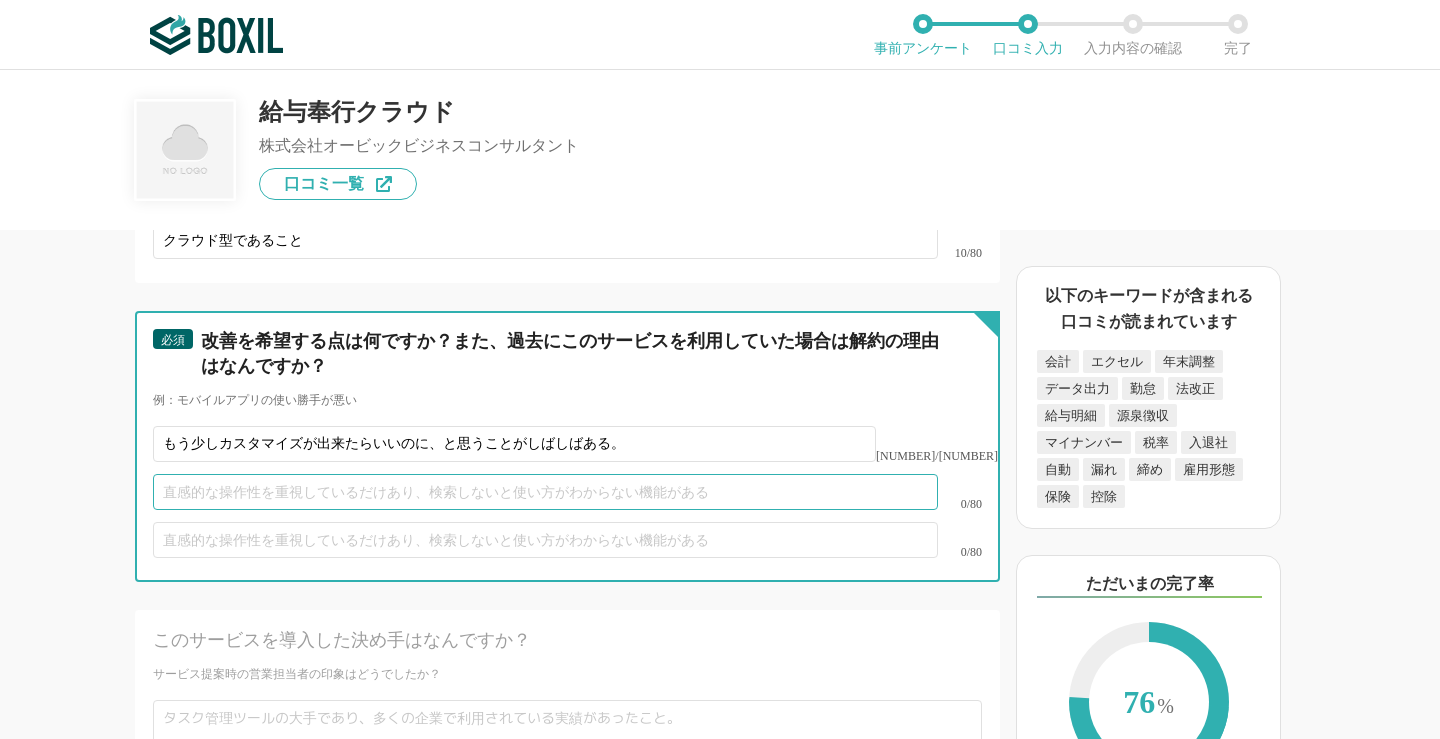 click at bounding box center [545, 492] 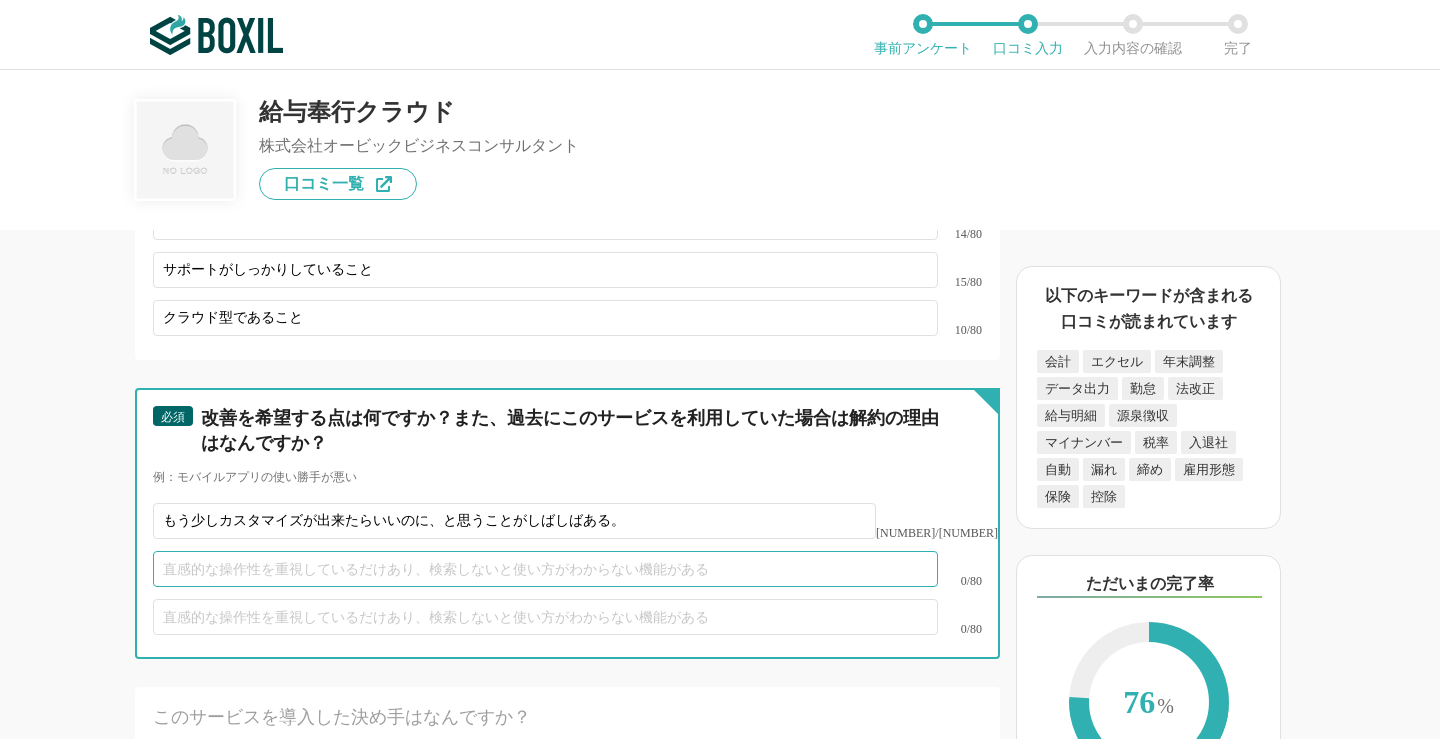 scroll, scrollTop: 3900, scrollLeft: 0, axis: vertical 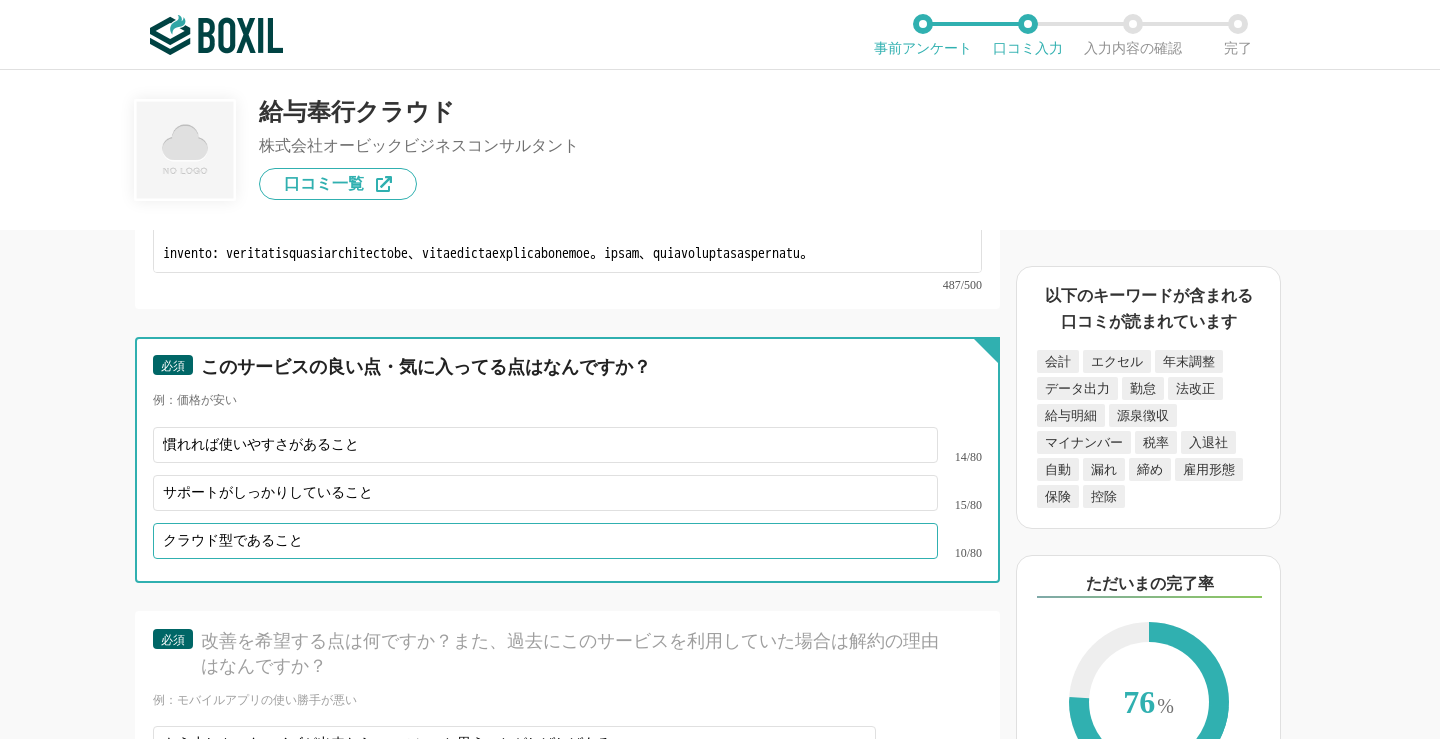 click on "クラウド型であること" at bounding box center (545, 541) 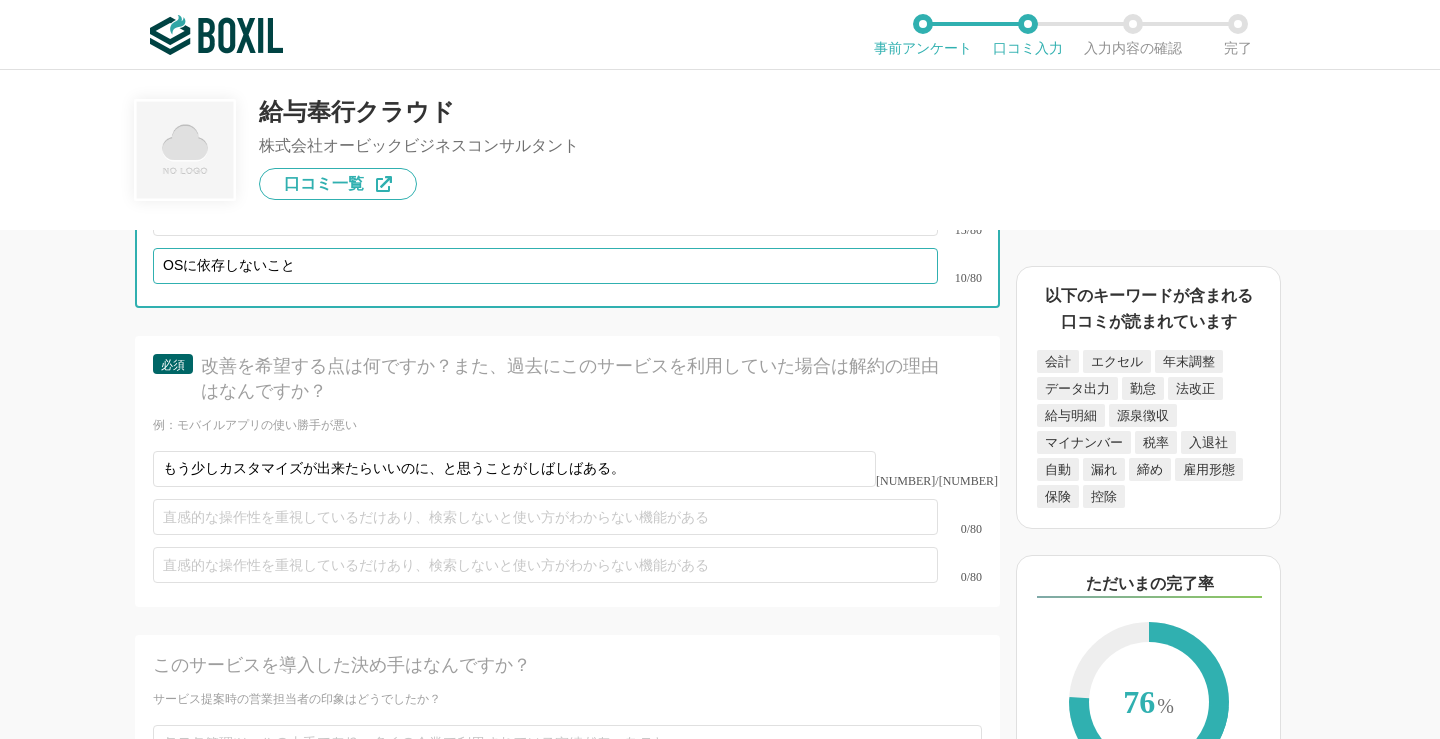 scroll, scrollTop: 4300, scrollLeft: 0, axis: vertical 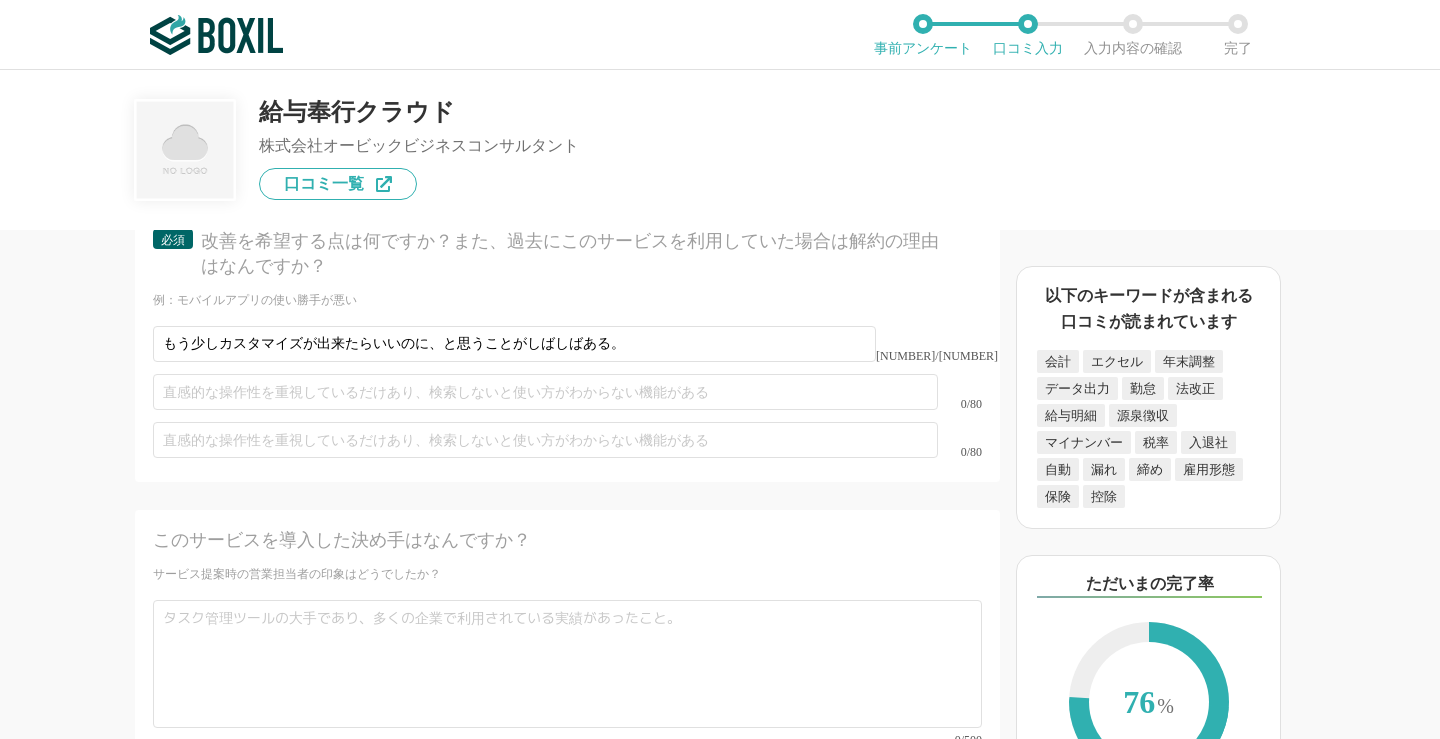 type on "OSに依存しないこと" 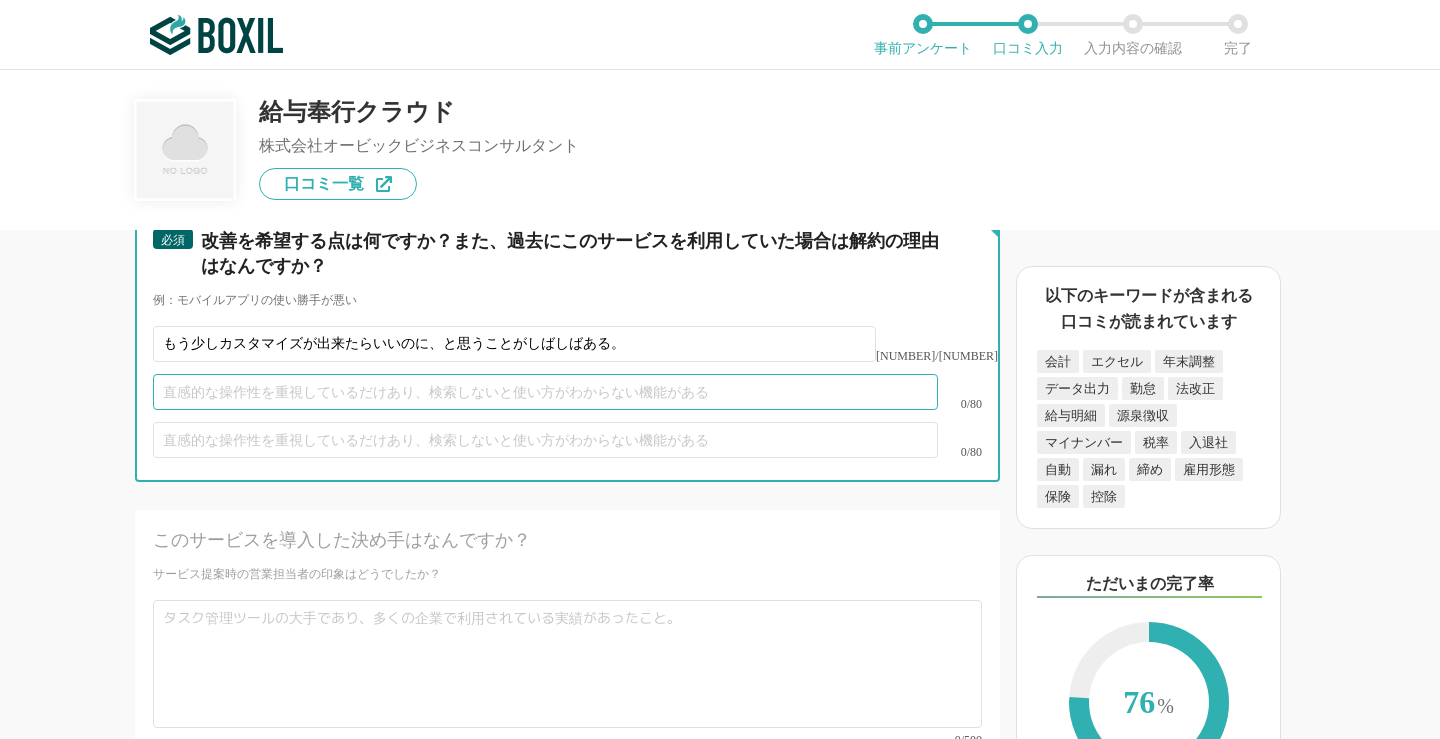 click at bounding box center (545, 392) 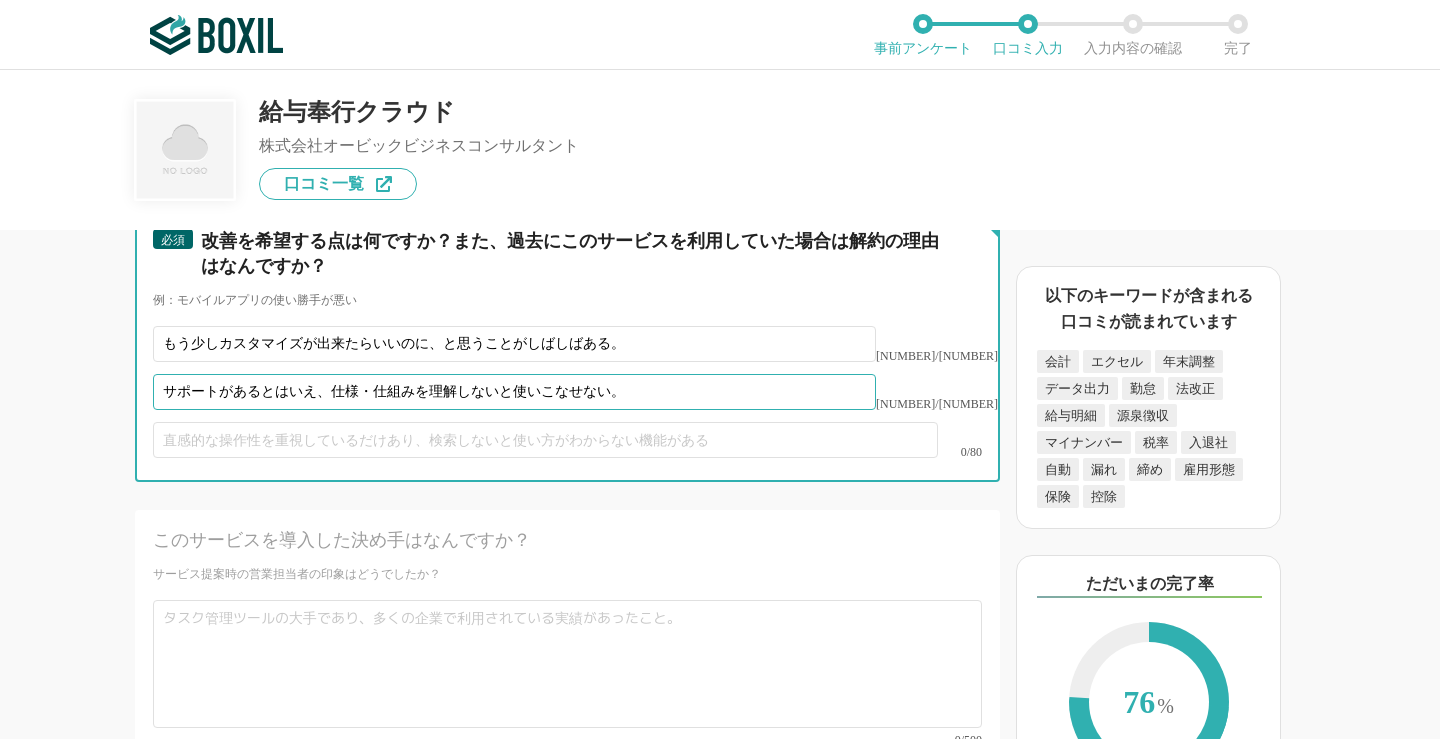 type on "サポートがあるとはいえ、仕様・仕組みを理解しないと使いこなせない。" 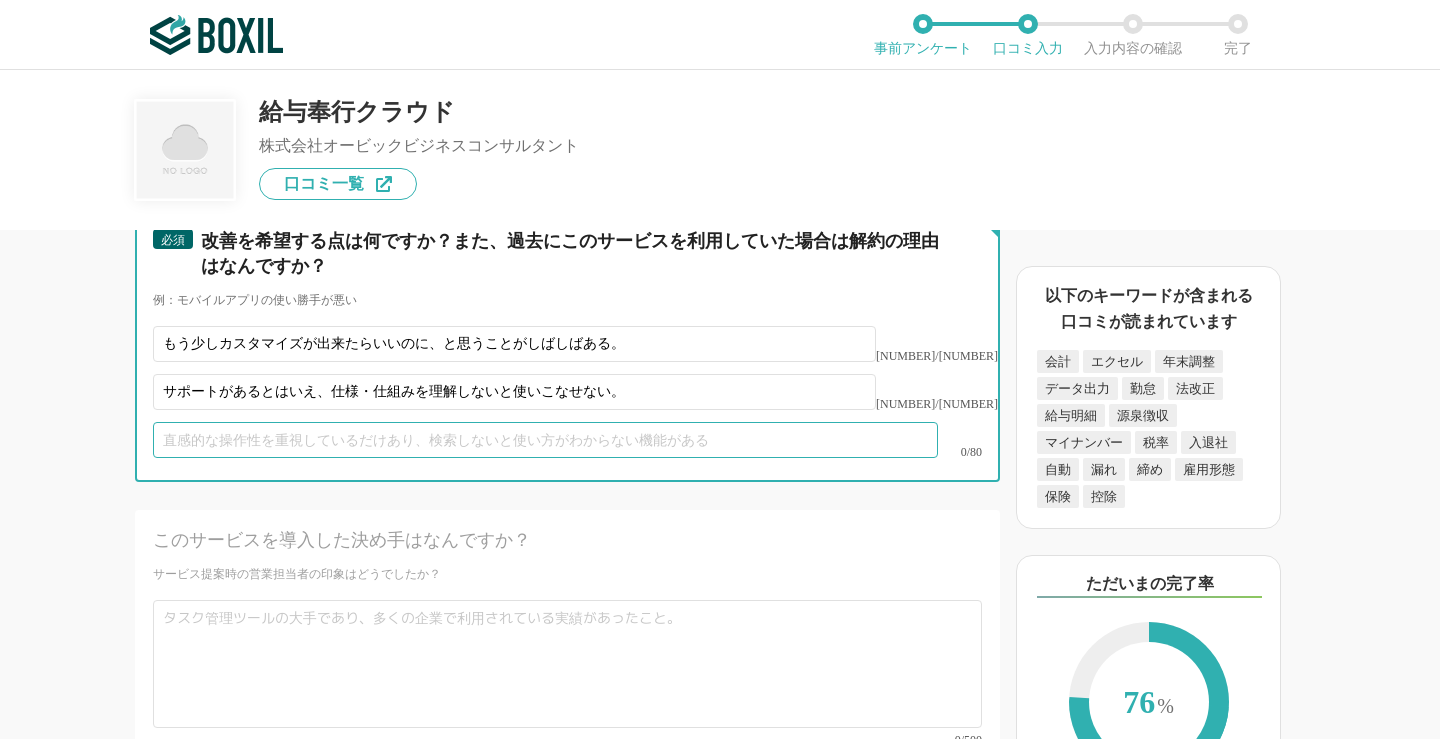 click at bounding box center [545, 440] 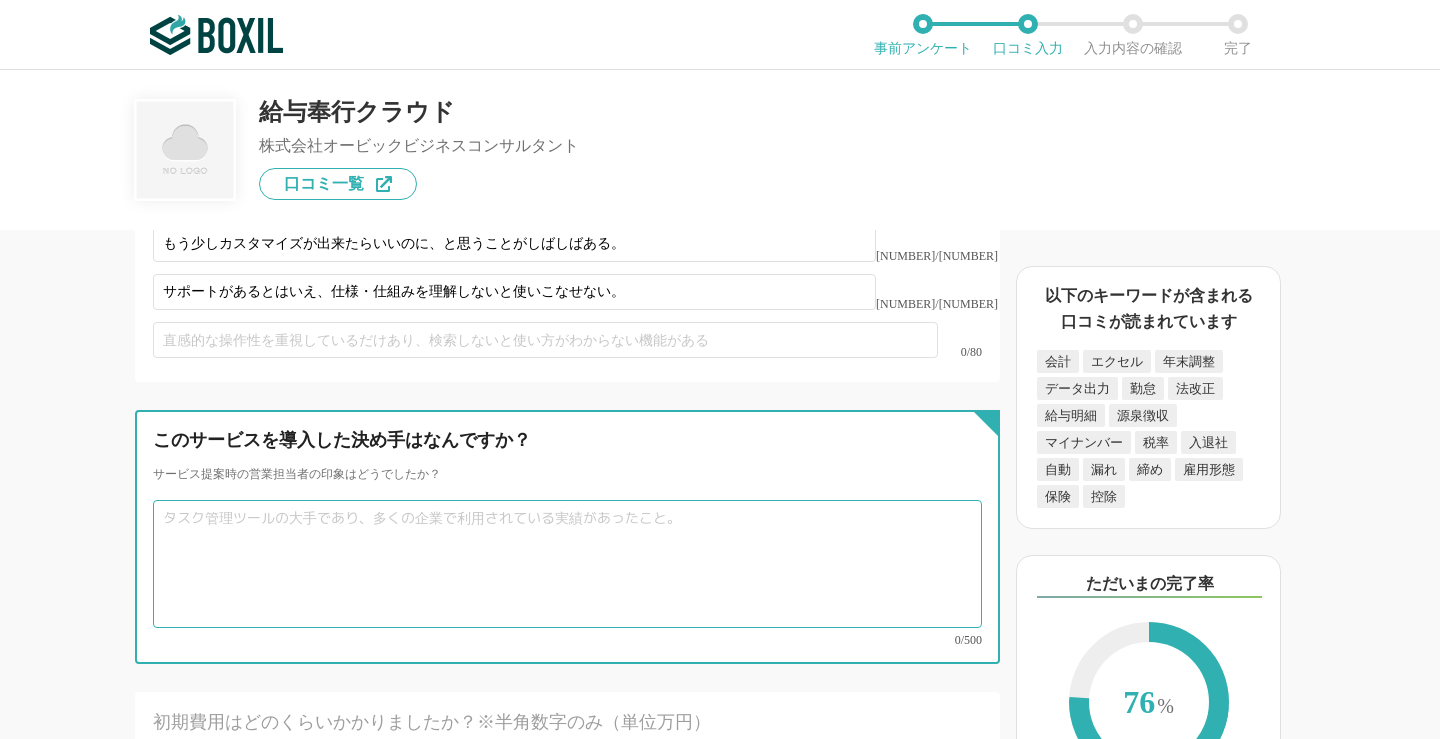 click at bounding box center [567, 564] 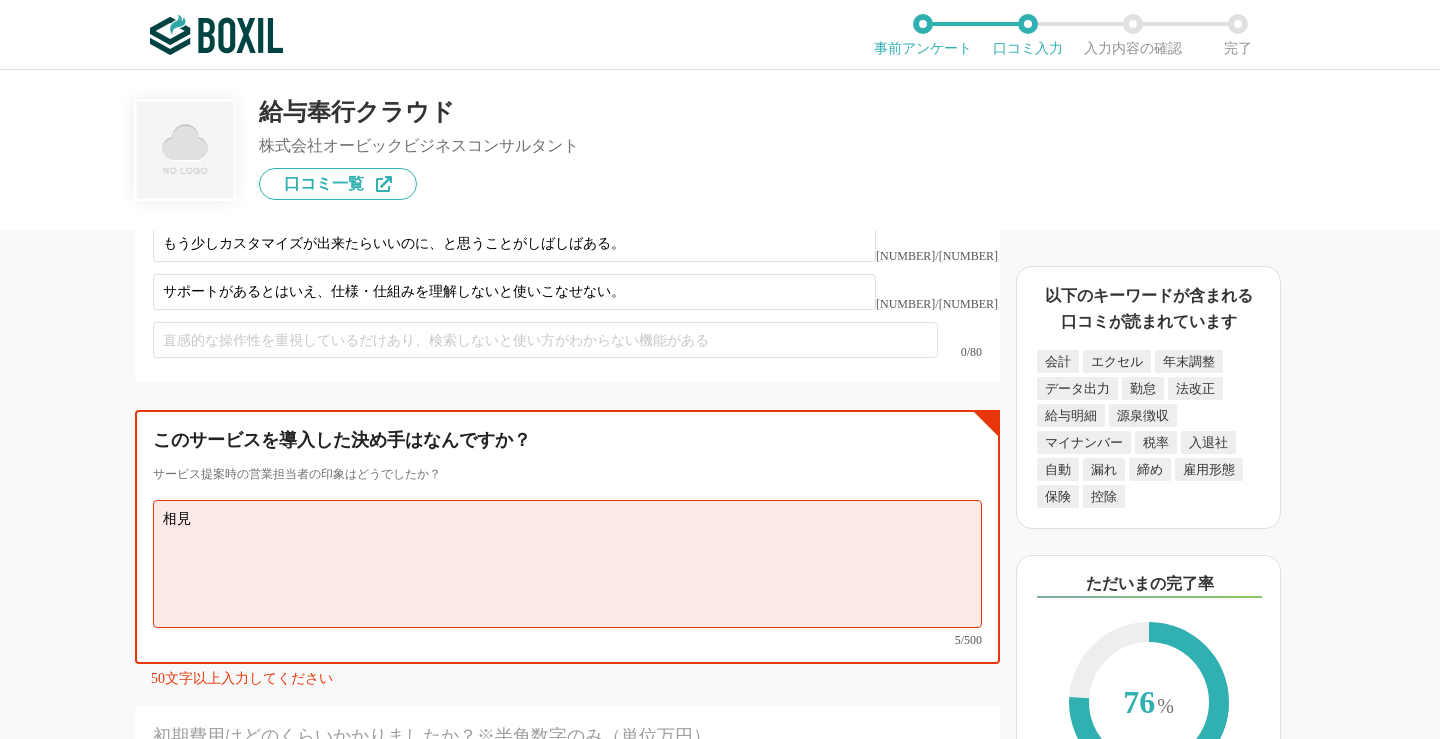 type on "相" 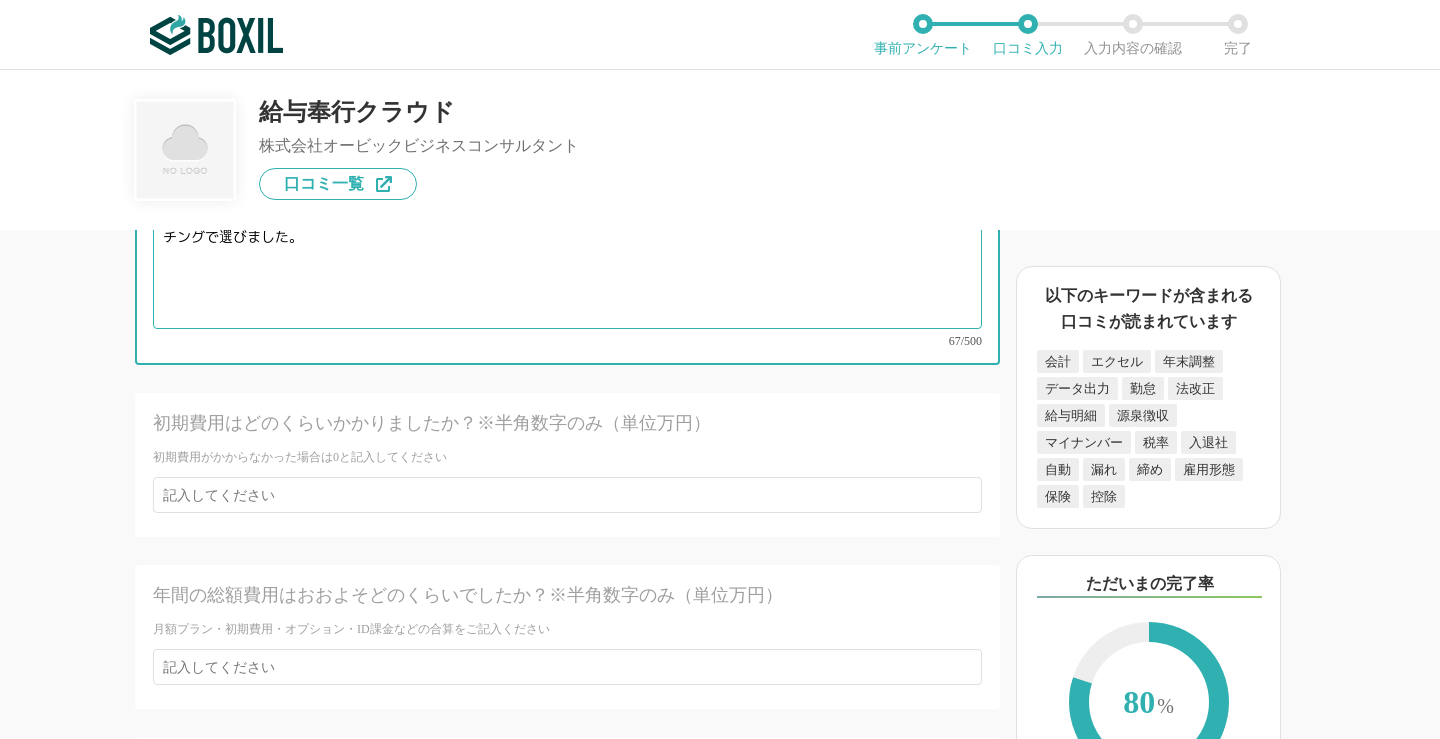 scroll, scrollTop: 4700, scrollLeft: 0, axis: vertical 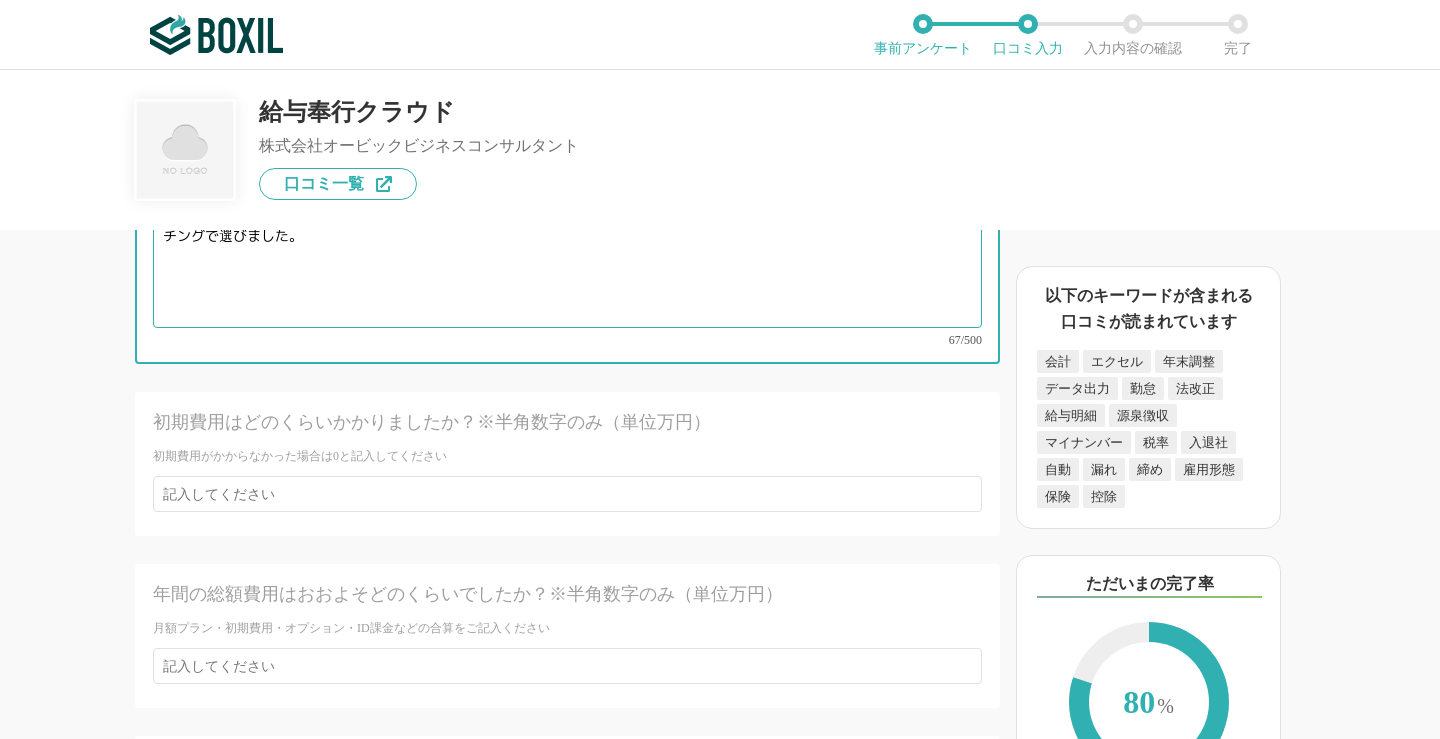 type on "導入に伴い、あらゆるプラットフォームの業者と話し合いをし、最終的に相見積もりした時の費用感と自社に導入した時のマッチングで選びました。" 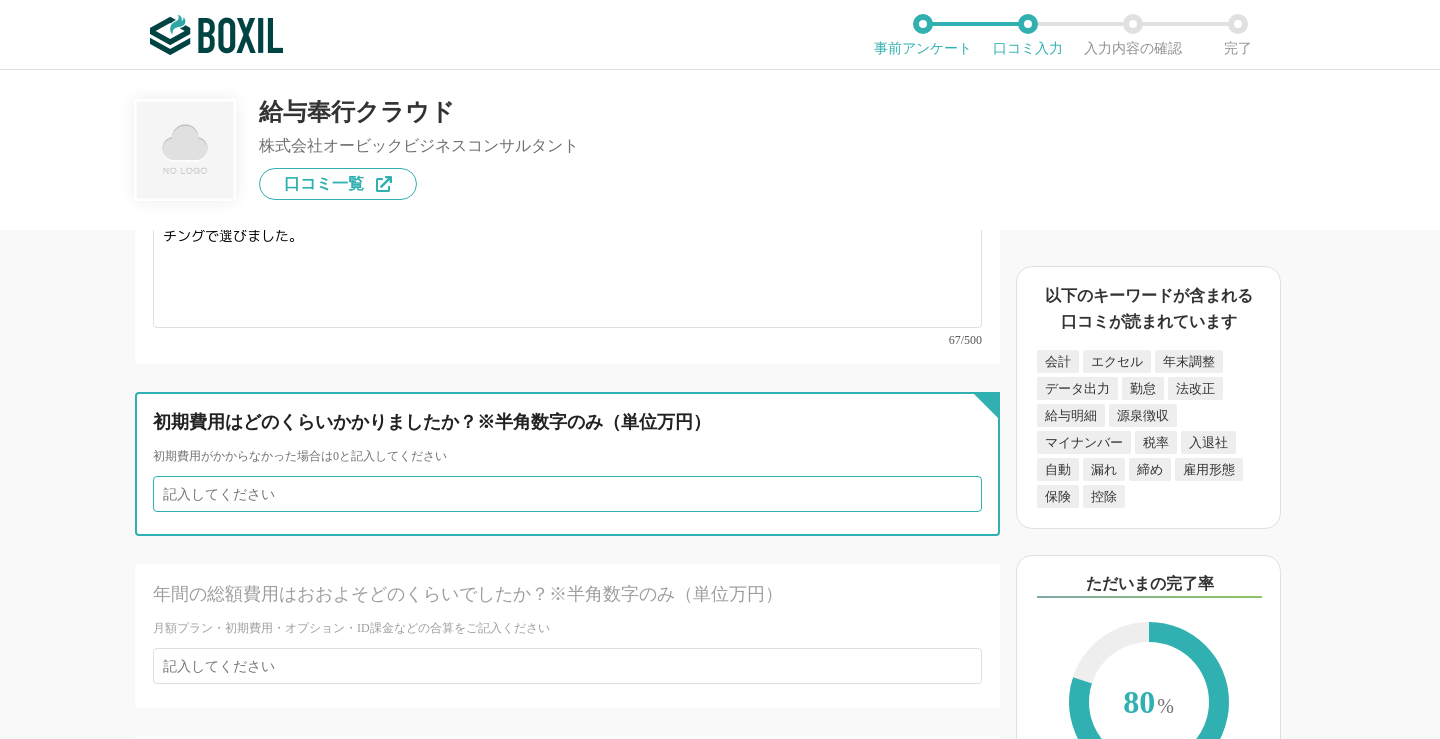 click at bounding box center (567, 494) 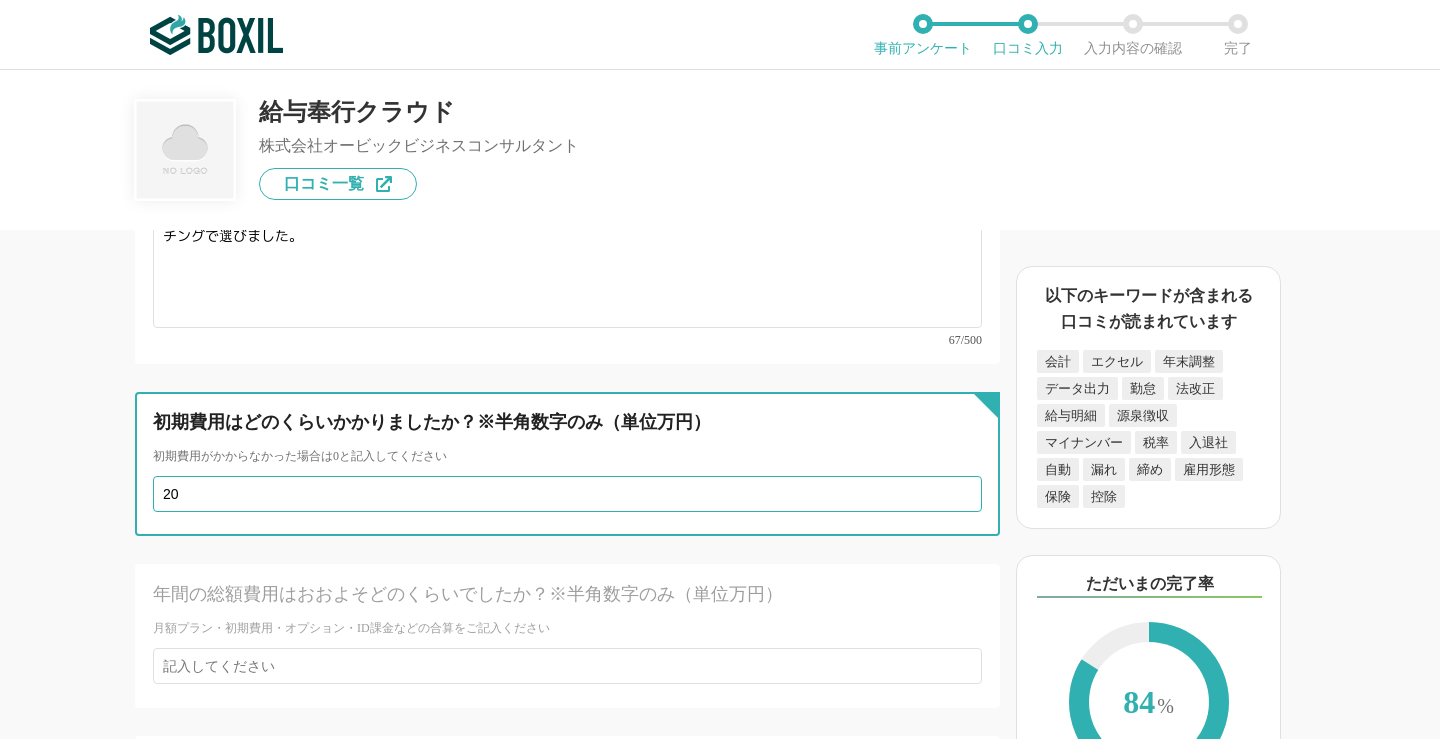 type on "2" 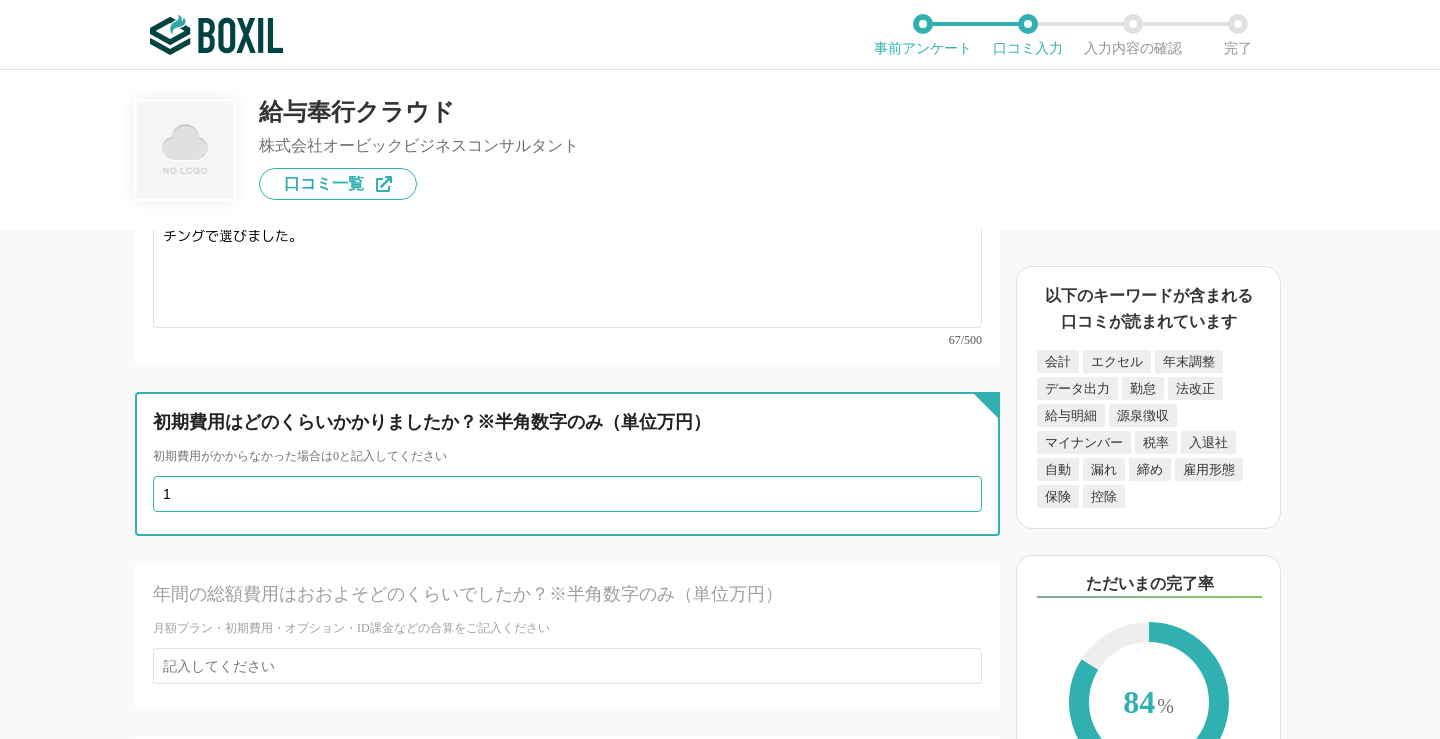 type on "0" 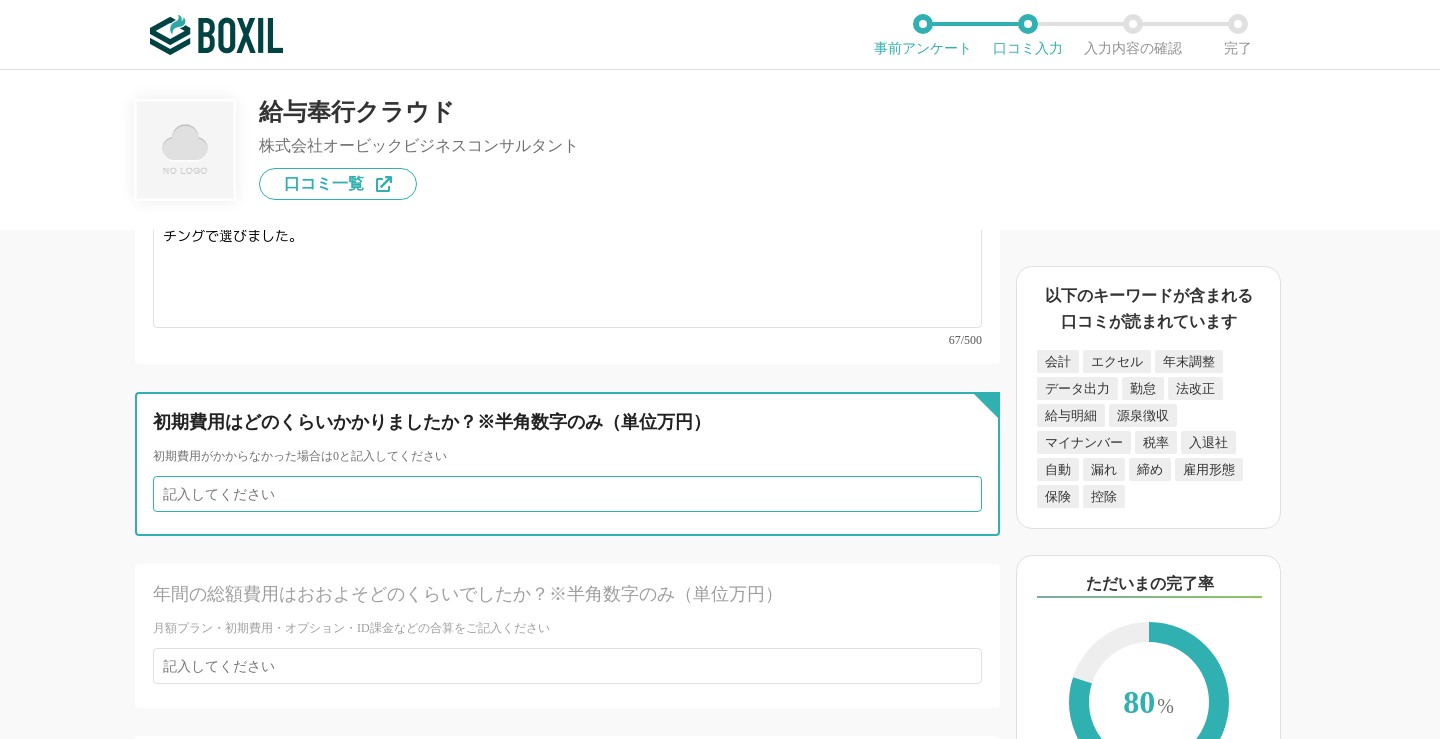type on "1" 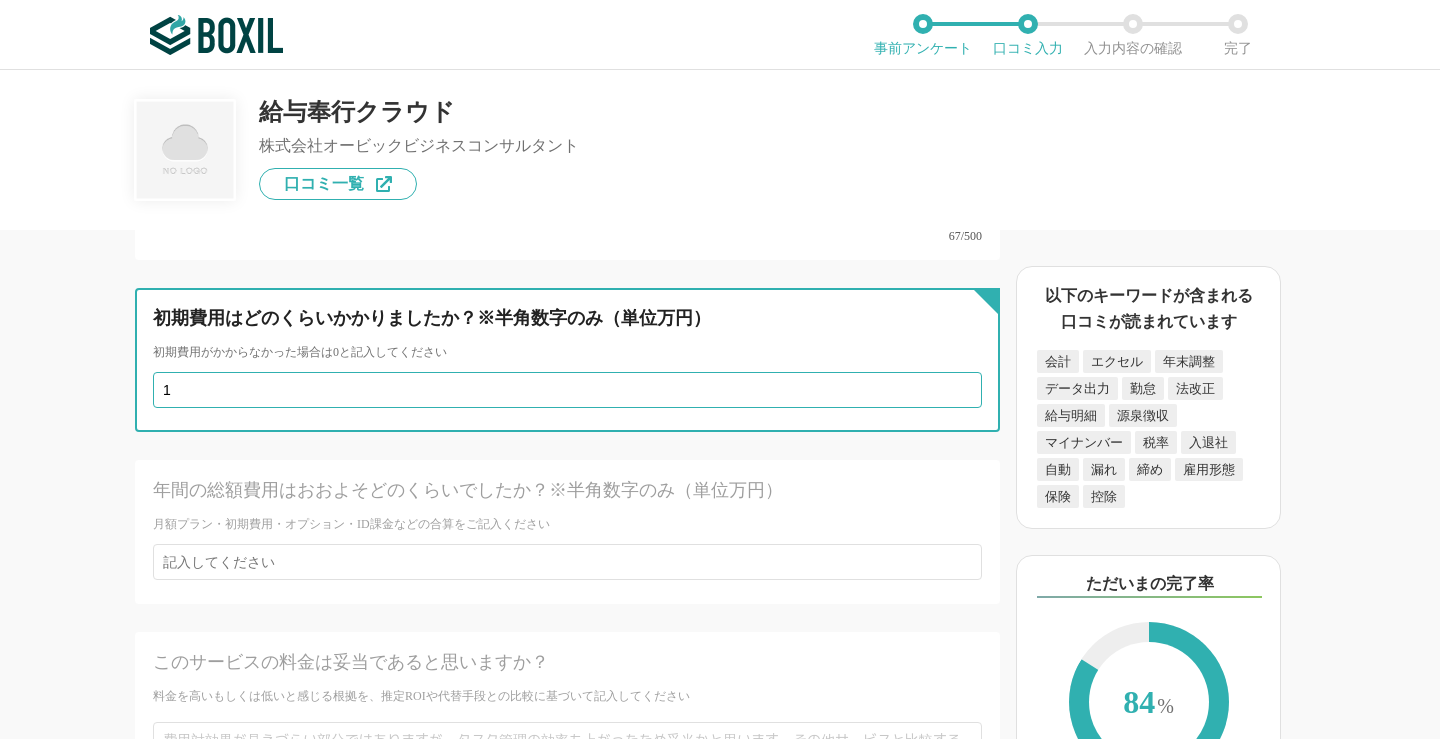 scroll, scrollTop: 4800, scrollLeft: 0, axis: vertical 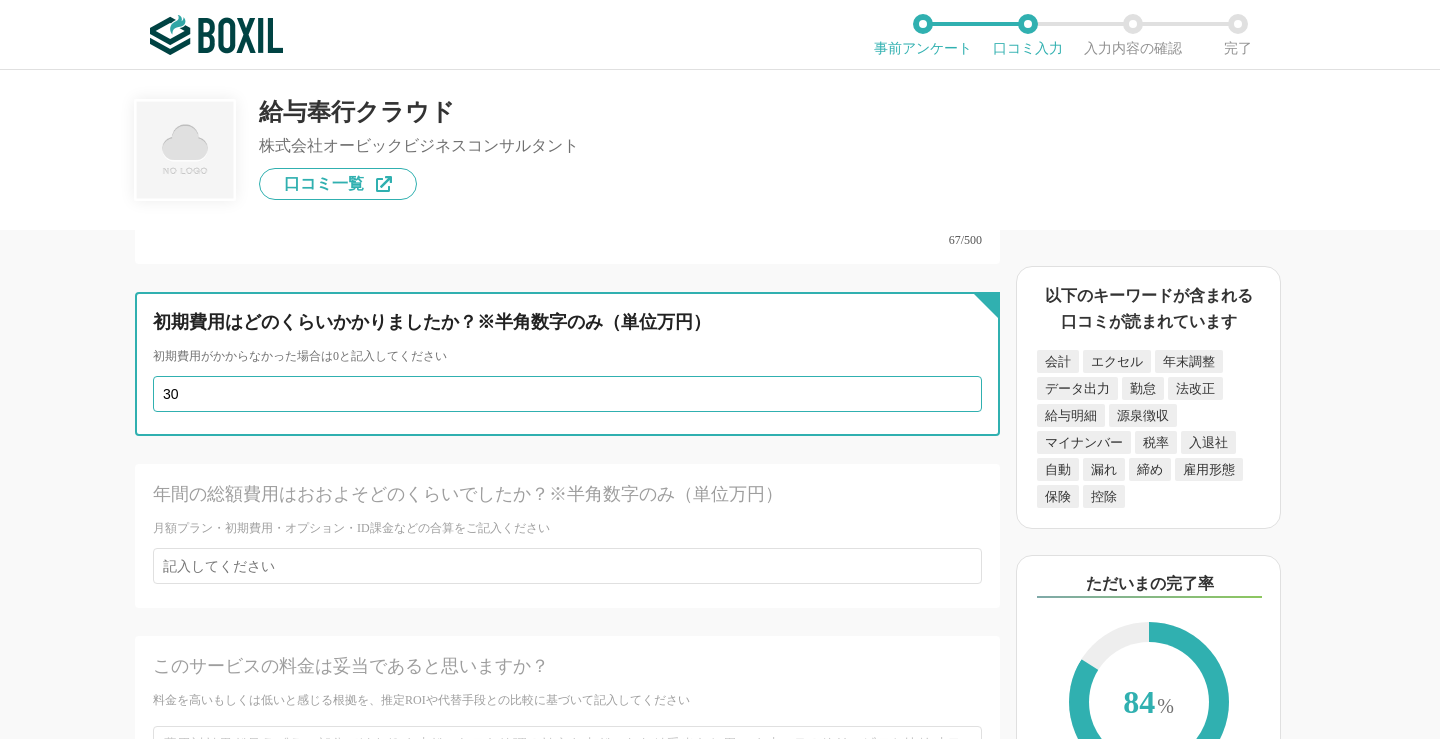 type on "3" 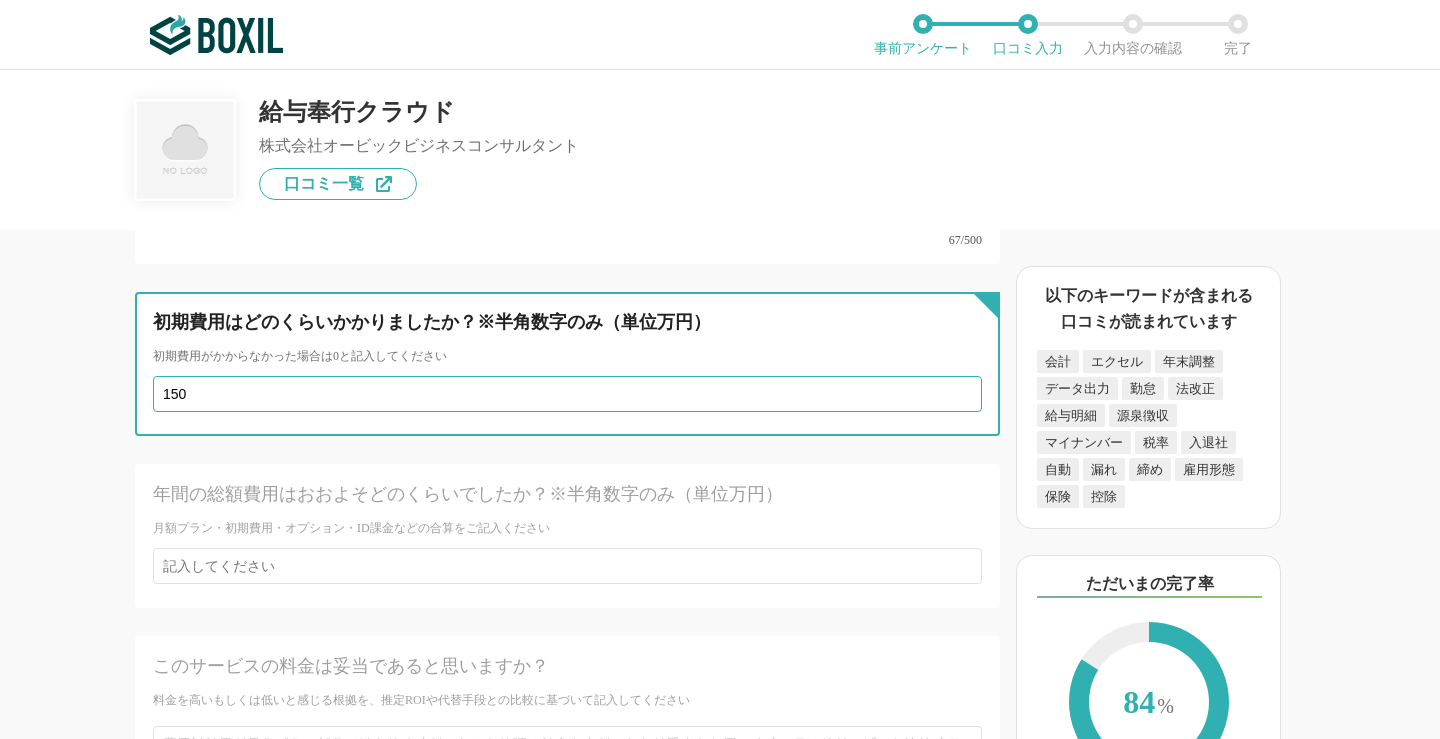 type on "150" 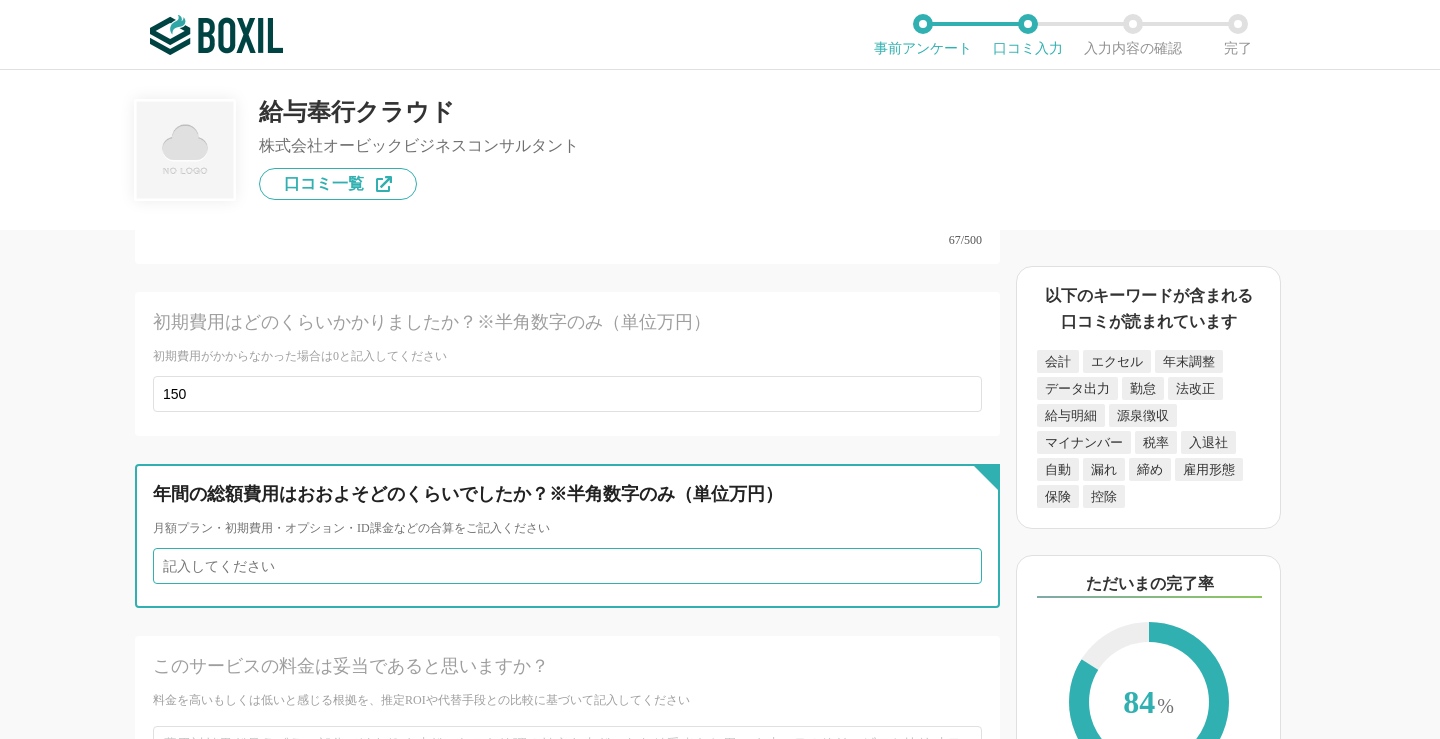 click at bounding box center [567, 566] 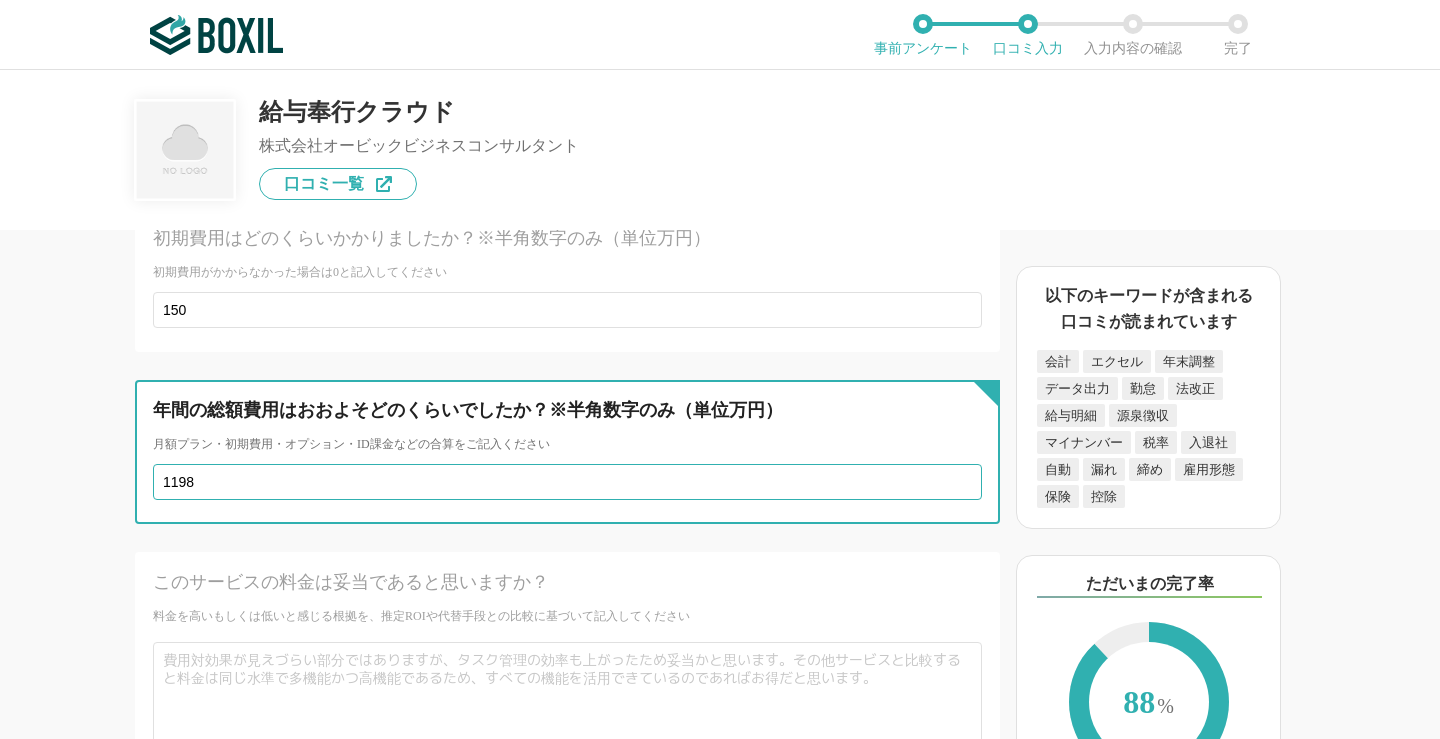 scroll, scrollTop: 5000, scrollLeft: 0, axis: vertical 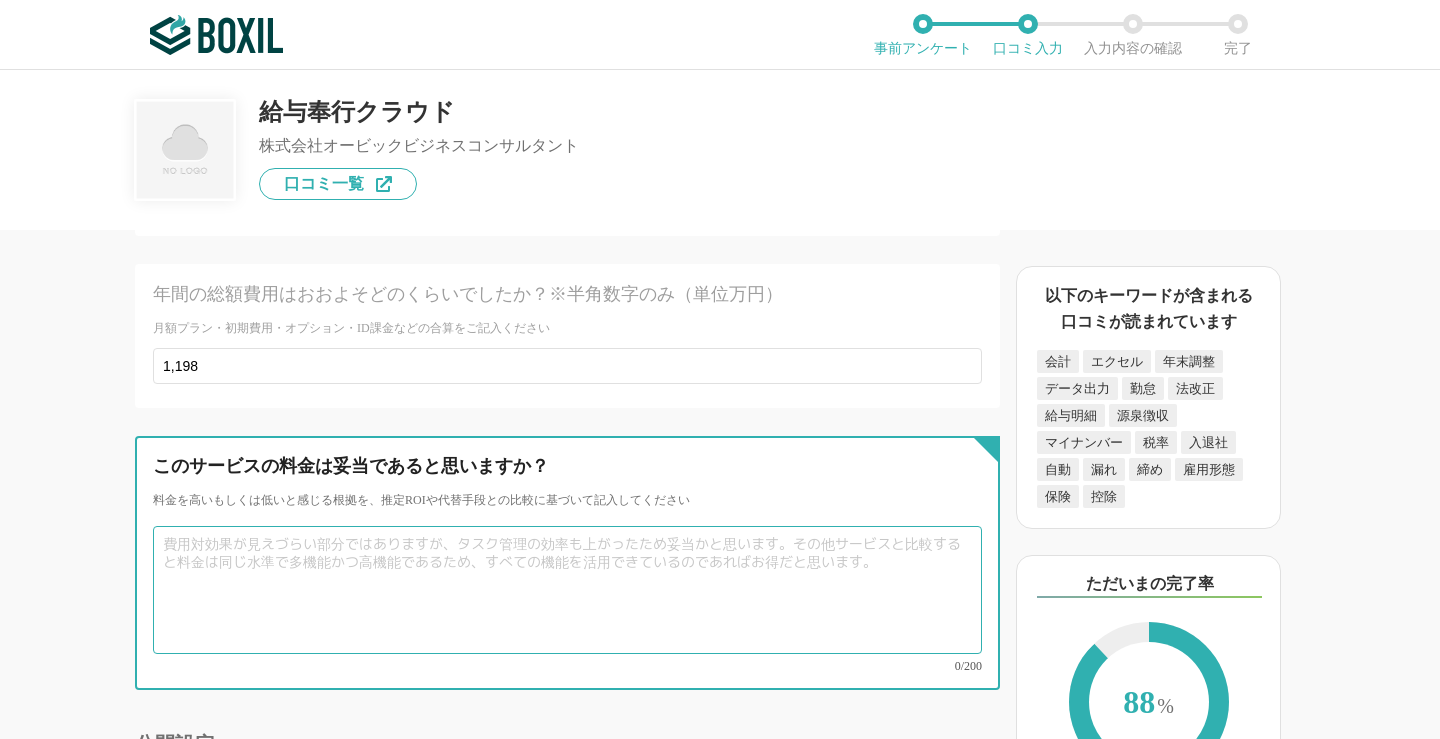 click at bounding box center (567, 590) 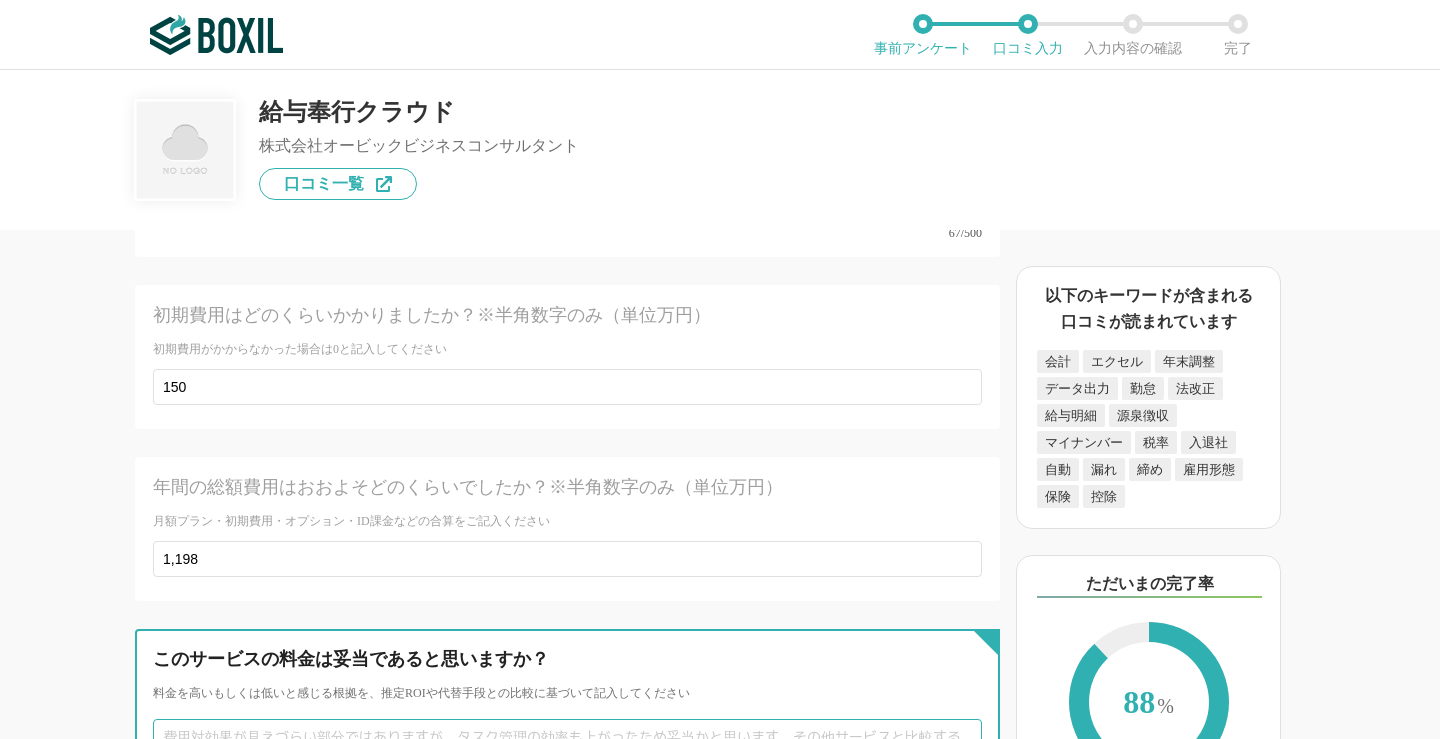 scroll, scrollTop: 4800, scrollLeft: 0, axis: vertical 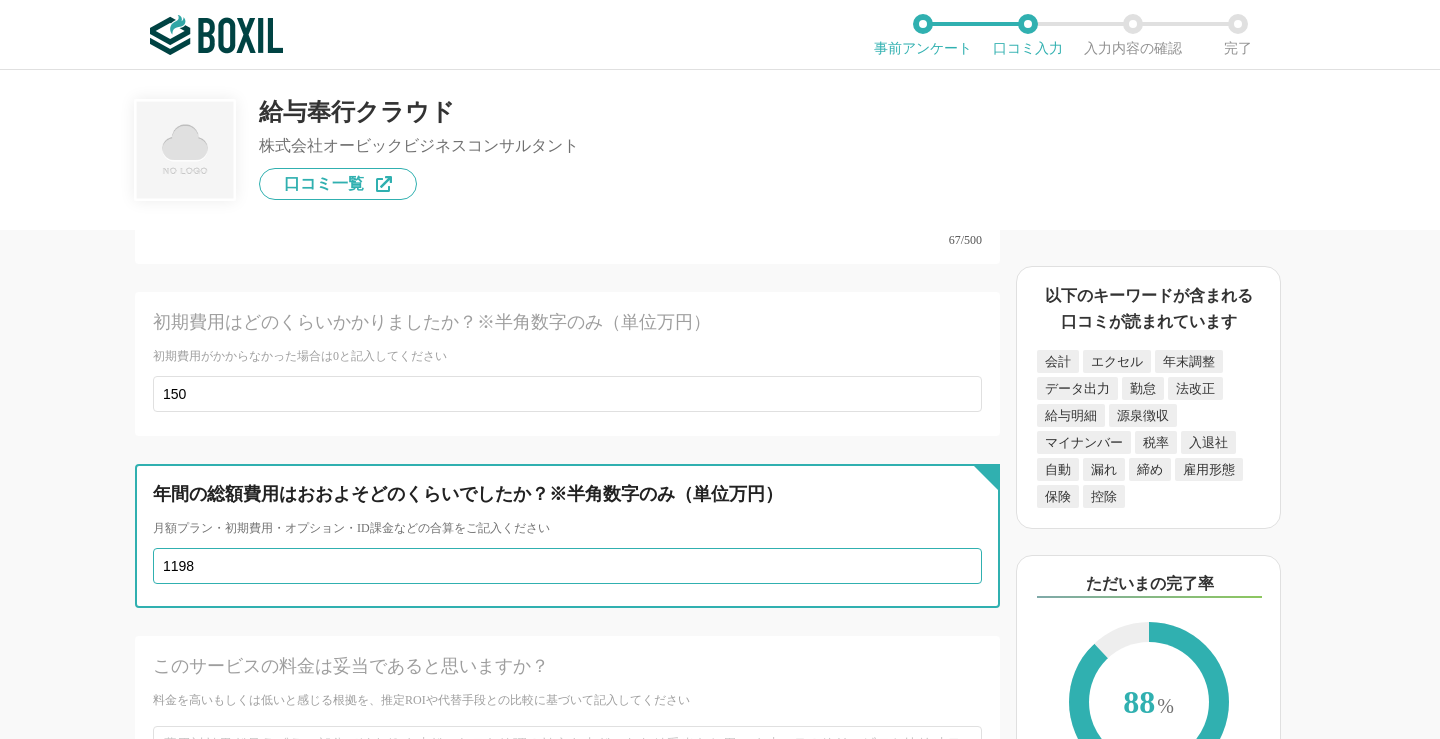 drag, startPoint x: 235, startPoint y: 494, endPoint x: 131, endPoint y: 506, distance: 104.69002 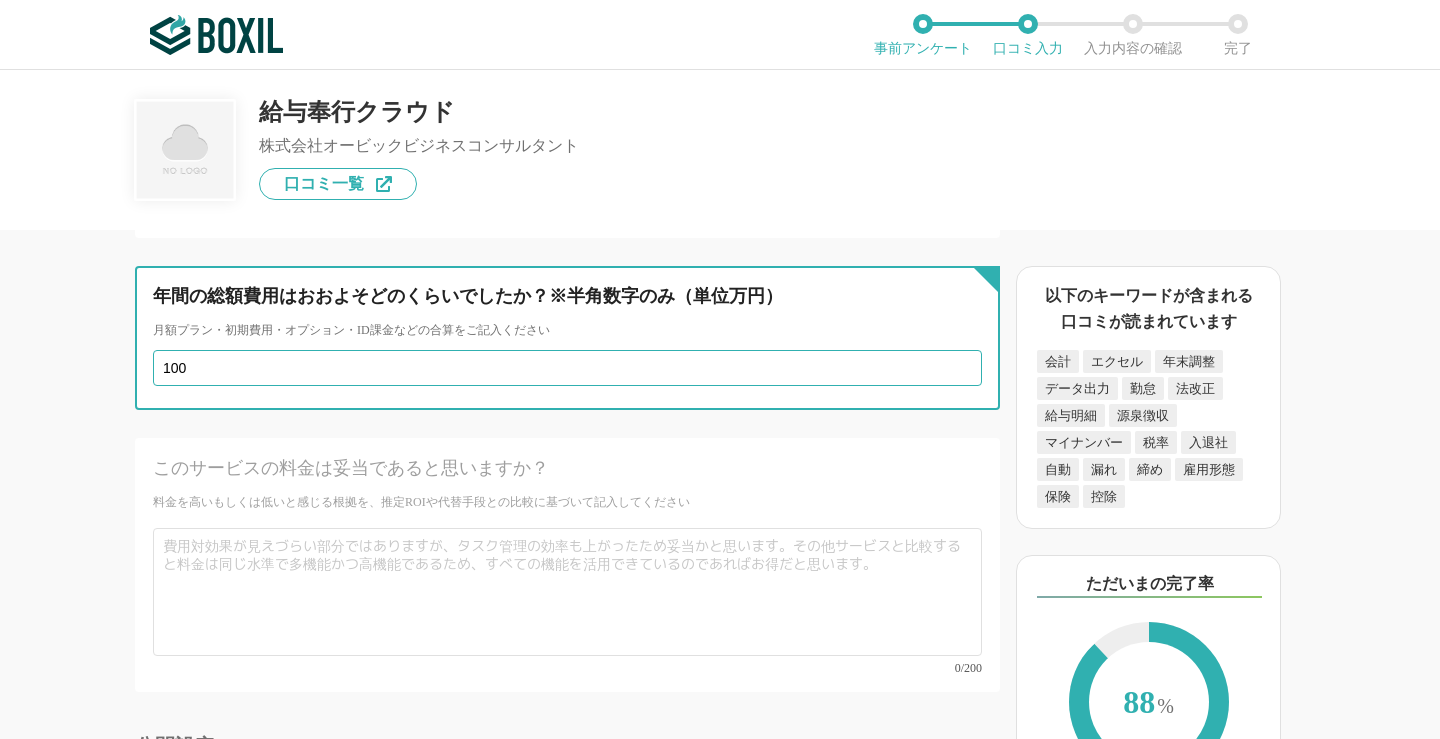 scroll, scrollTop: 5000, scrollLeft: 0, axis: vertical 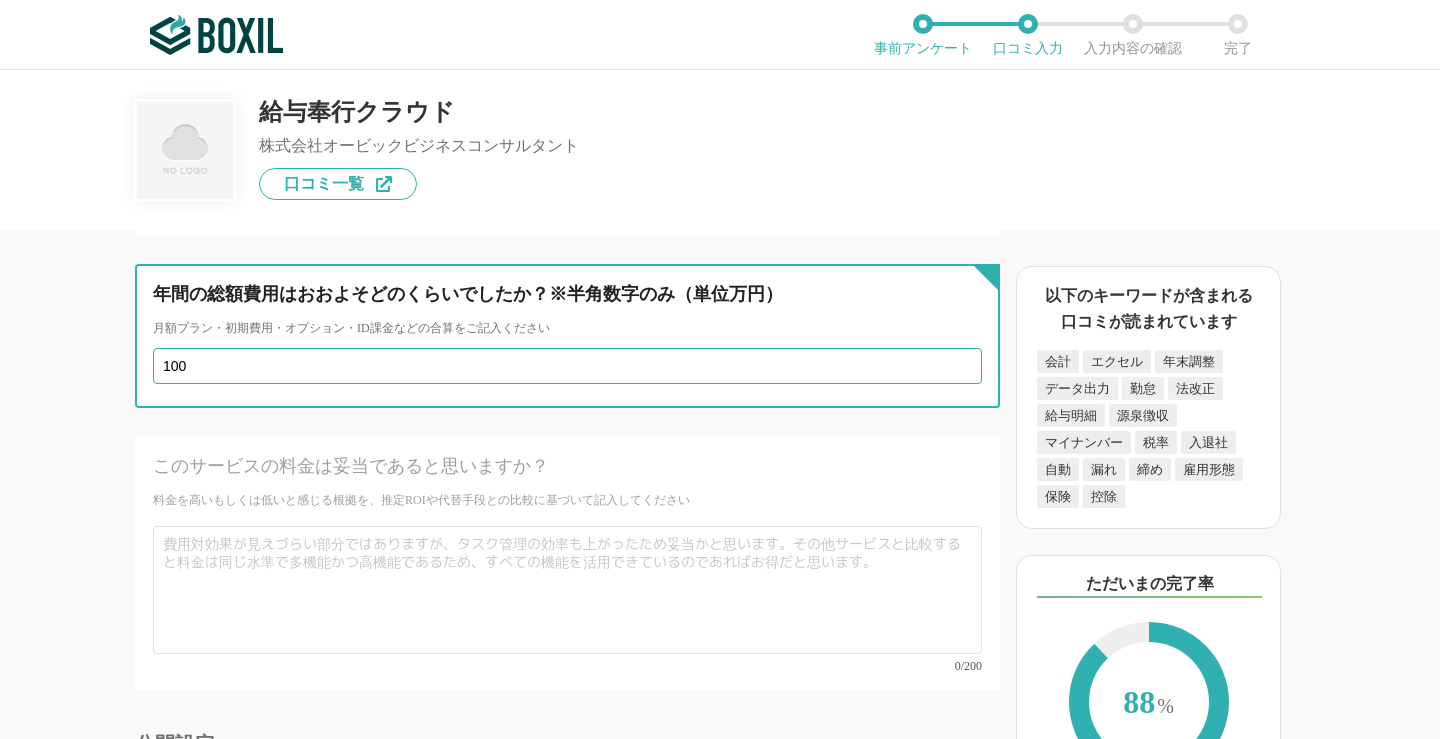 type on "100" 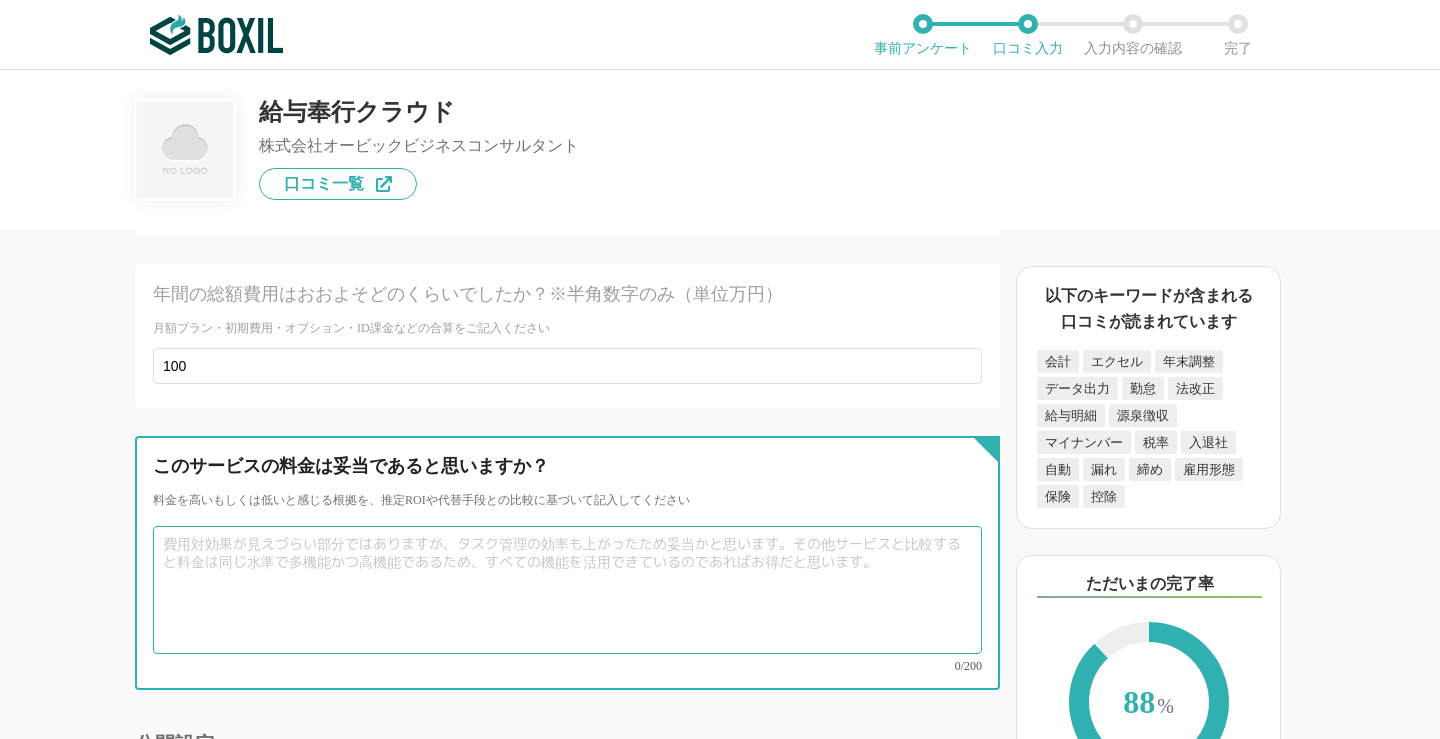 click at bounding box center [567, 590] 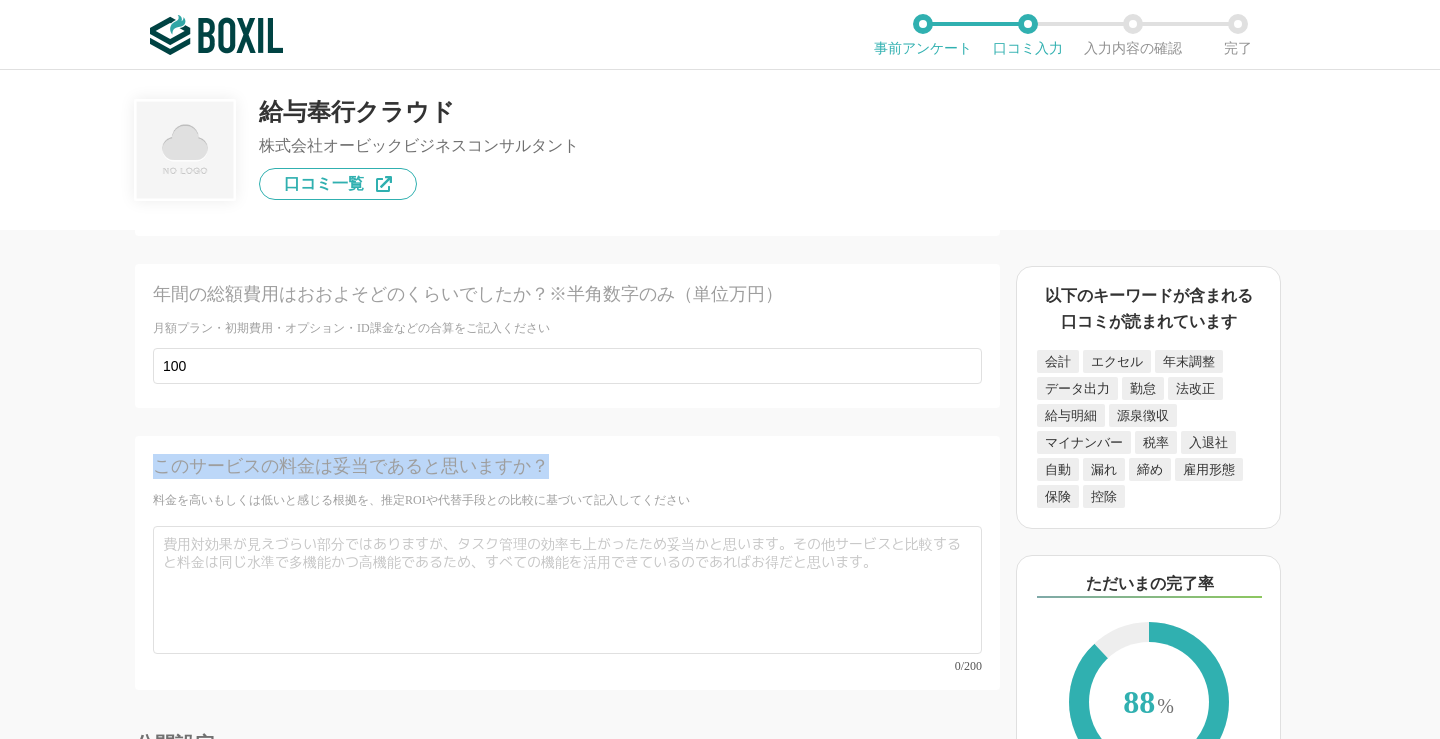 drag, startPoint x: 592, startPoint y: 394, endPoint x: 156, endPoint y: 397, distance: 436.0103 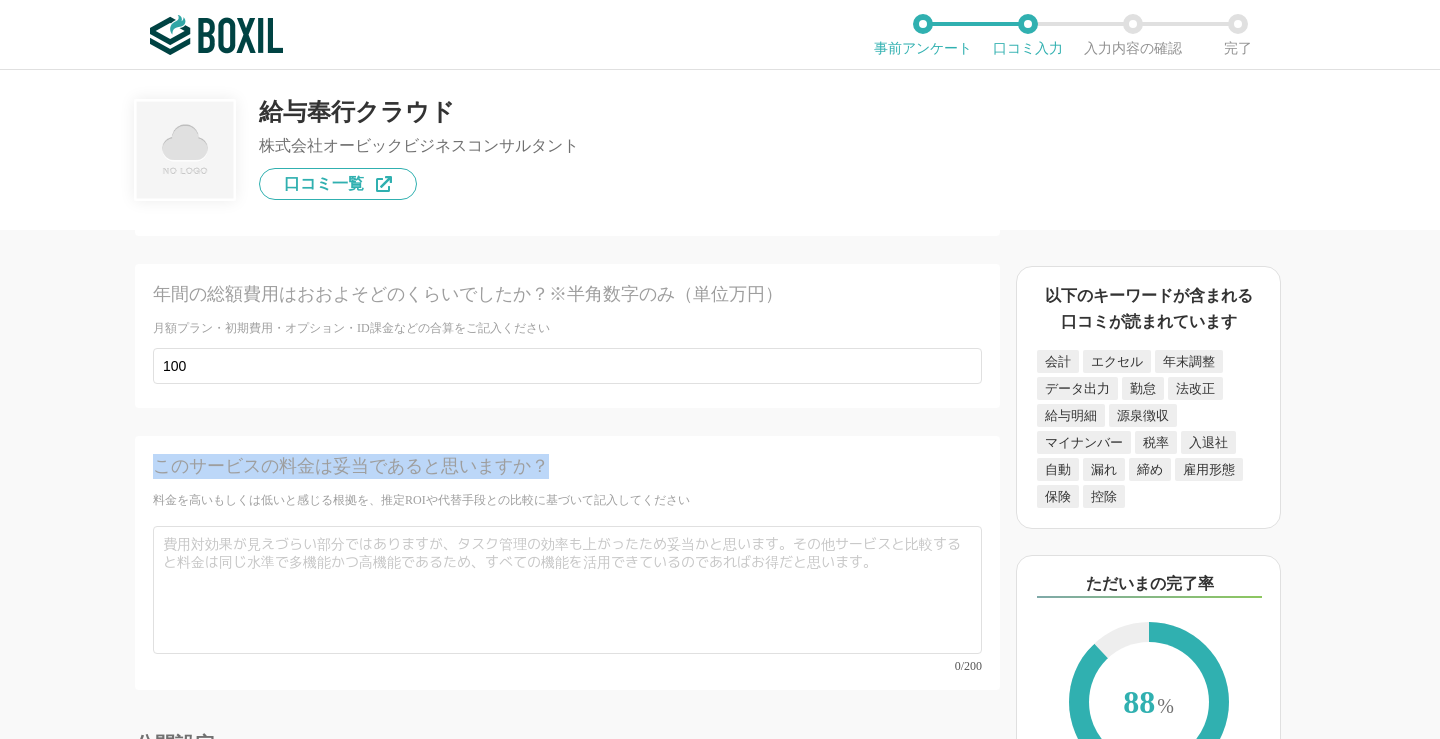 copy on "このサービスの料金は妥当であると思いますか？" 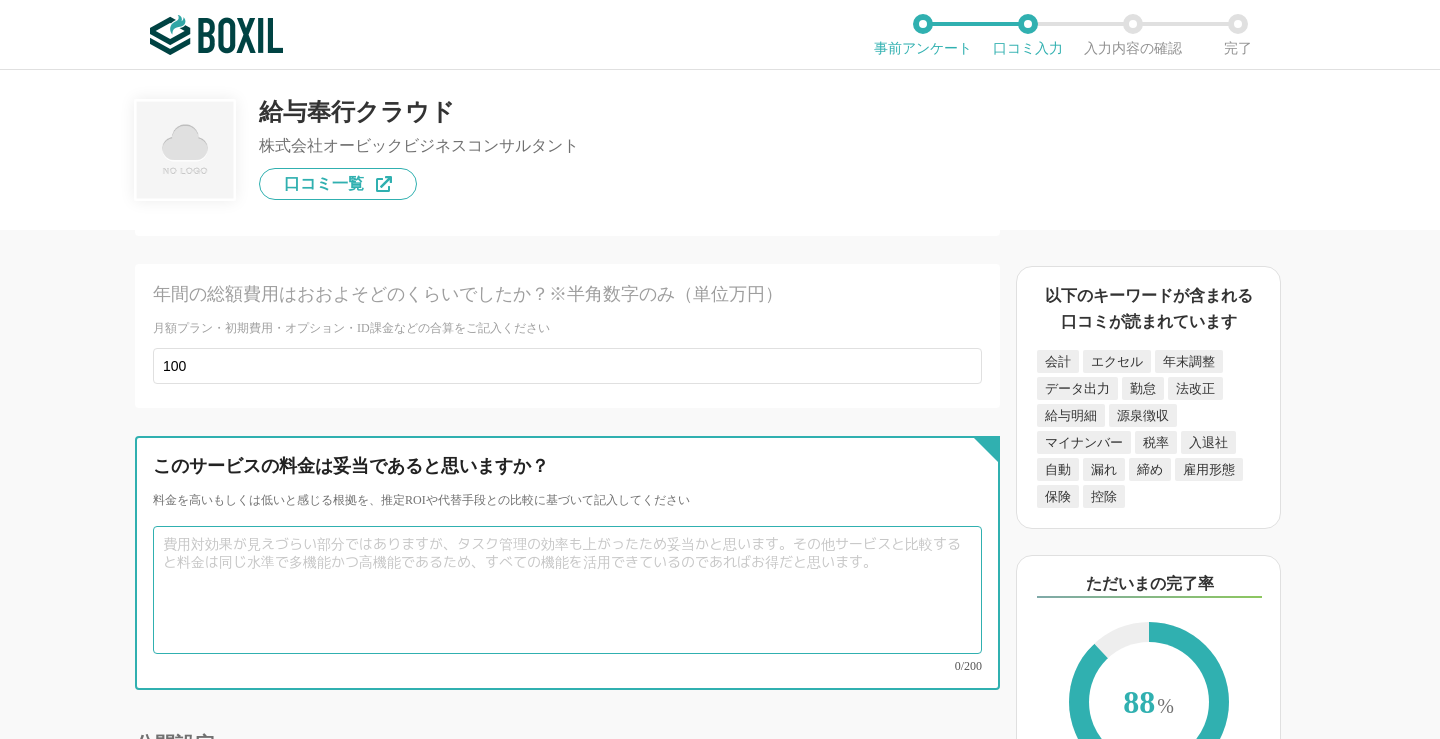 click at bounding box center (567, 590) 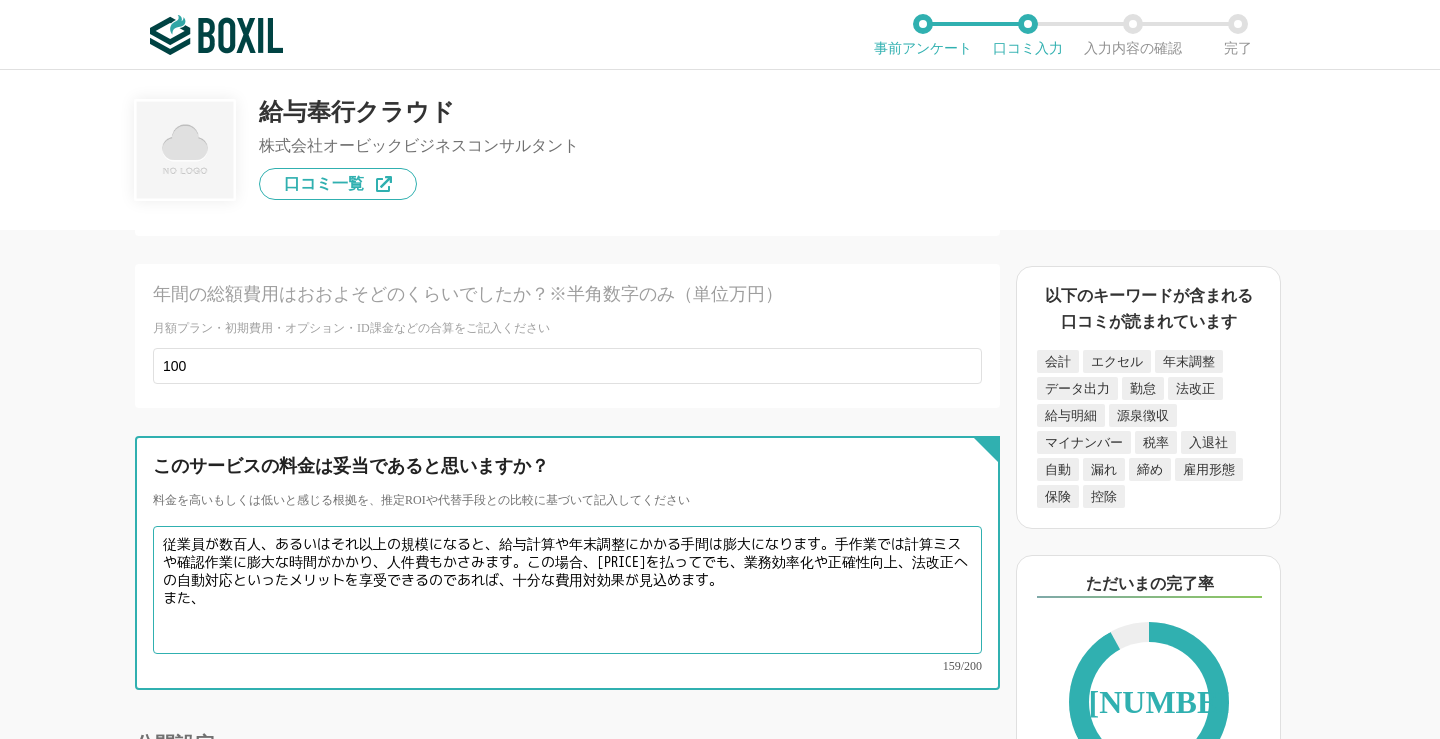 paste on "様々な手当やインセンティブ、勤務形態が入り組んでいる場合、手作業での計算は非常に複雑で間違いが起こりやすくなります。システムを導入することで、複雑な計算も自動化でき、担当者の負担を大幅に軽減できます。" 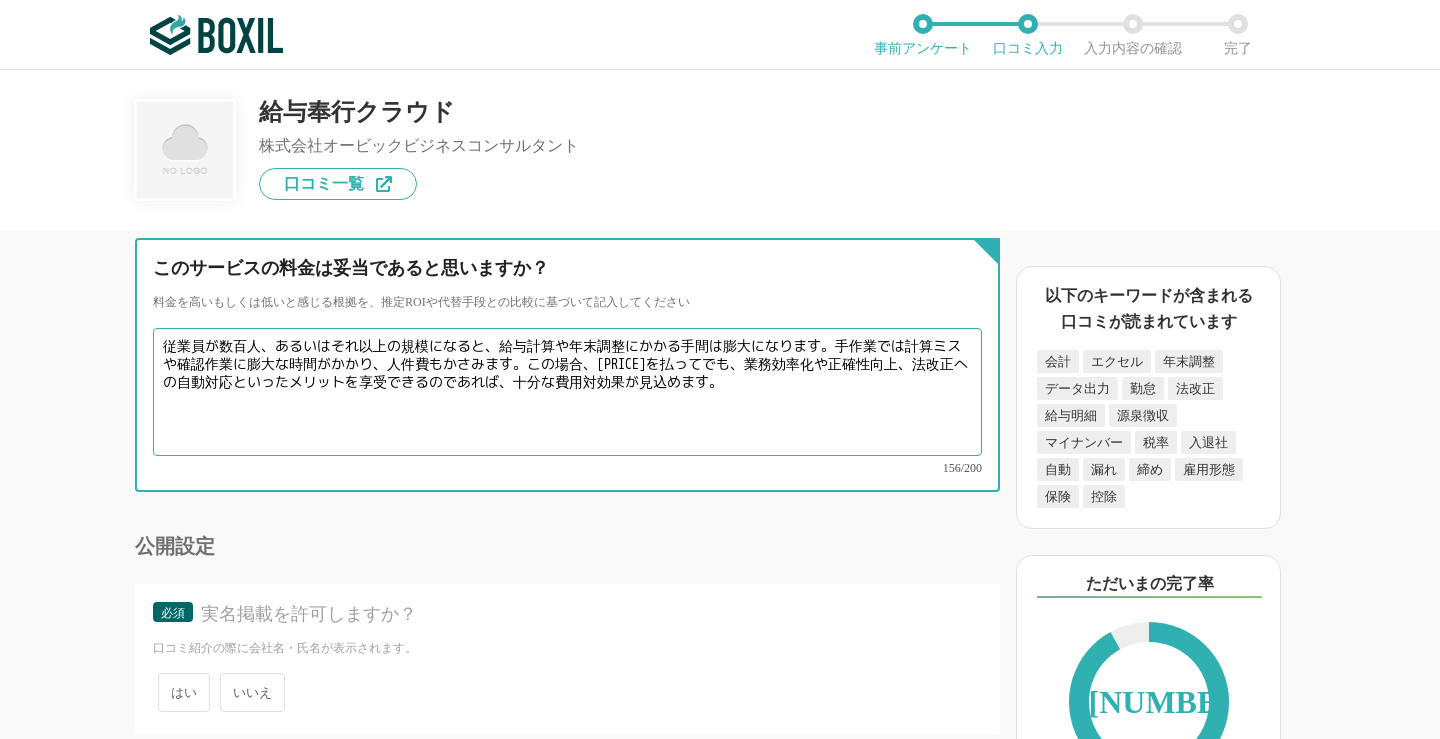 scroll, scrollTop: 5206, scrollLeft: 0, axis: vertical 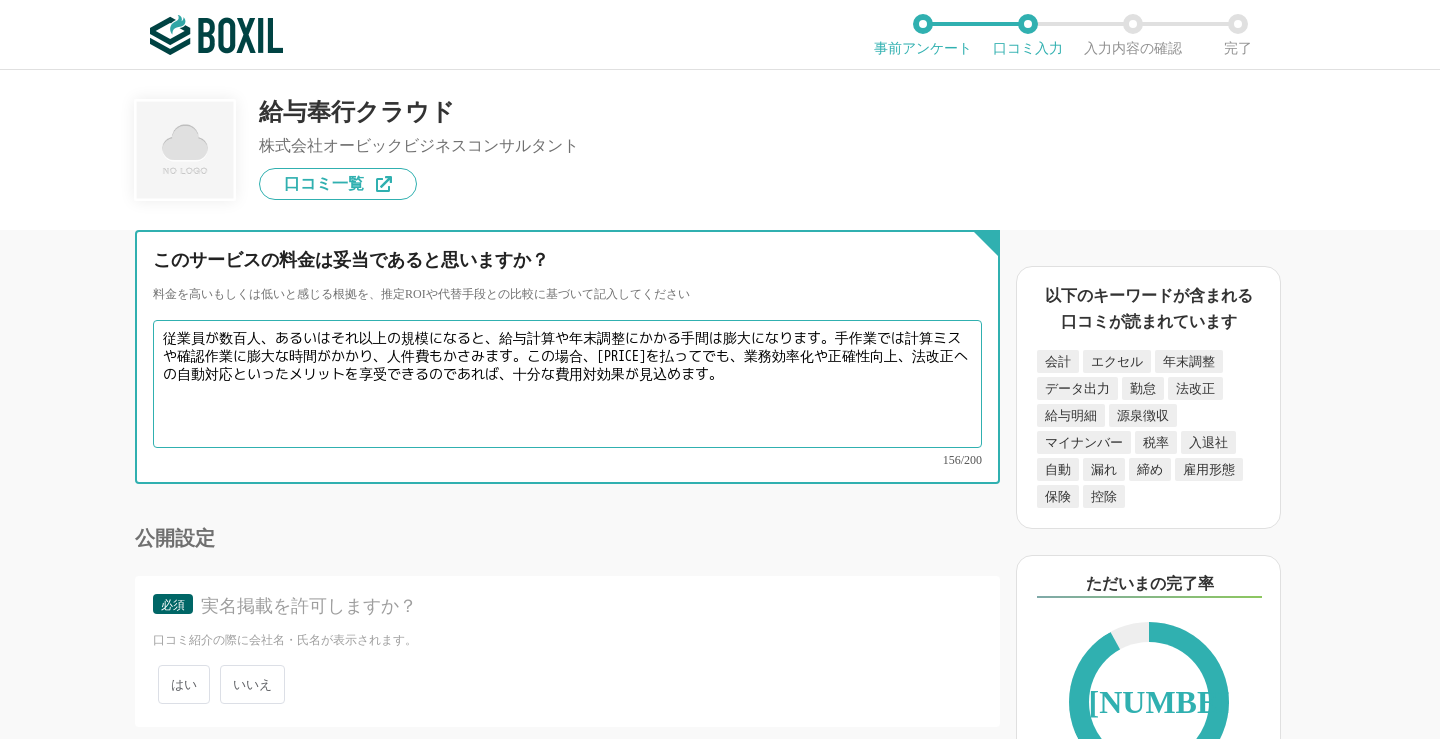 type on "従業員が数百人、あるいはそれ以上の規模になると、給与計算や年末調整にかかる手間は膨大になります。手作業では計算ミスや確認作業に膨大な時間がかかり、人件費もかさみます。この場合、[PRICE]を払ってでも、業務効率化や正確性向上、法改正への自動対応といったメリットを享受できるのであれば、十分な費用対効果が見込めます。" 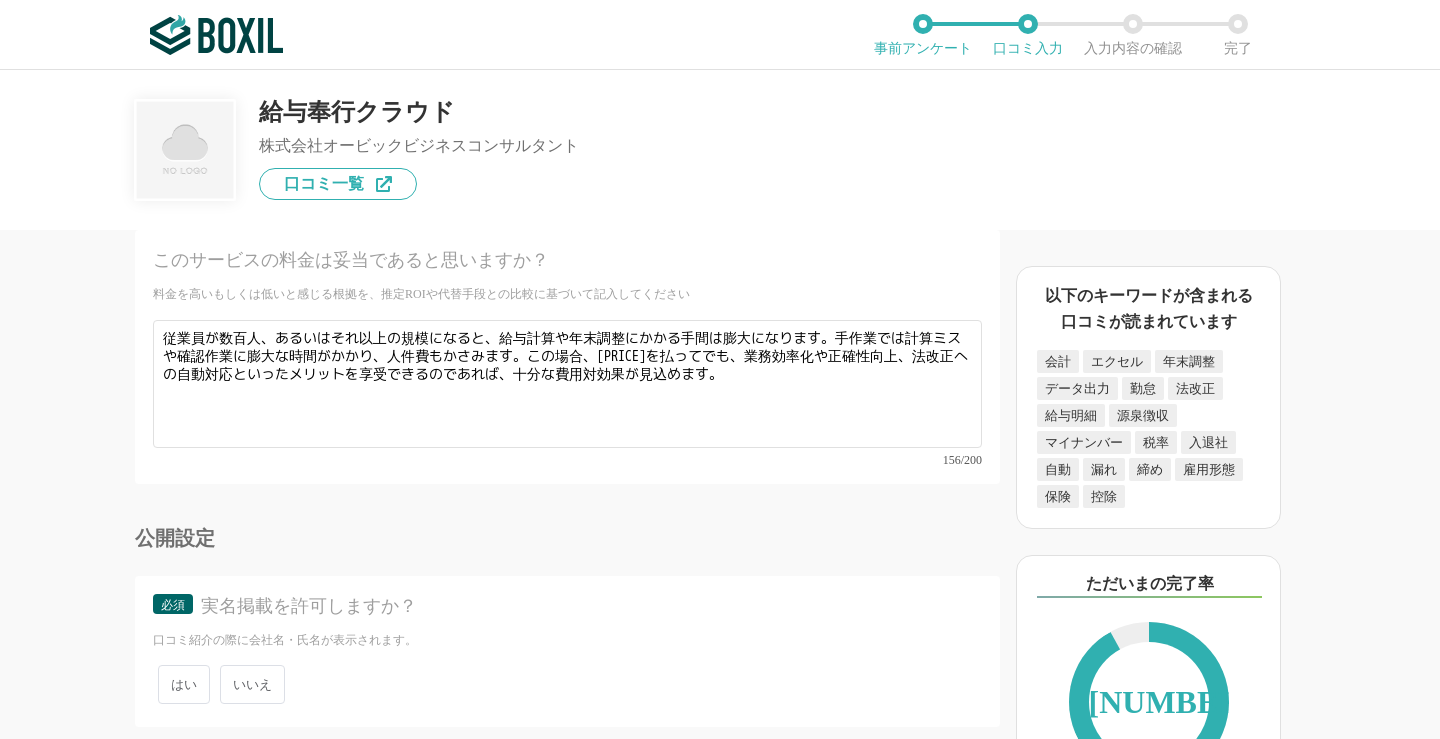 click on "いいえ" at bounding box center (252, 684) 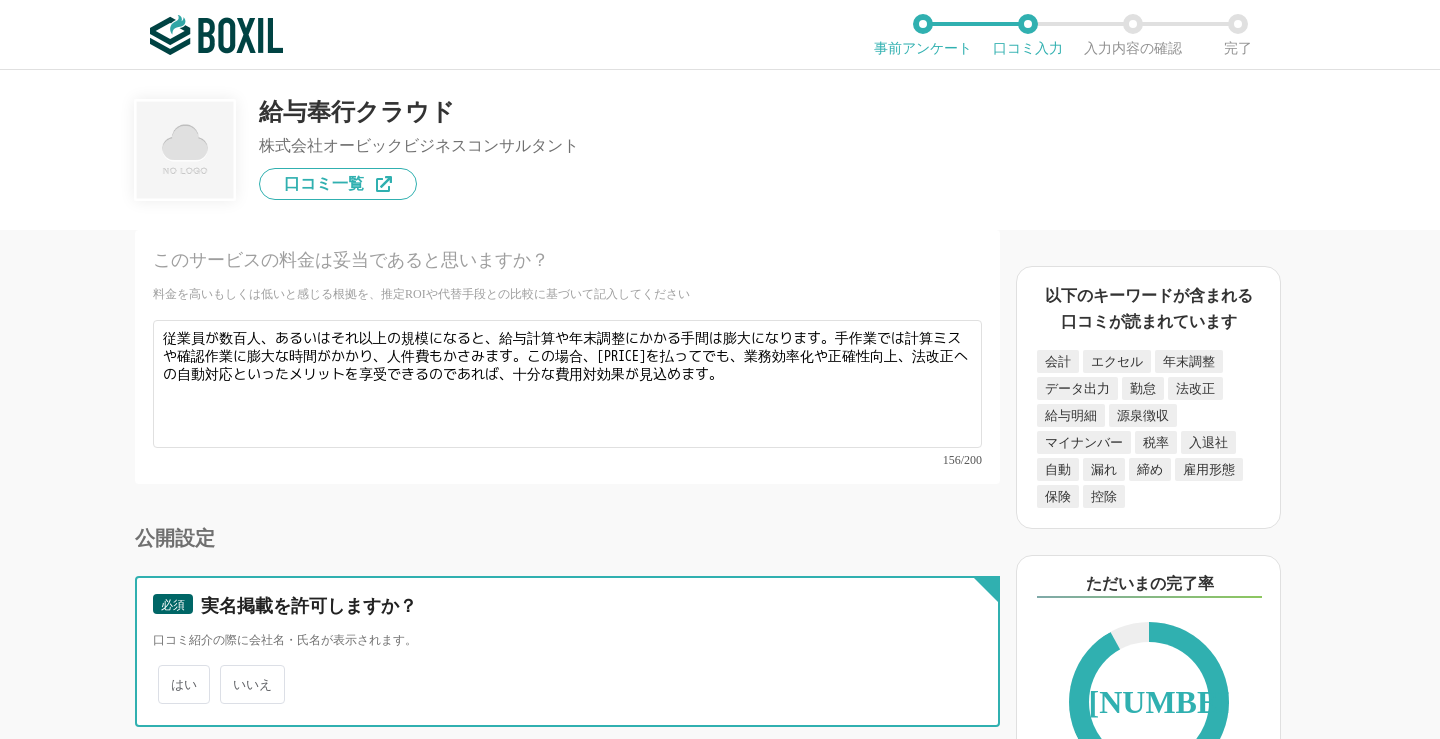 click on "いいえ" at bounding box center [231, 674] 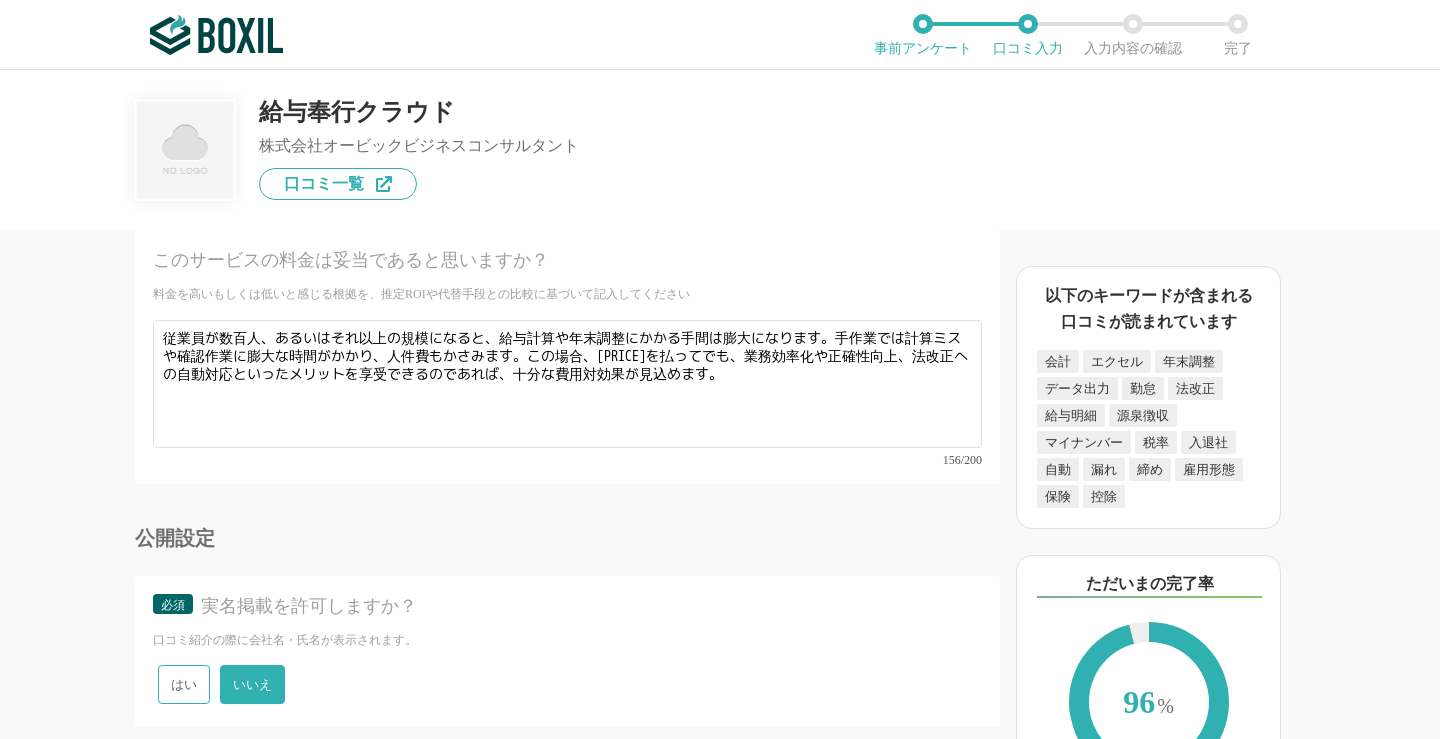 click on "確認画面に進む" at bounding box center [880, 781] 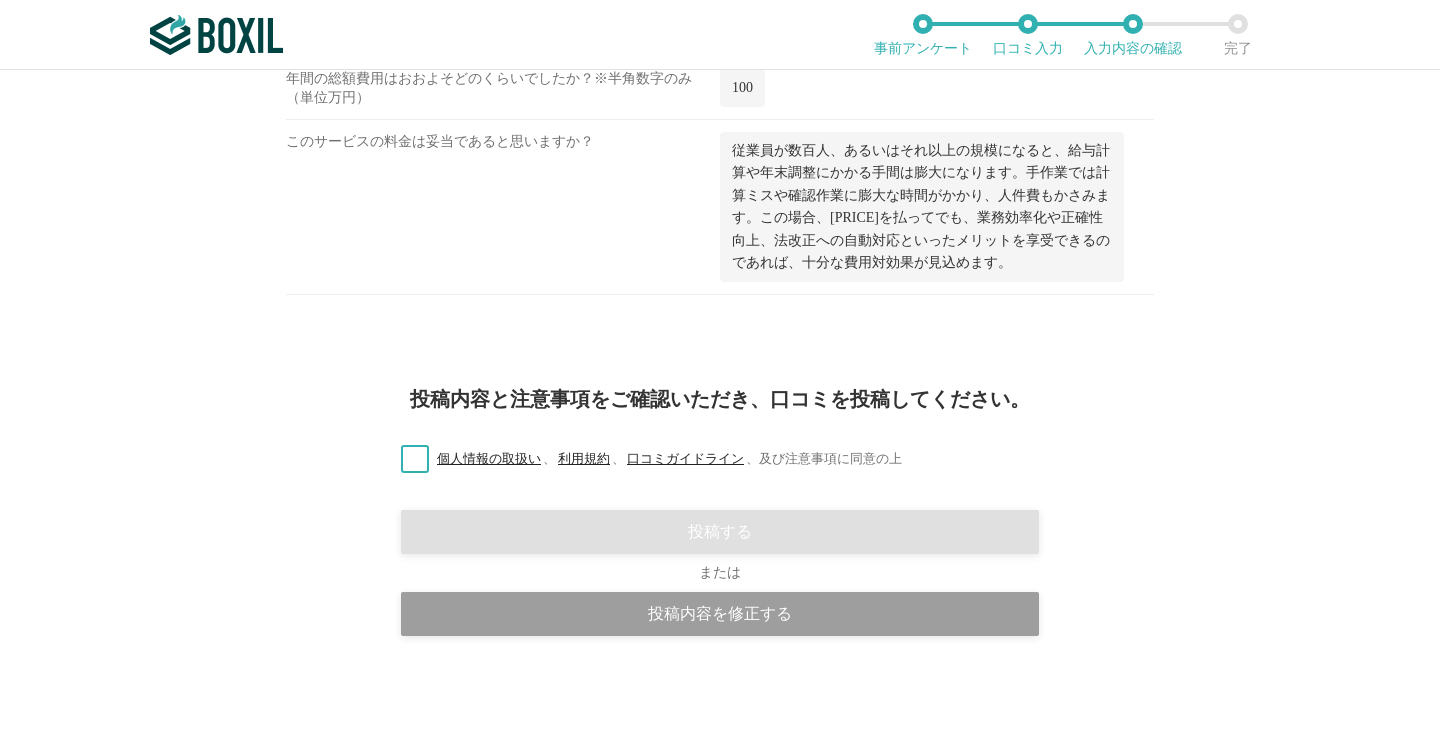 scroll, scrollTop: 3006, scrollLeft: 0, axis: vertical 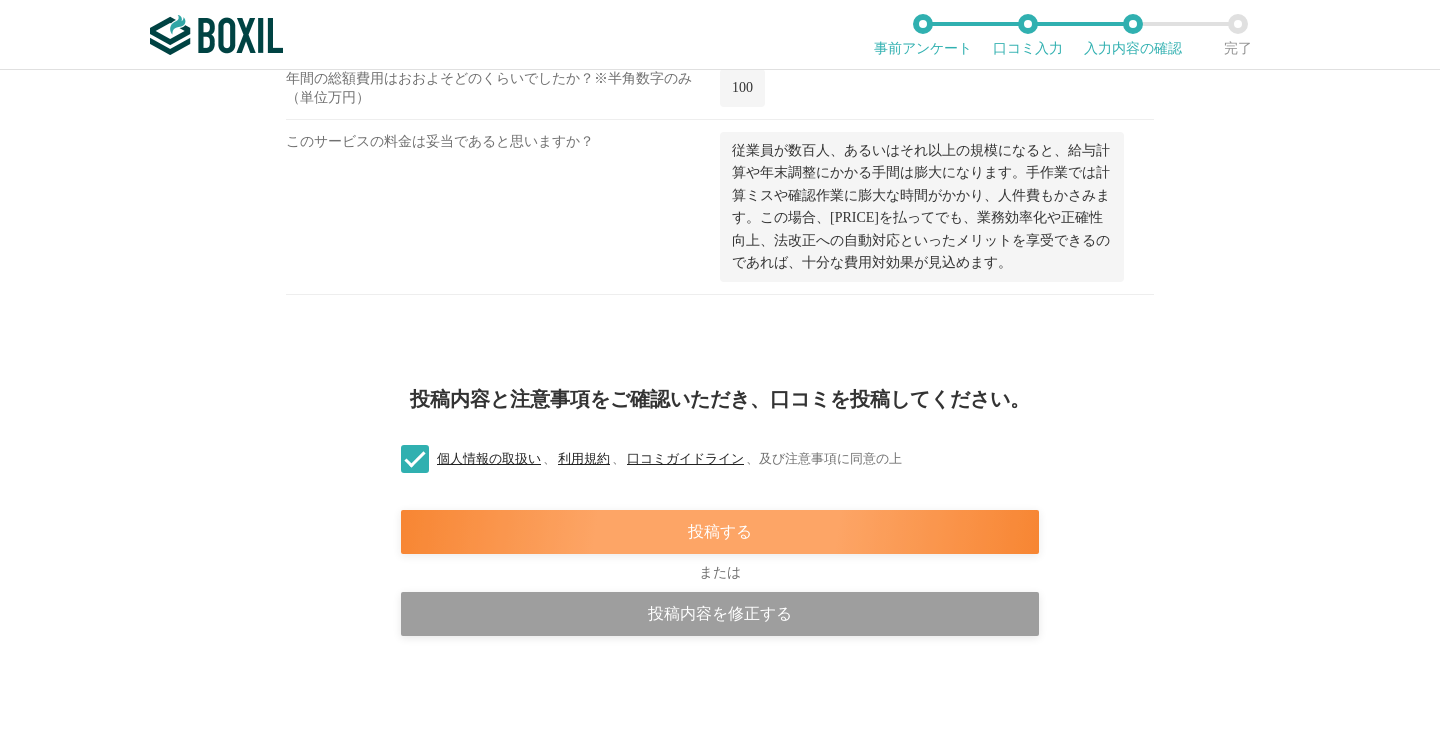 click on "投稿する" at bounding box center (720, 532) 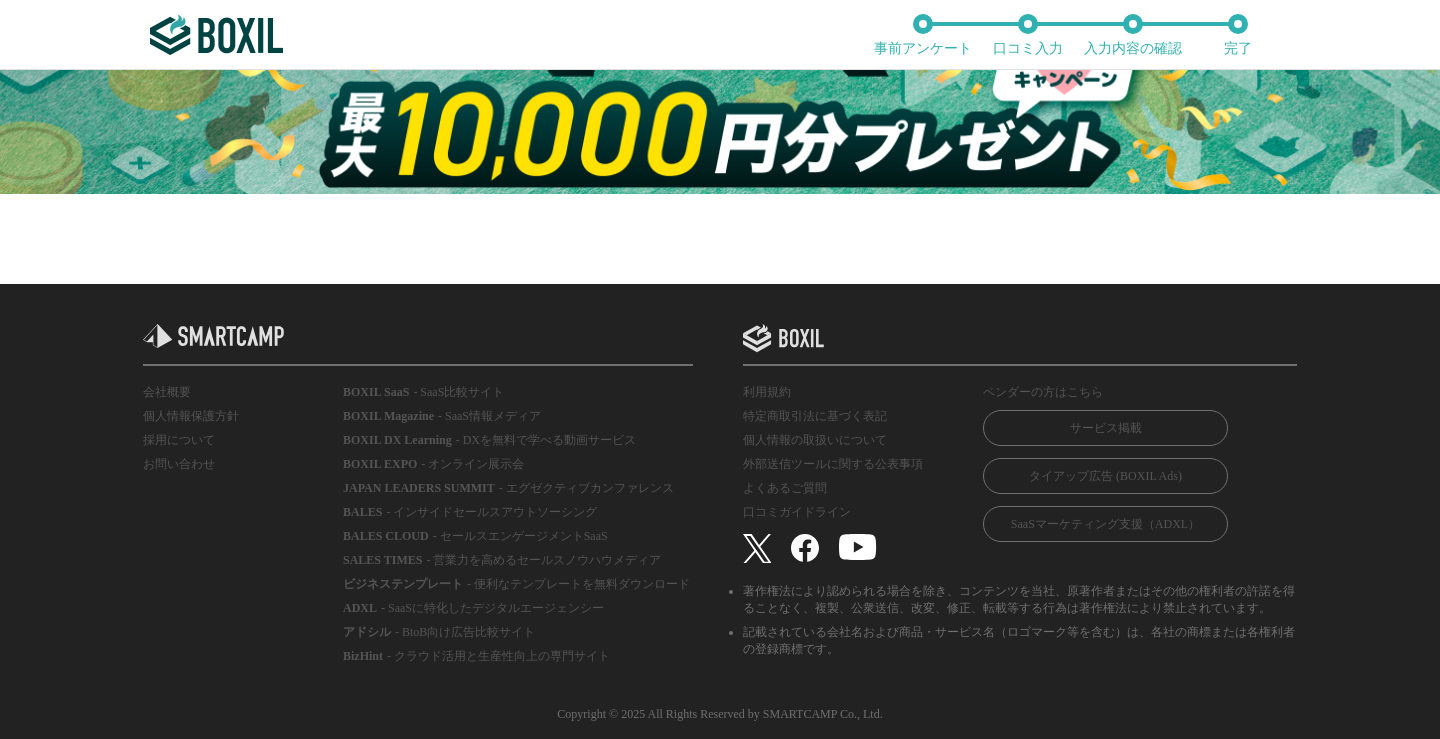 scroll, scrollTop: 1058, scrollLeft: 0, axis: vertical 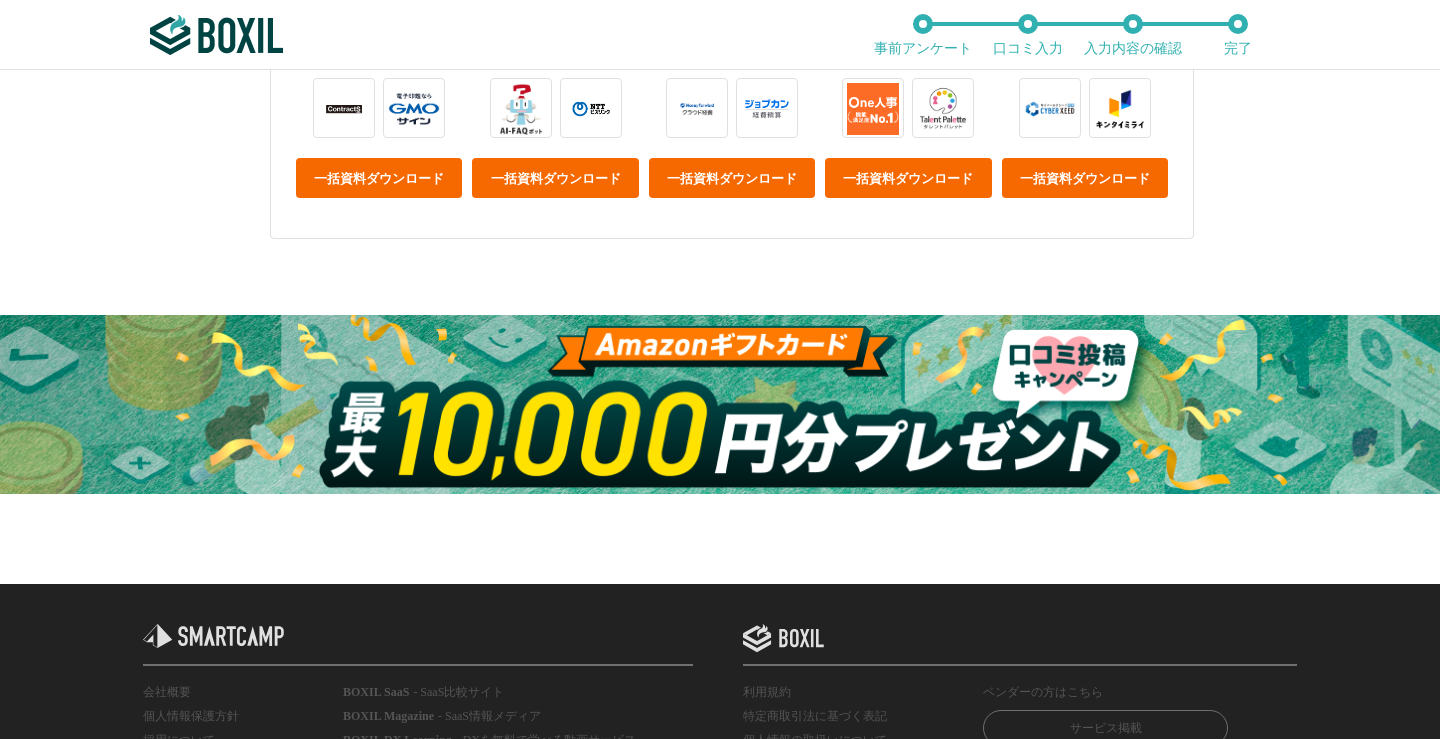 click at bounding box center [720, 404] 